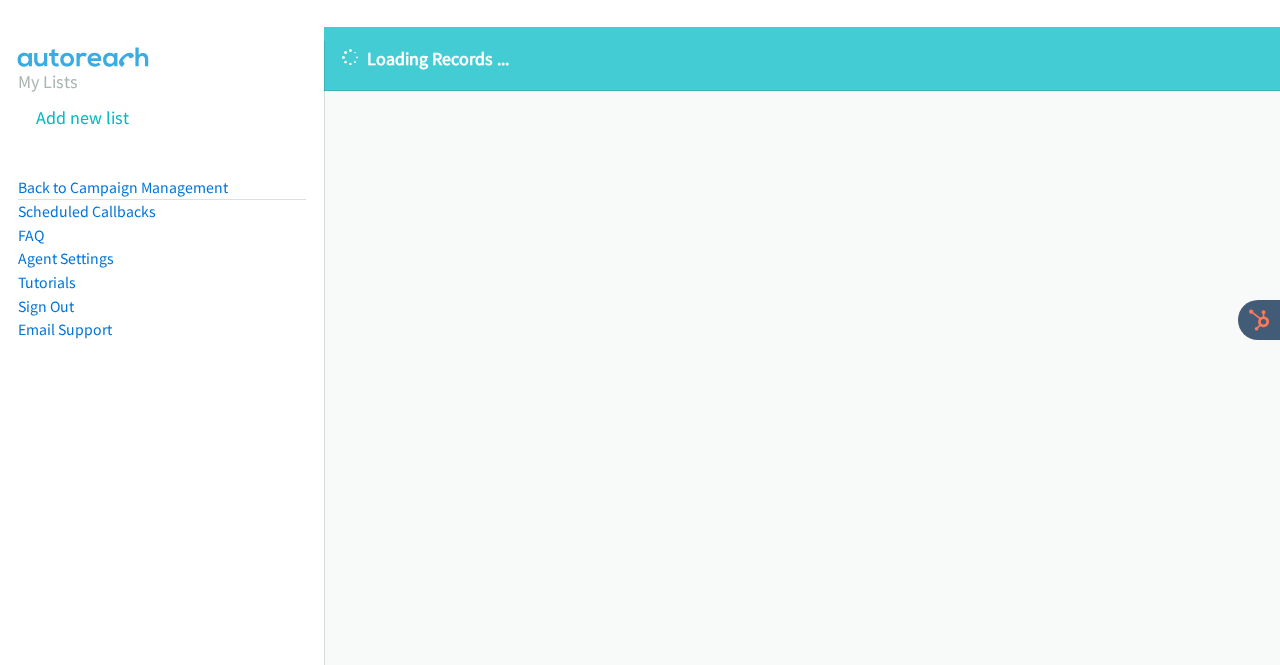 scroll, scrollTop: 0, scrollLeft: 0, axis: both 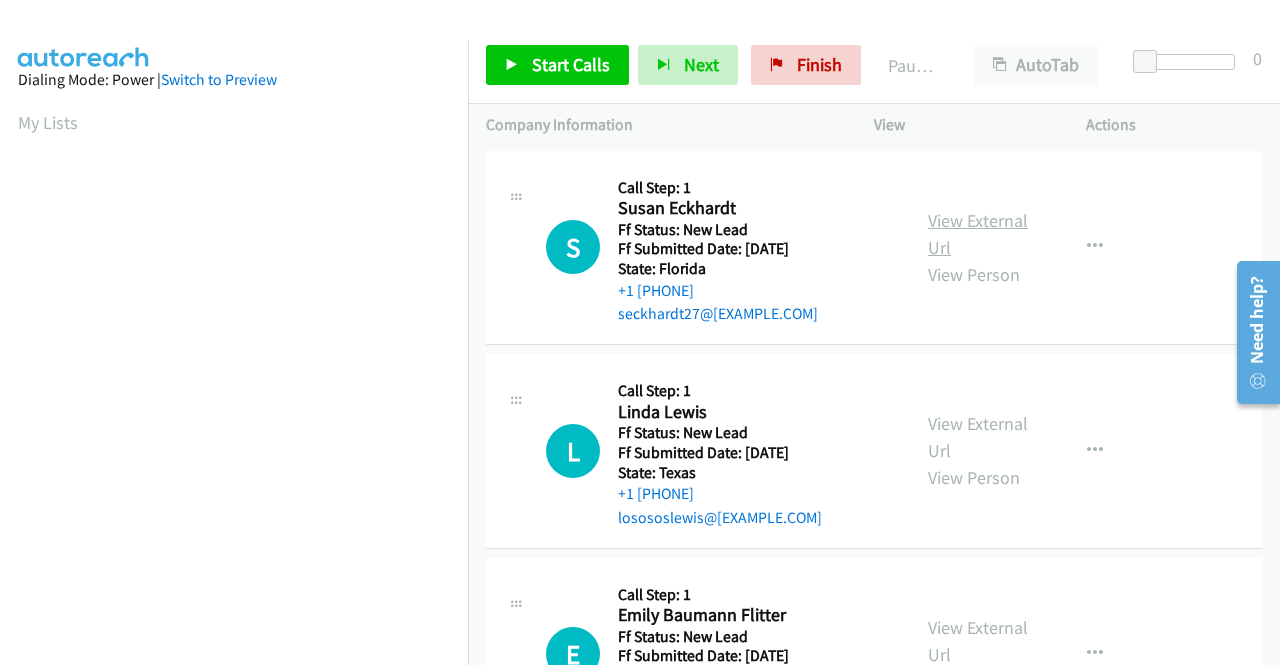 click on "View External Url" at bounding box center (978, 234) 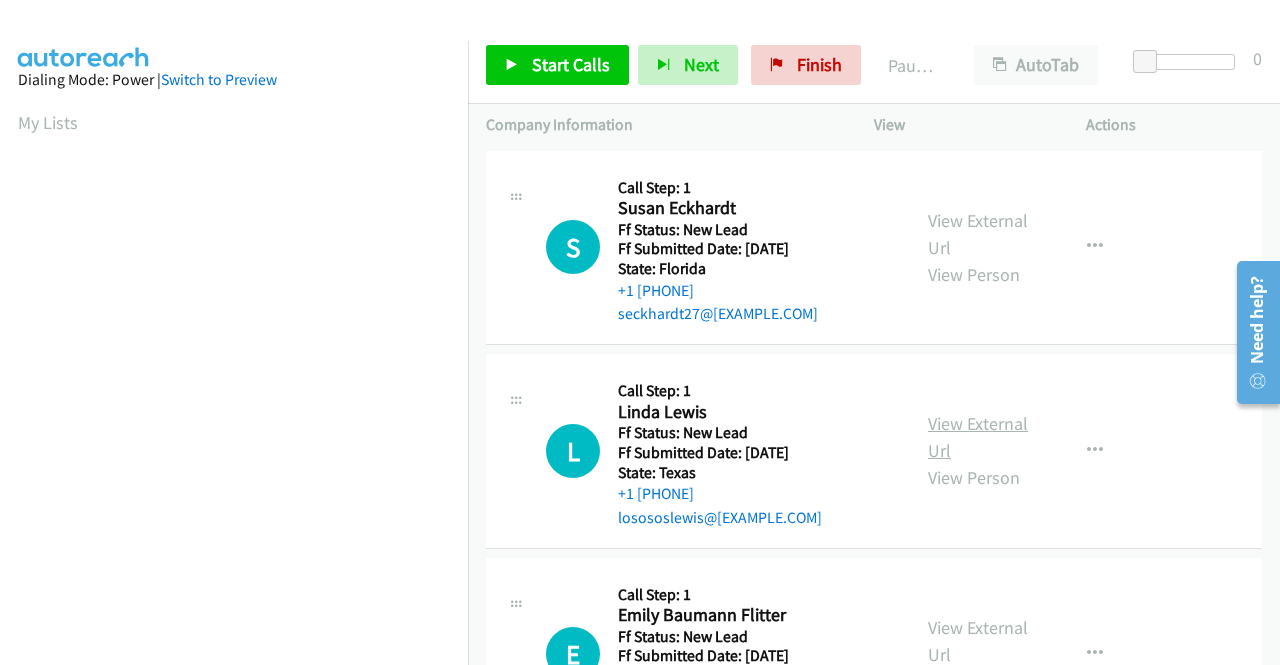 click on "View External Url" at bounding box center [978, 437] 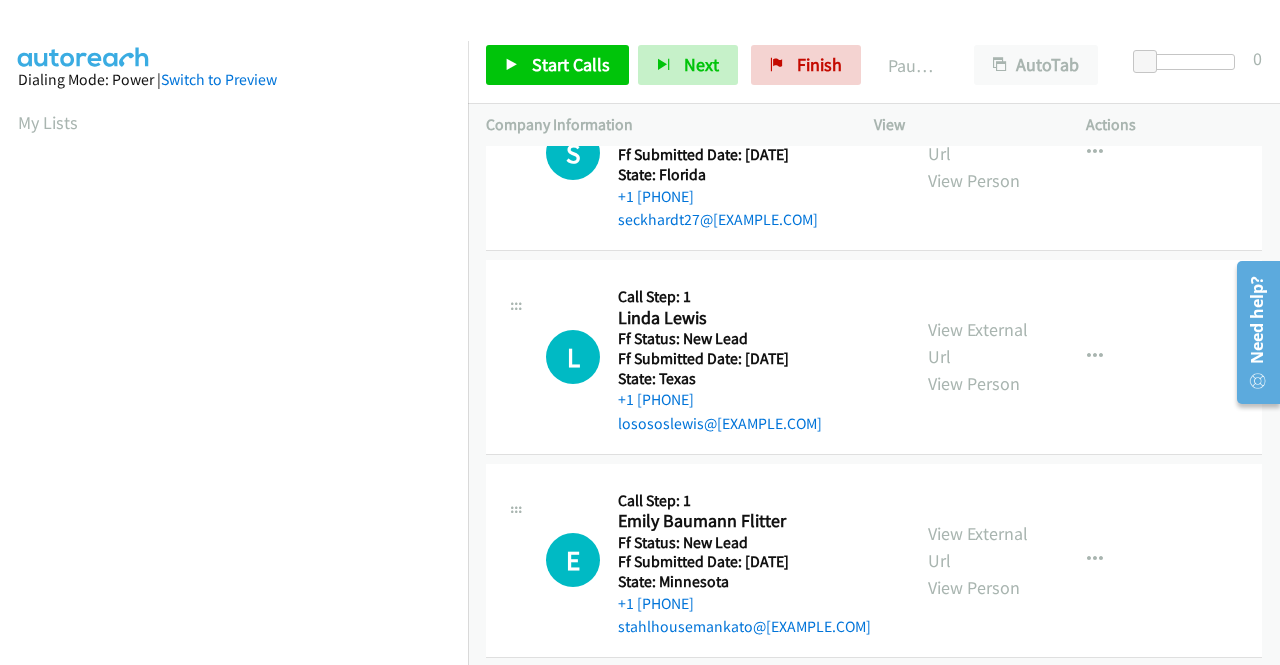 scroll, scrollTop: 200, scrollLeft: 0, axis: vertical 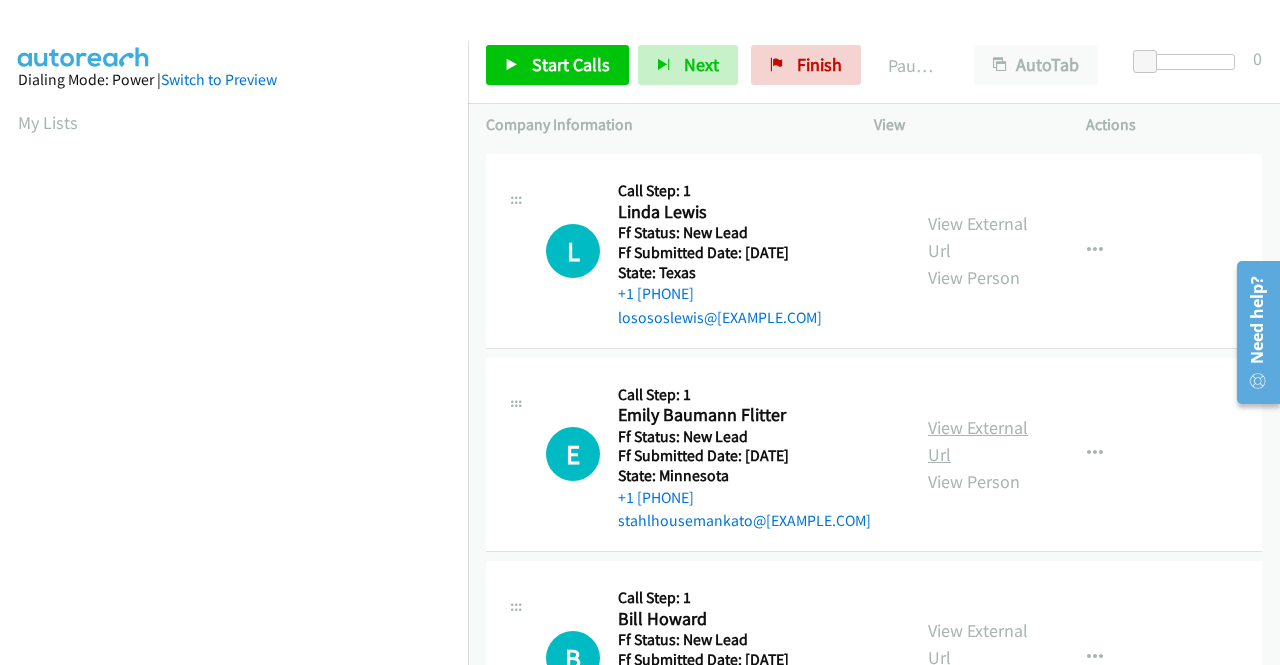 click on "View External Url" at bounding box center (978, 441) 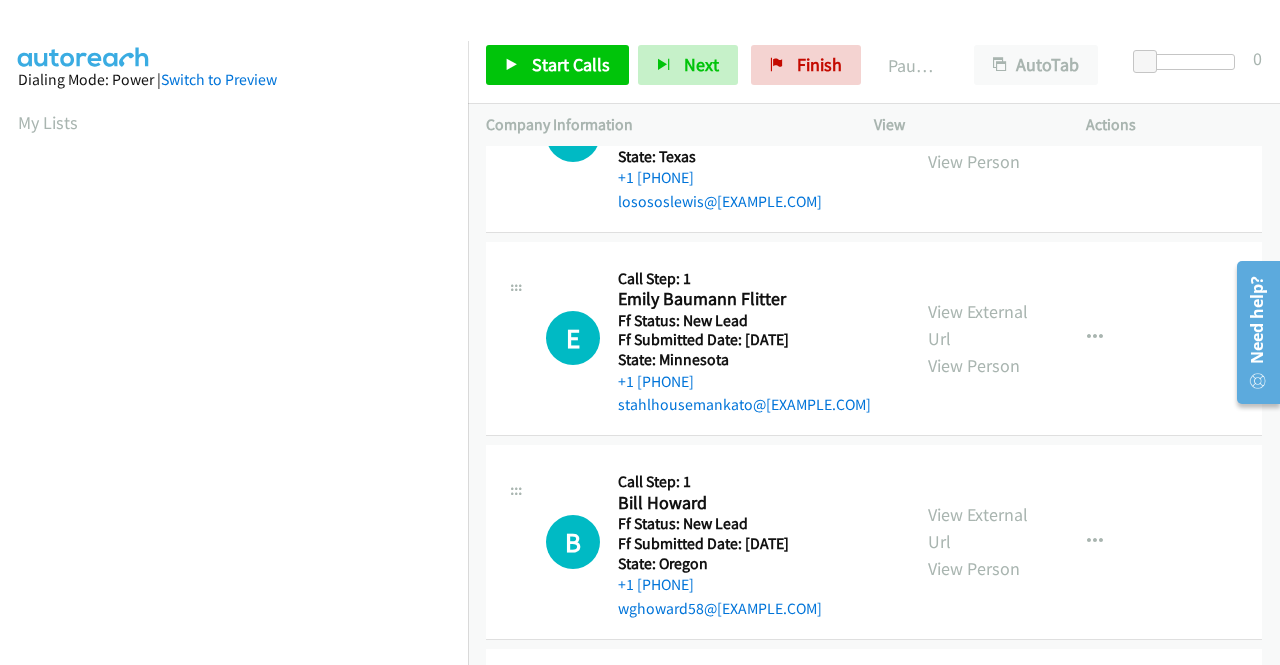 scroll, scrollTop: 400, scrollLeft: 0, axis: vertical 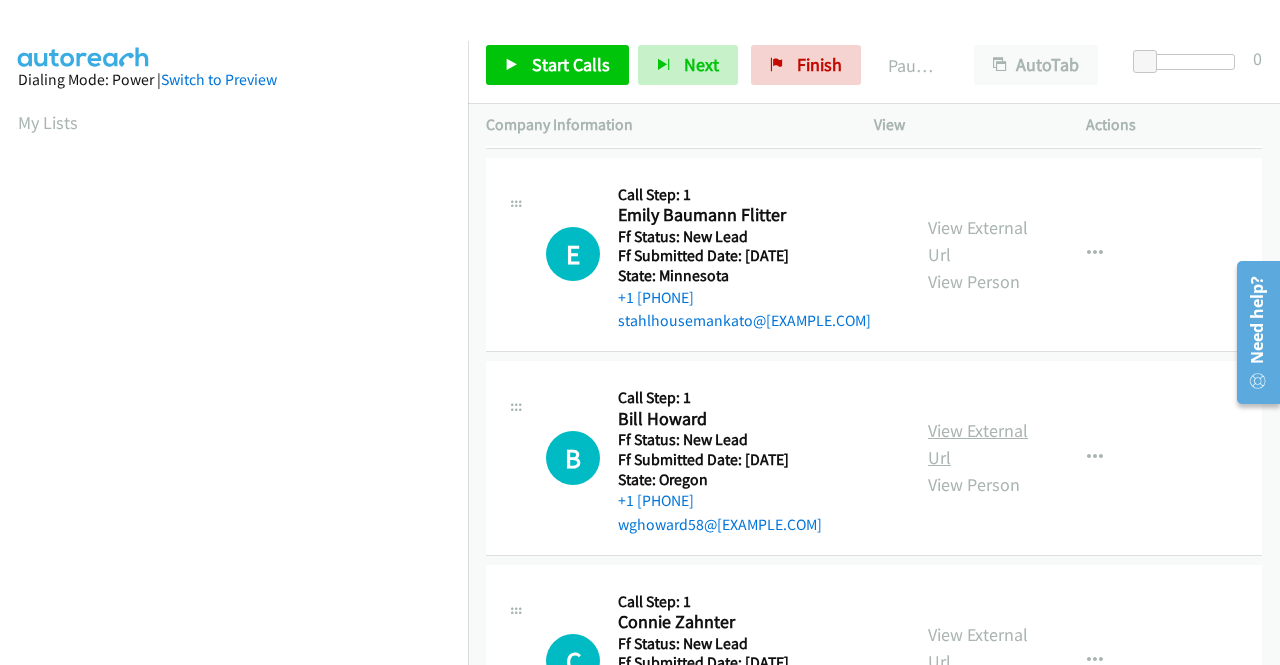 click on "View External Url" at bounding box center [978, 444] 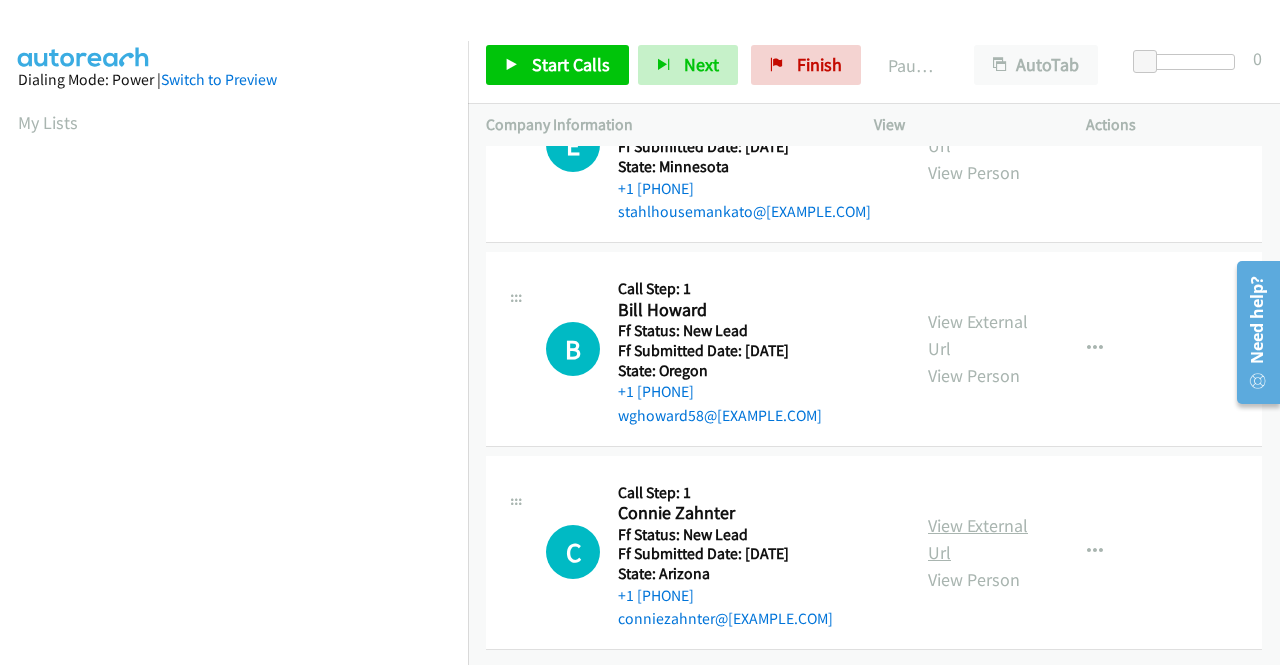 scroll, scrollTop: 620, scrollLeft: 0, axis: vertical 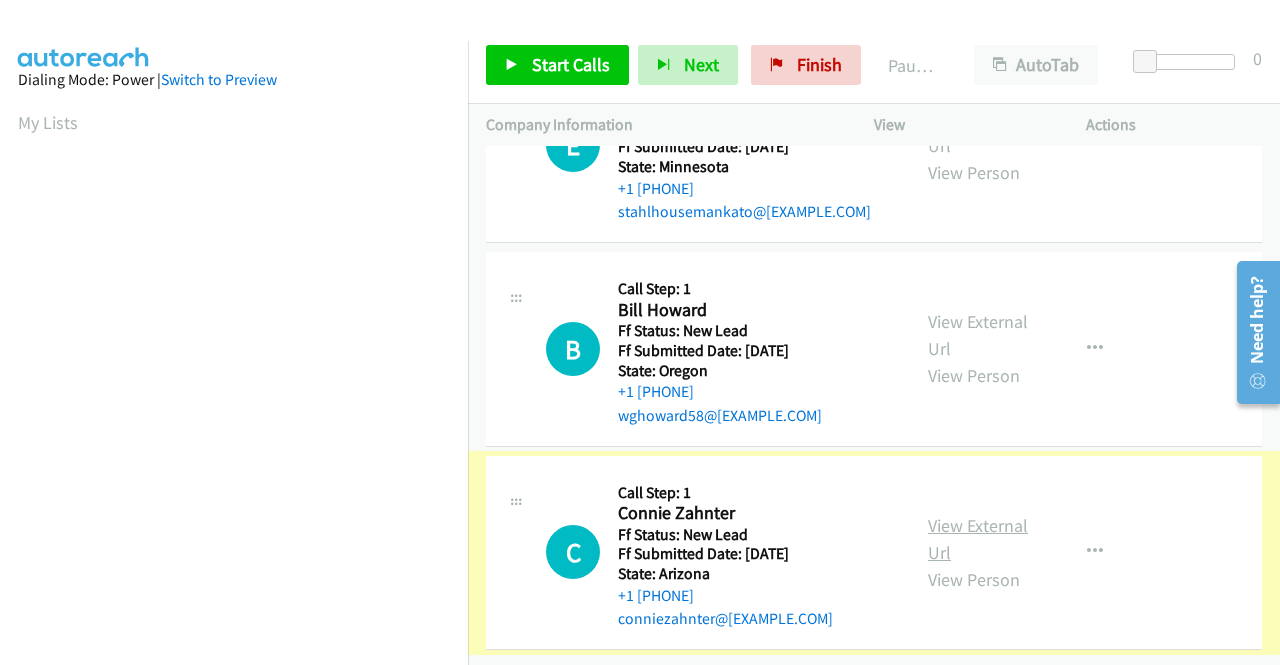 click on "View External Url" at bounding box center (978, 539) 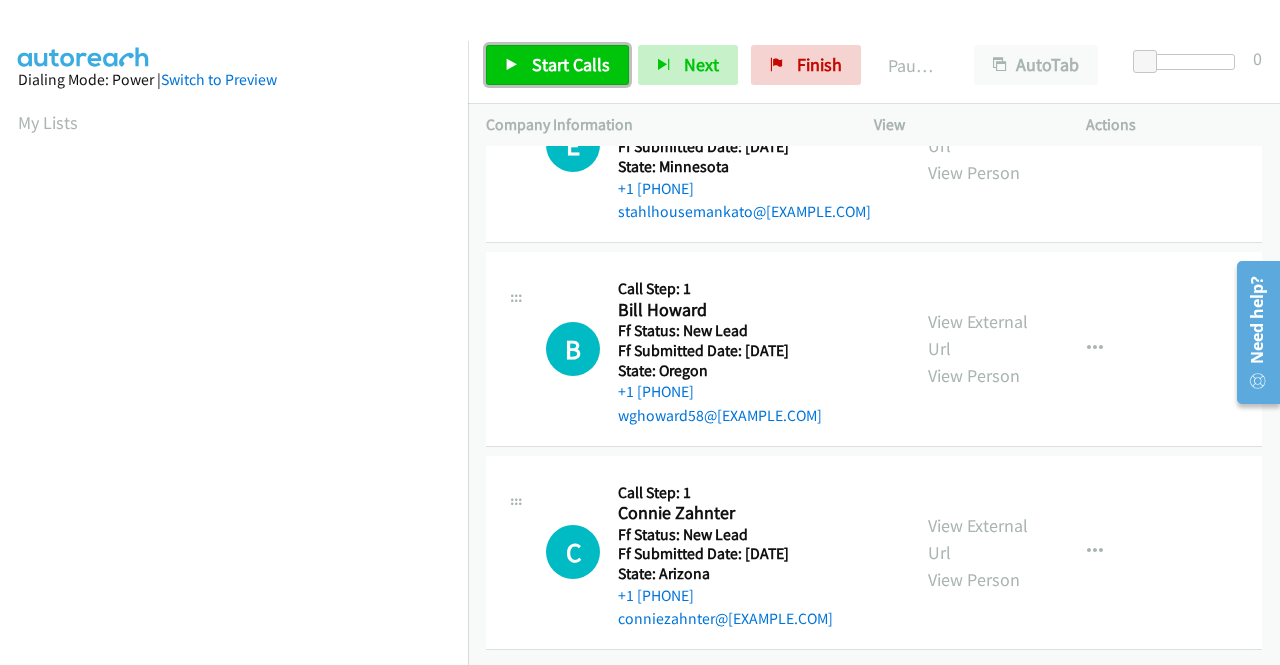 click on "Start Calls" at bounding box center [571, 64] 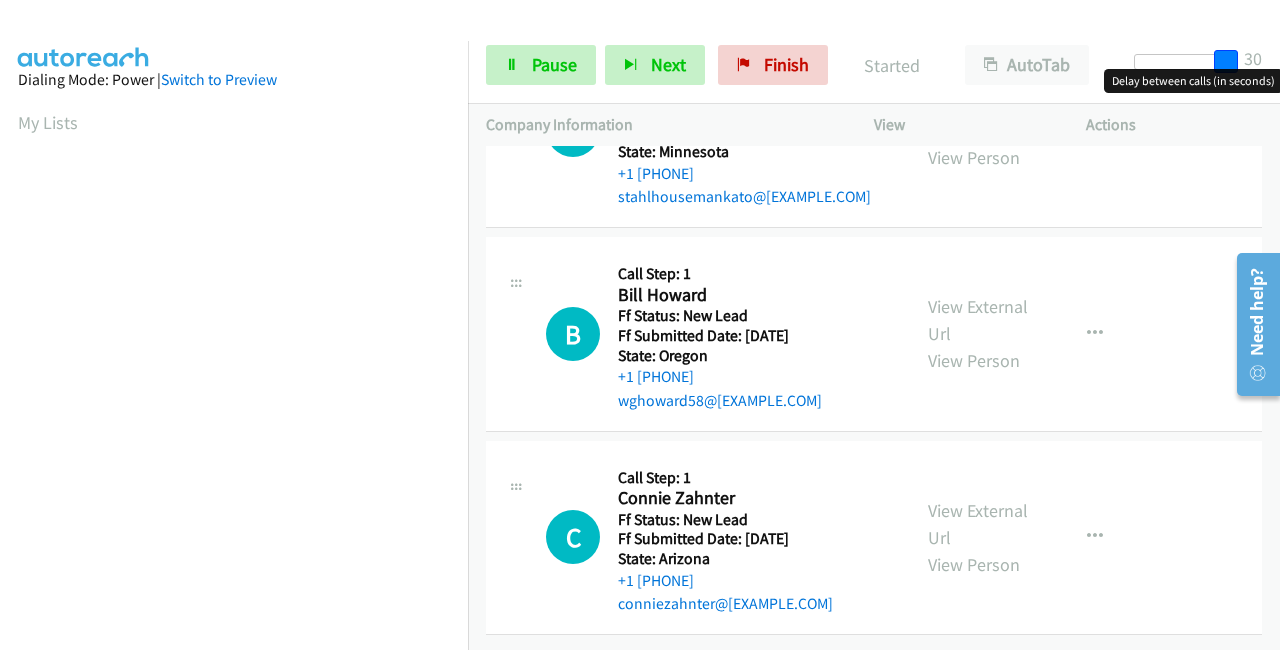 drag, startPoint x: 1139, startPoint y: 57, endPoint x: 1260, endPoint y: 57, distance: 121 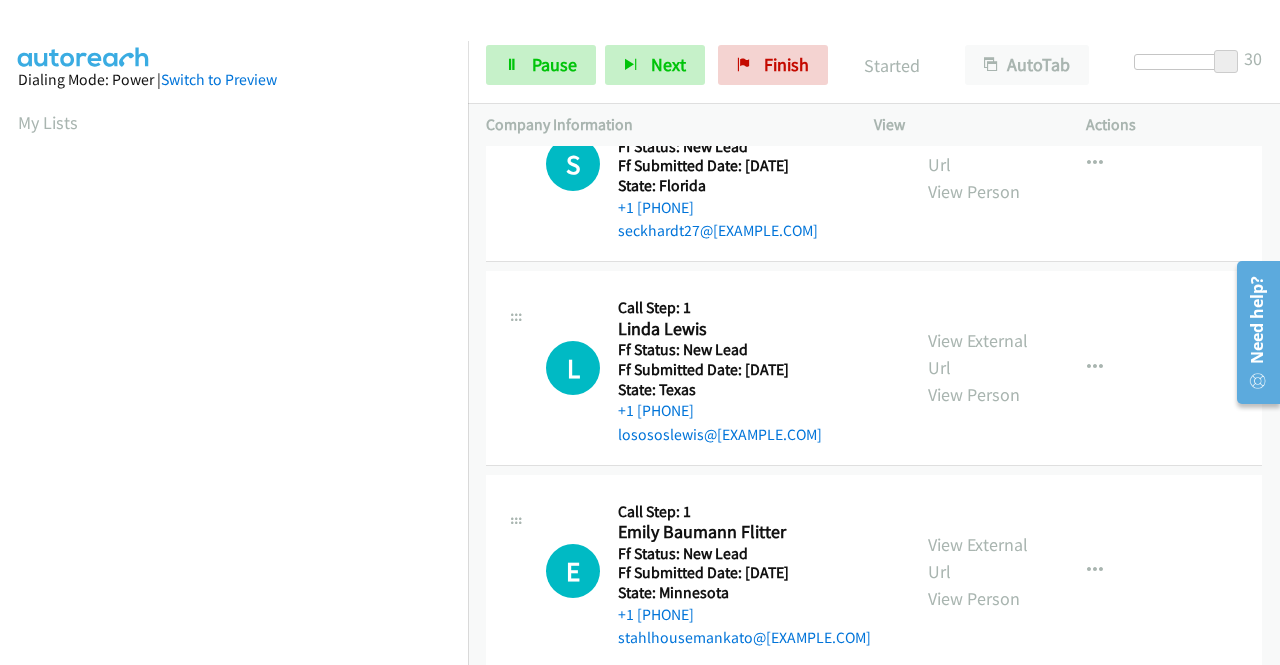 scroll, scrollTop: 0, scrollLeft: 0, axis: both 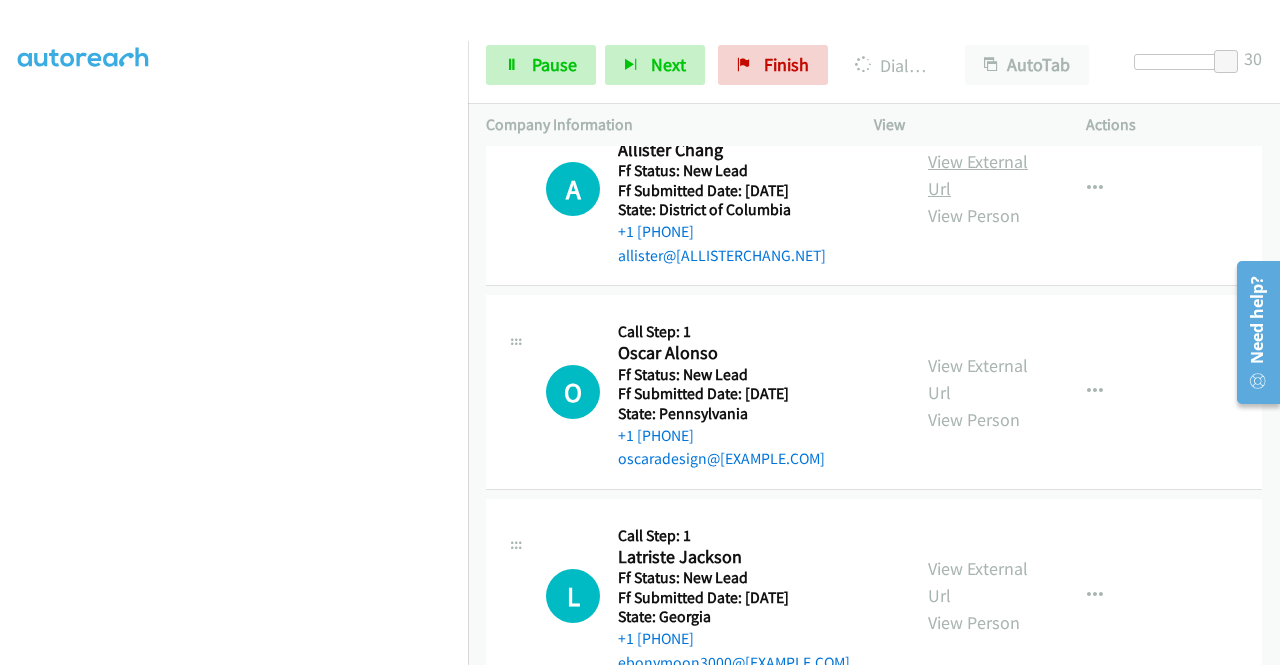 click on "View External Url" at bounding box center [978, 175] 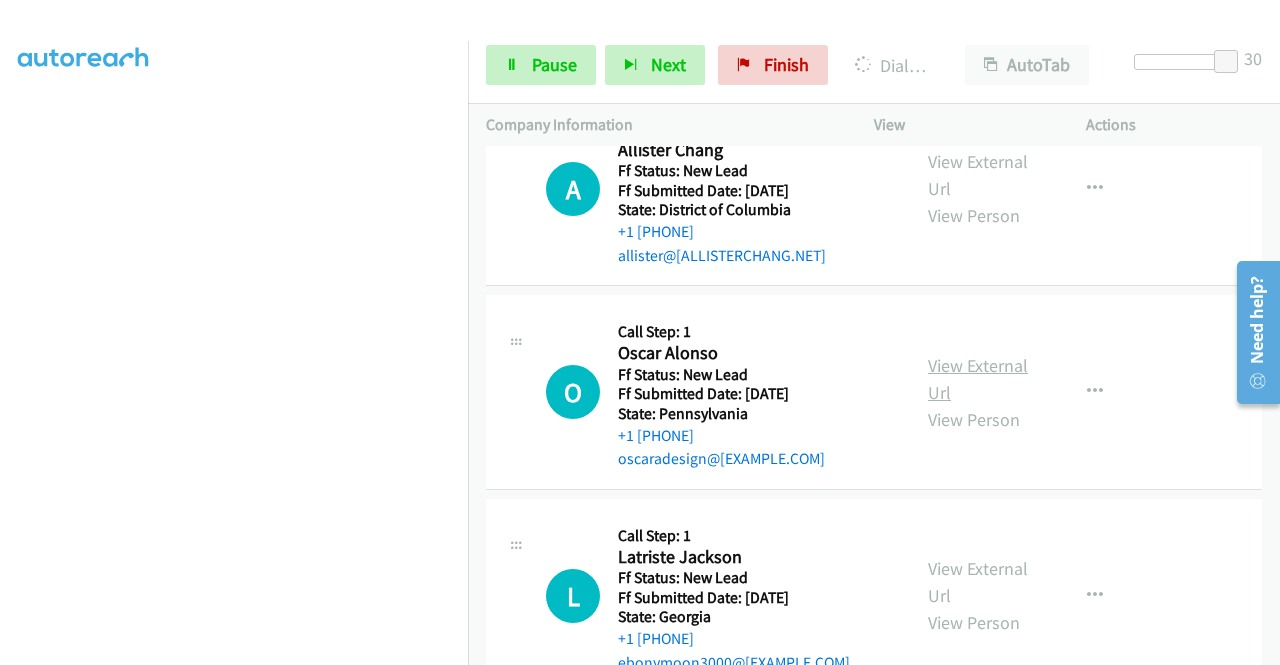 click on "View External Url" at bounding box center [978, 379] 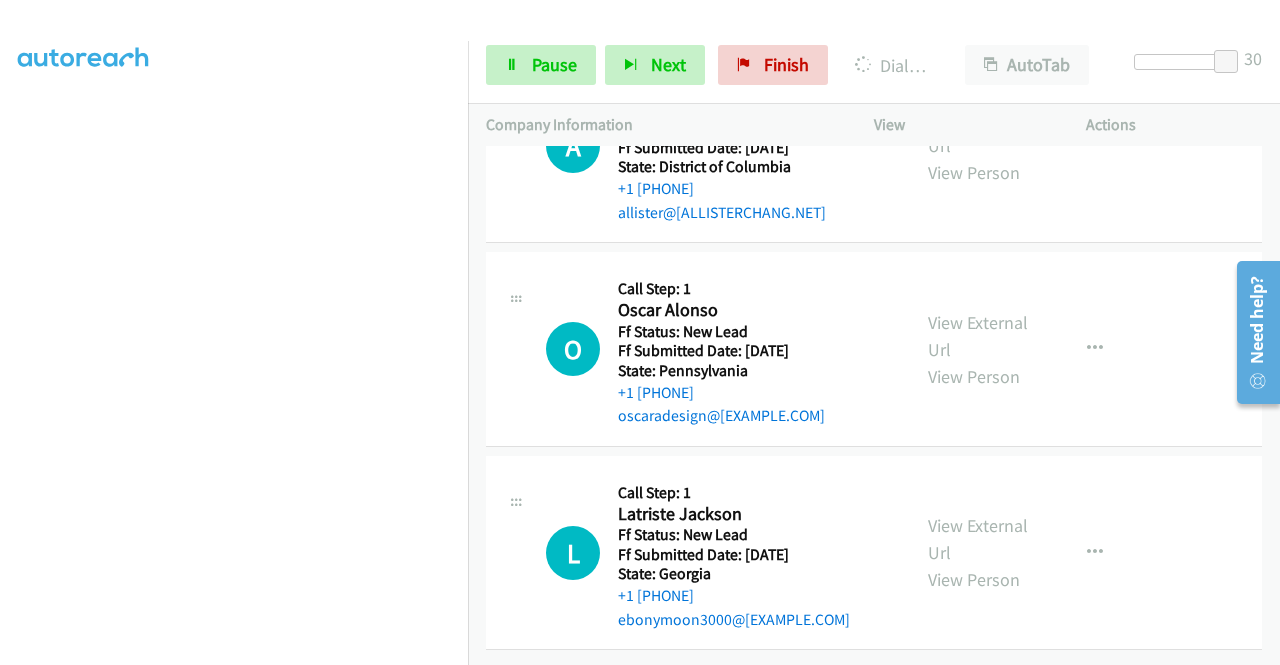 scroll, scrollTop: 1416, scrollLeft: 0, axis: vertical 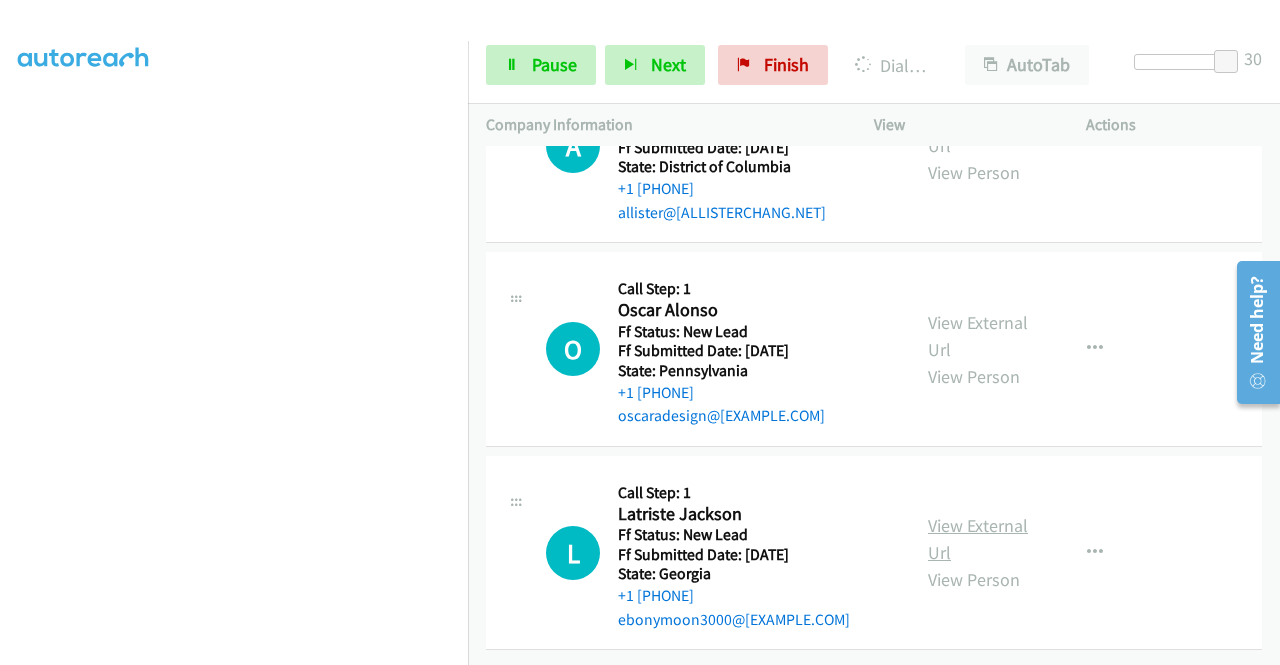 click on "View External Url" at bounding box center [978, 539] 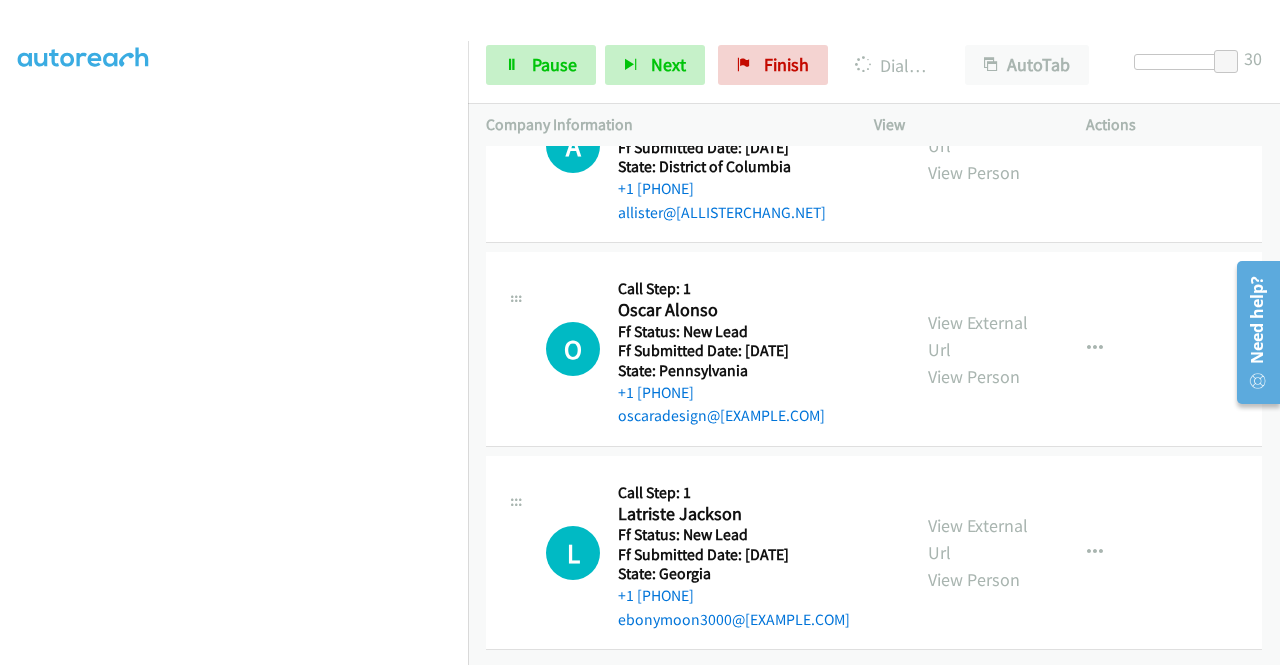 scroll, scrollTop: 156, scrollLeft: 0, axis: vertical 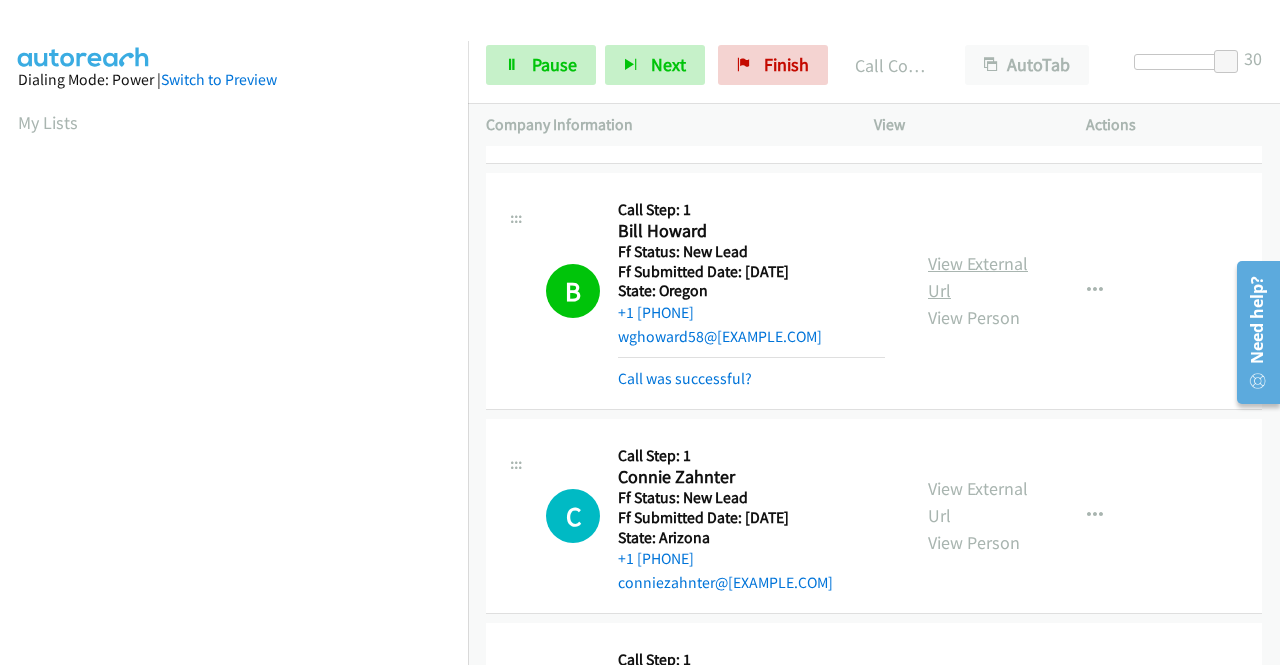 click on "View External Url" at bounding box center [978, 277] 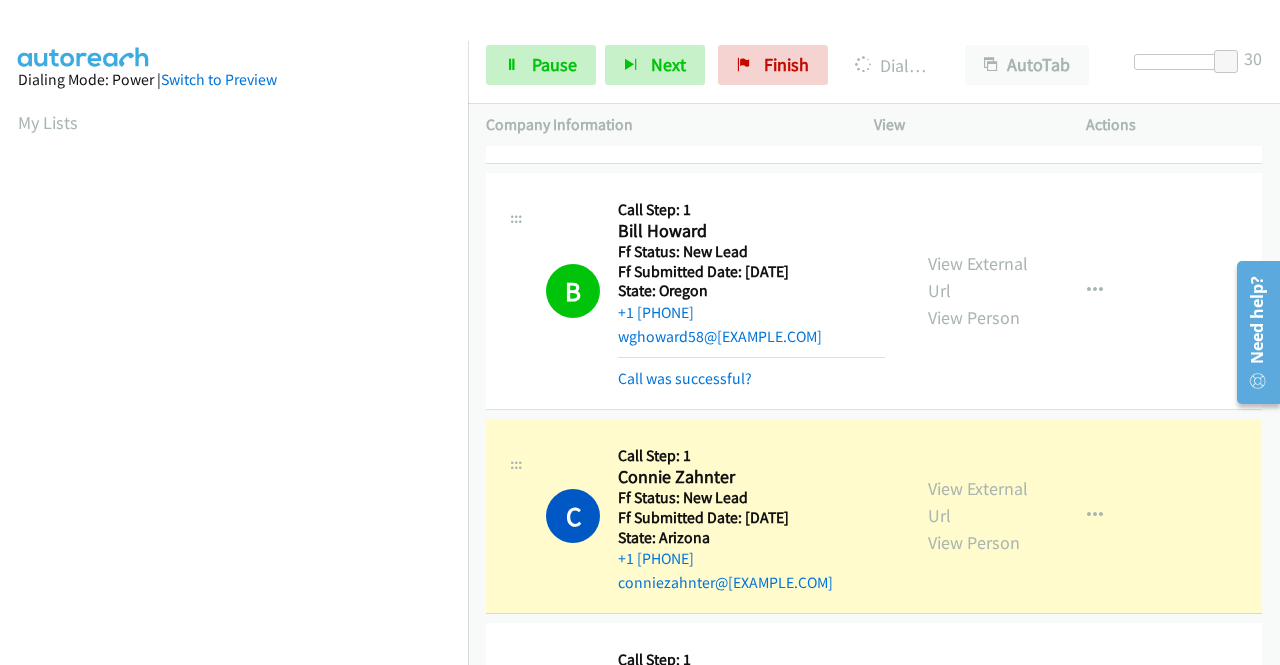 scroll, scrollTop: 456, scrollLeft: 0, axis: vertical 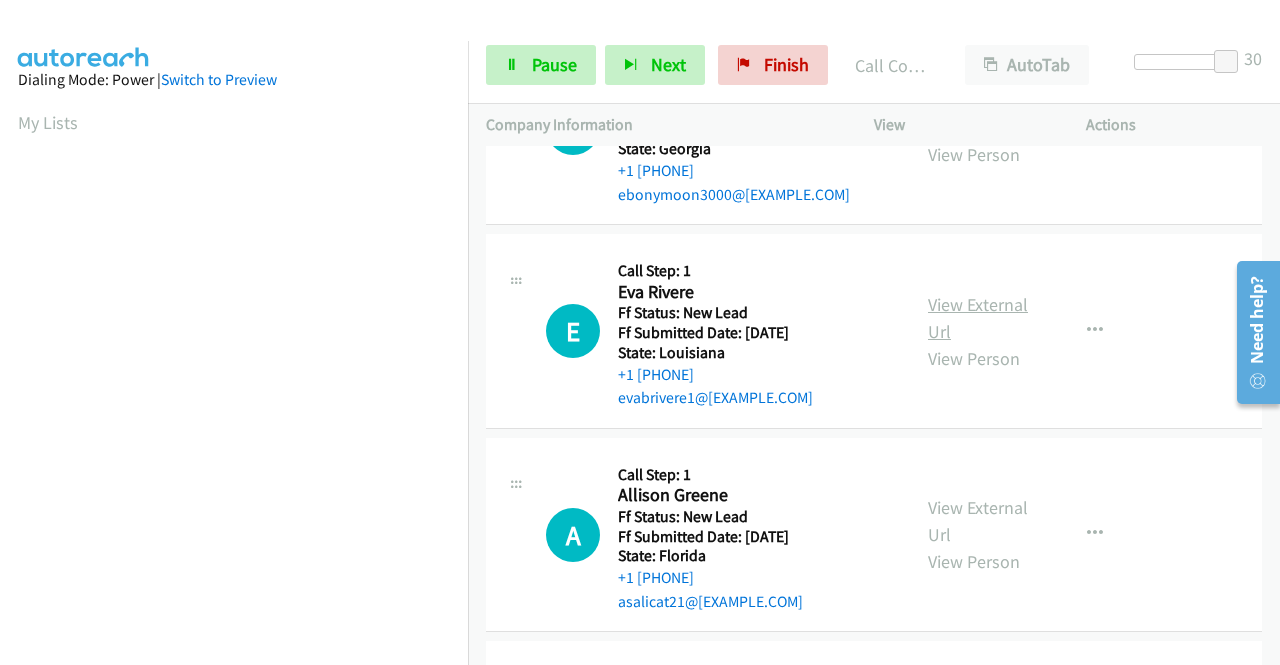 click on "View External Url" at bounding box center (978, 318) 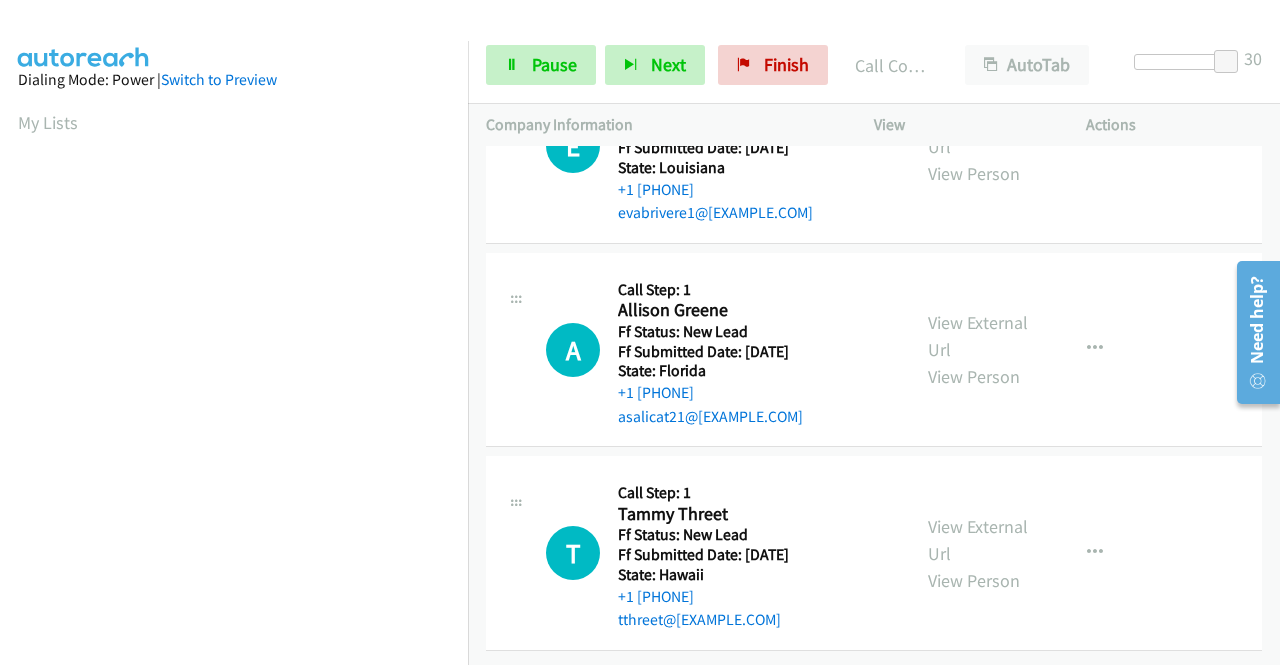scroll, scrollTop: 2200, scrollLeft: 0, axis: vertical 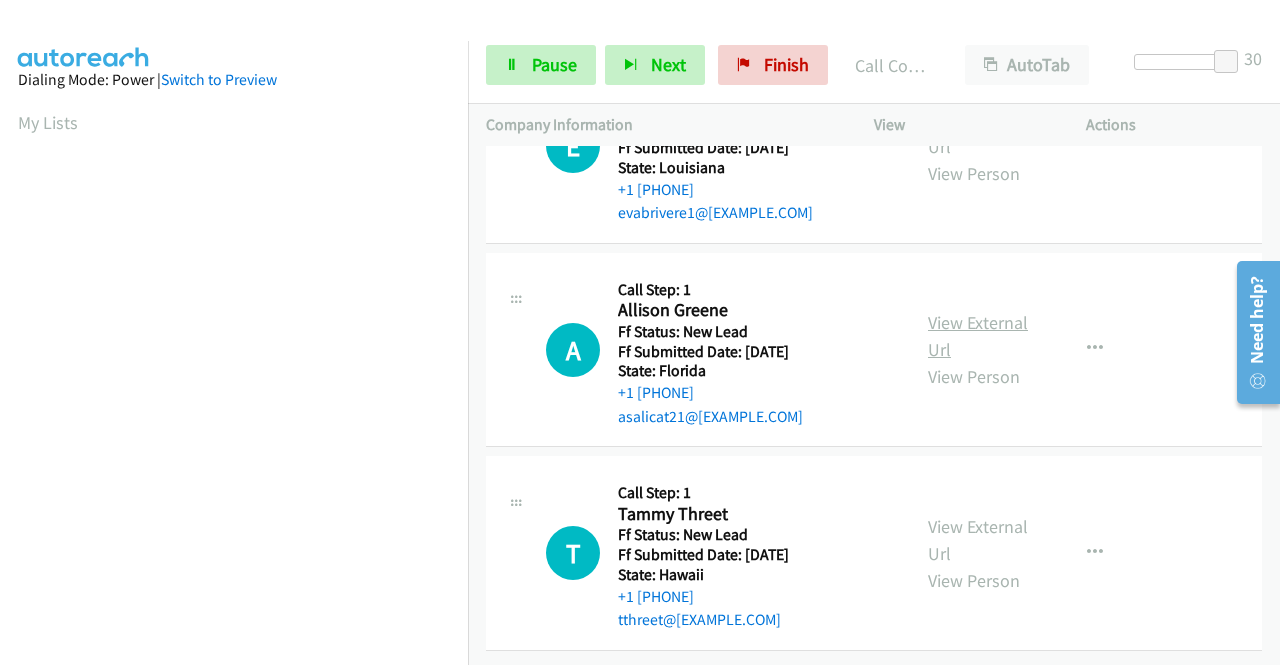 click on "View External Url" at bounding box center [978, 336] 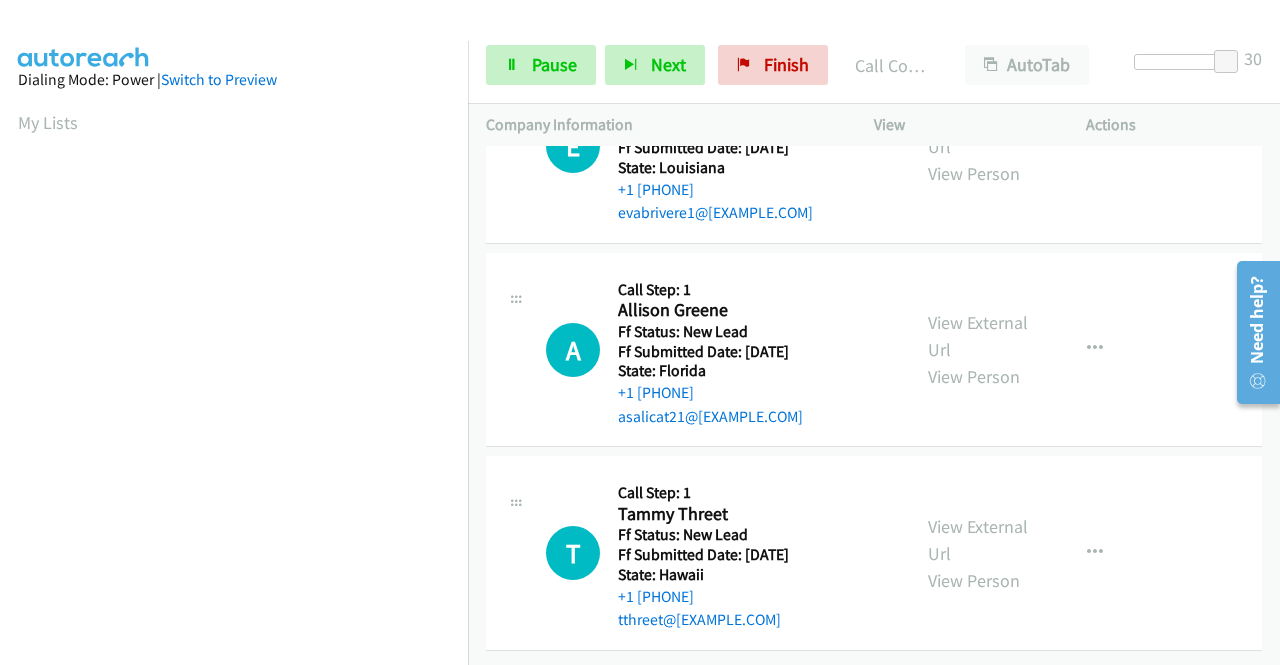 scroll, scrollTop: 2211, scrollLeft: 0, axis: vertical 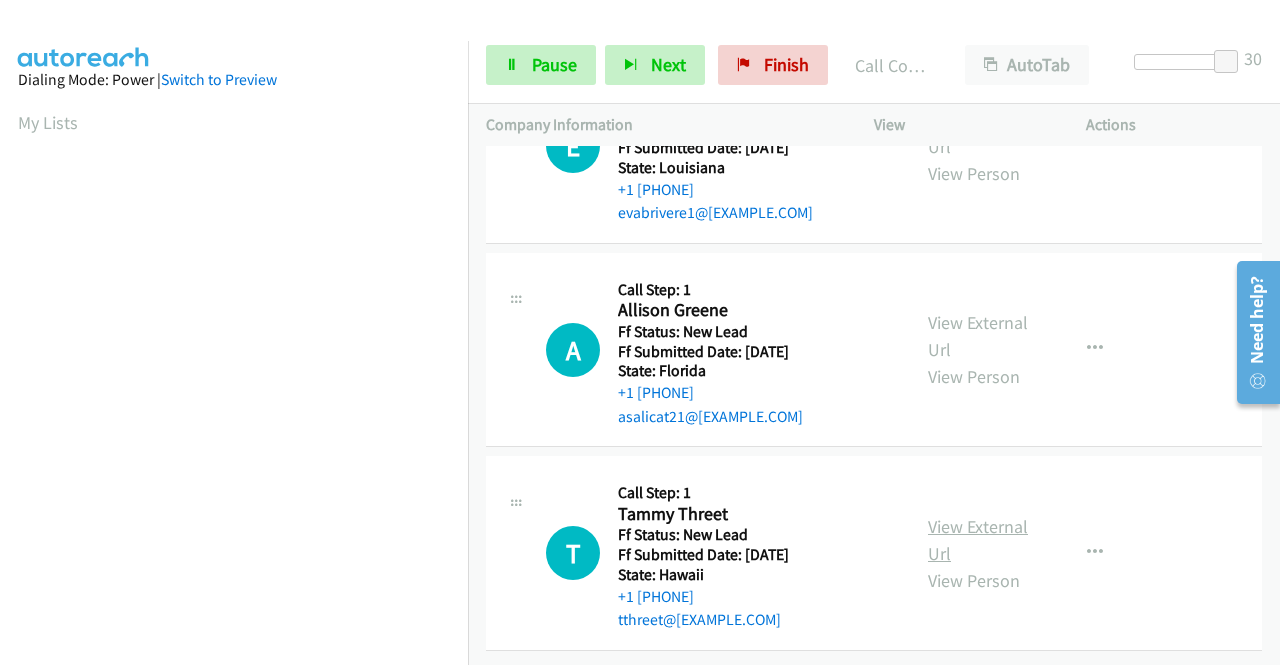 click on "View External Url" at bounding box center (978, 540) 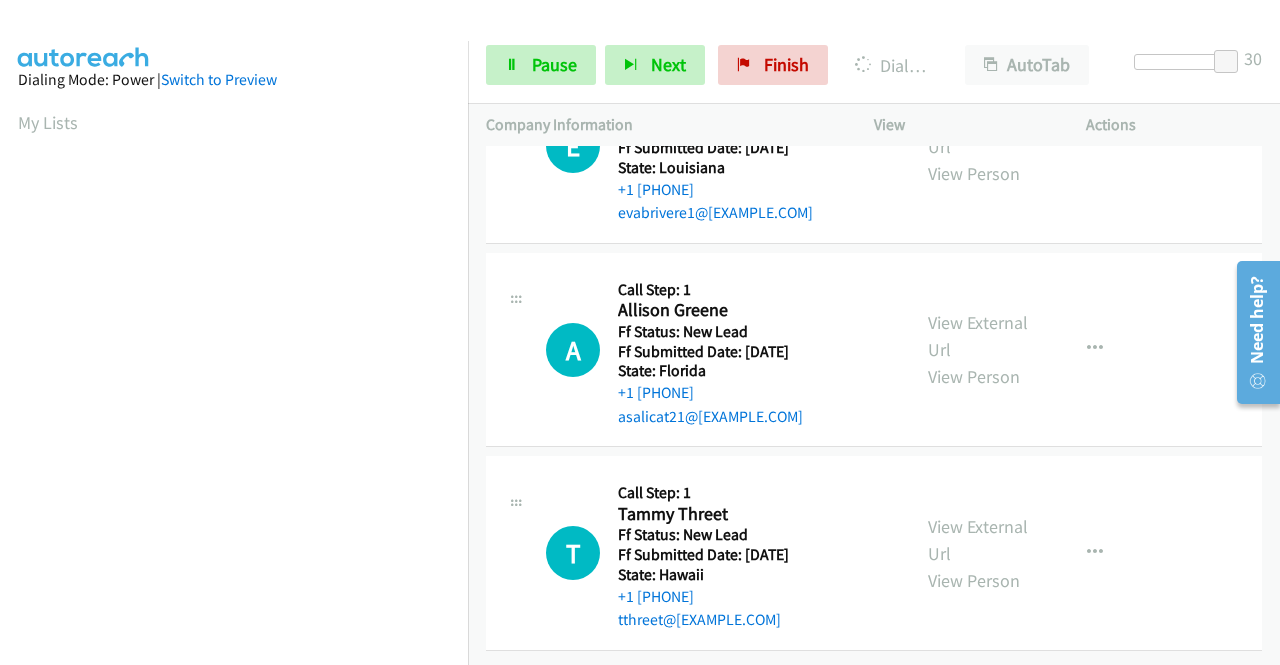 scroll, scrollTop: 456, scrollLeft: 0, axis: vertical 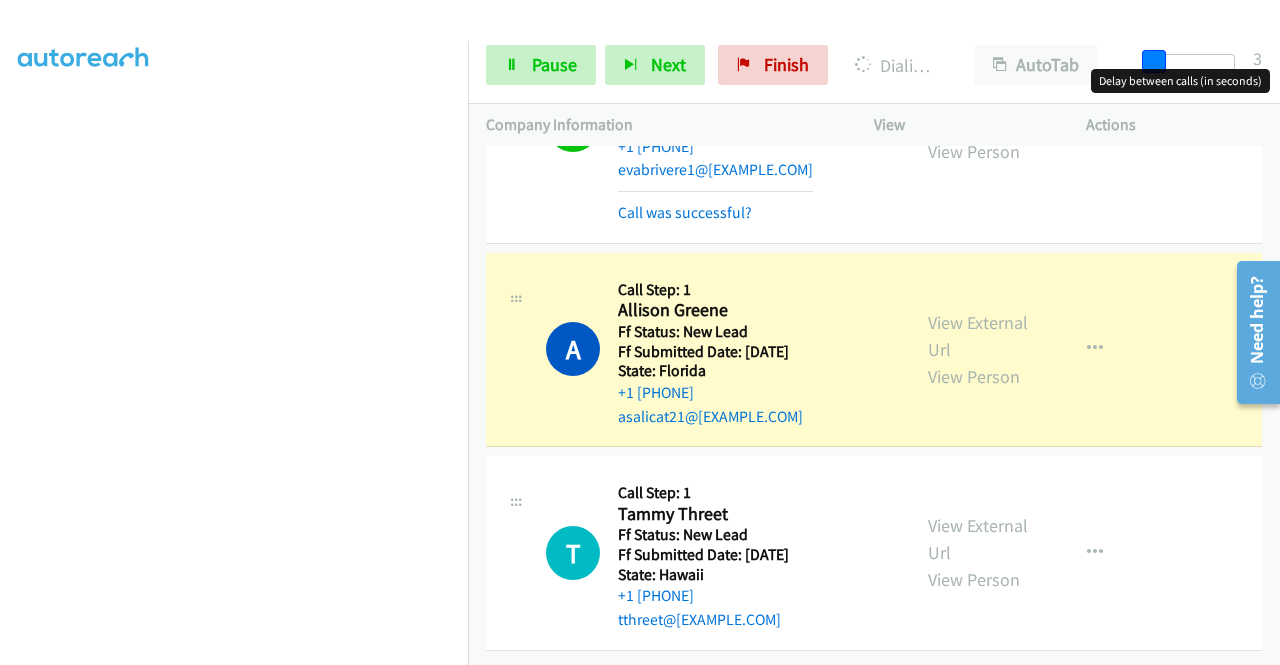 drag, startPoint x: 1220, startPoint y: 62, endPoint x: 1131, endPoint y: 73, distance: 89.6772 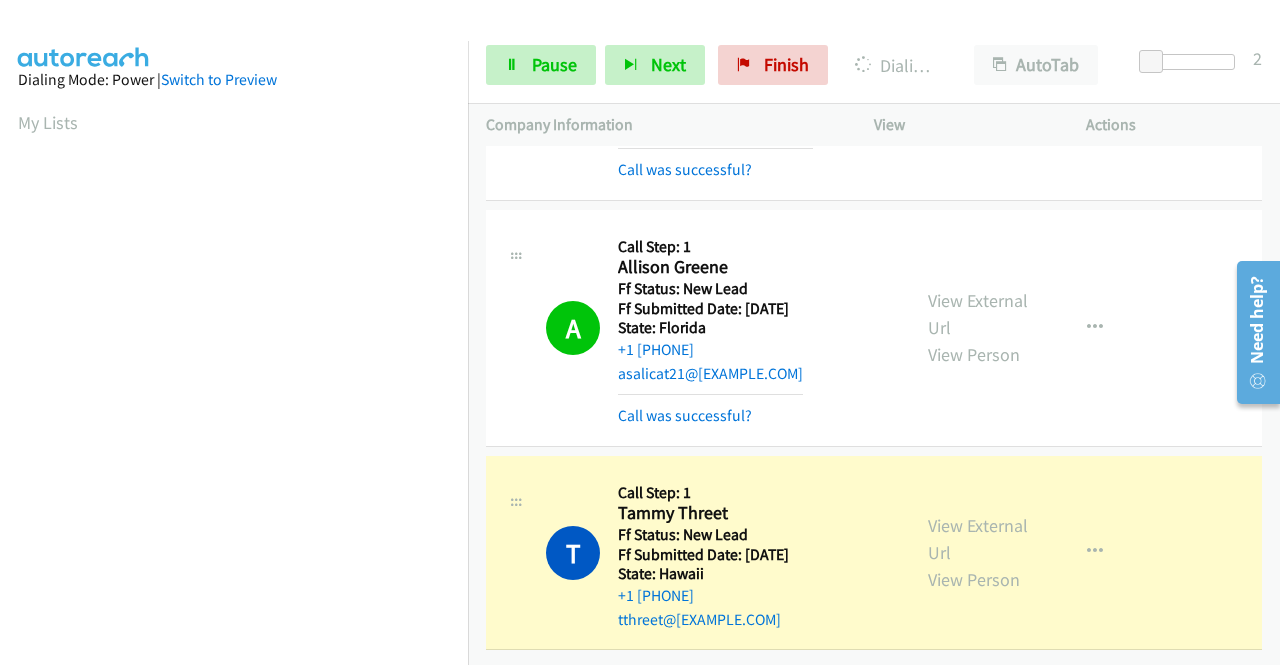 scroll, scrollTop: 456, scrollLeft: 0, axis: vertical 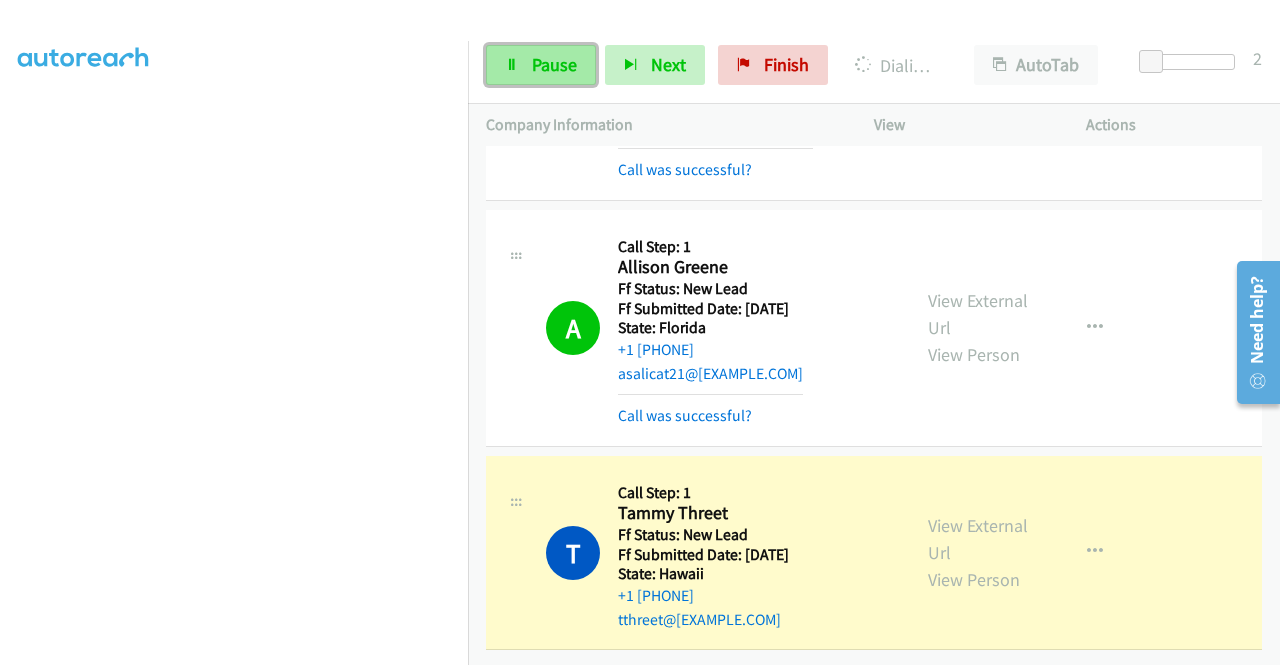 click on "Pause" at bounding box center [554, 64] 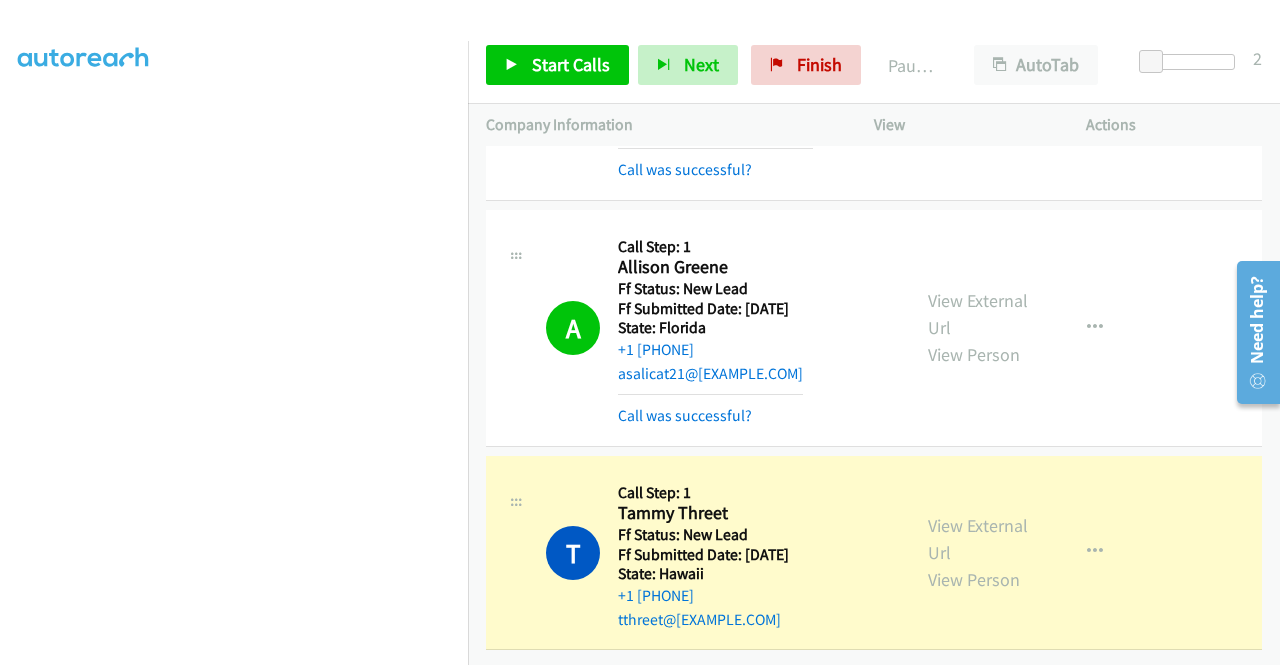 scroll, scrollTop: 0, scrollLeft: 0, axis: both 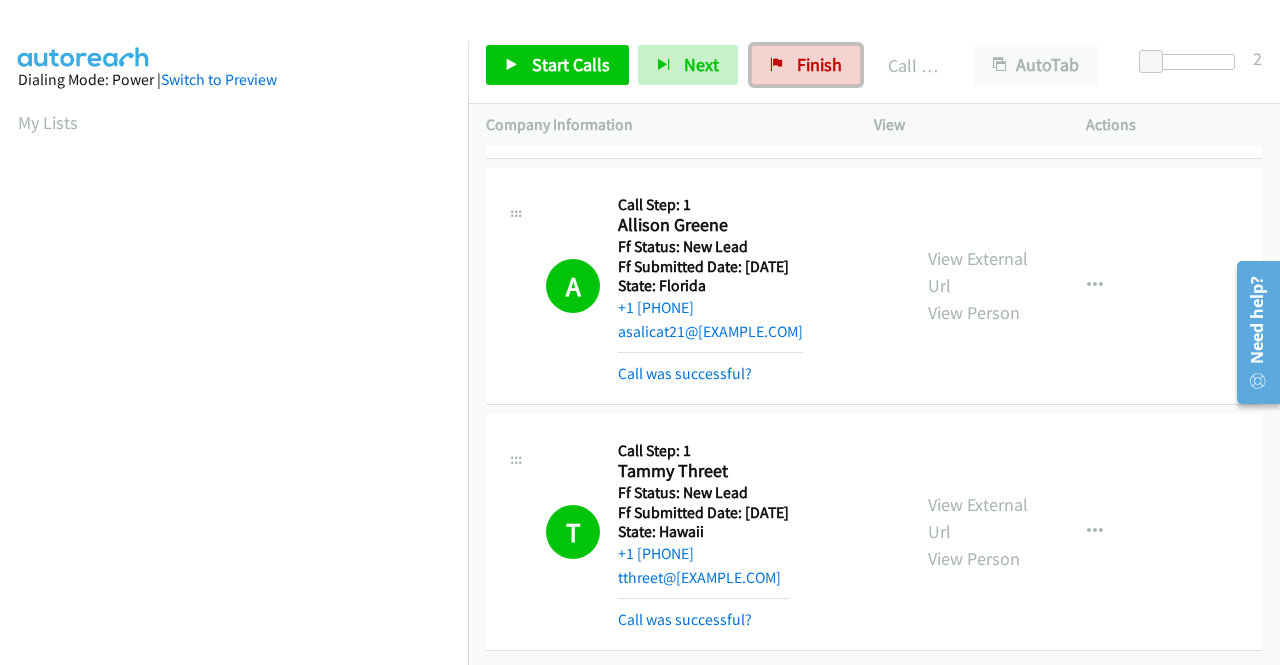 click on "Finish" at bounding box center [819, 64] 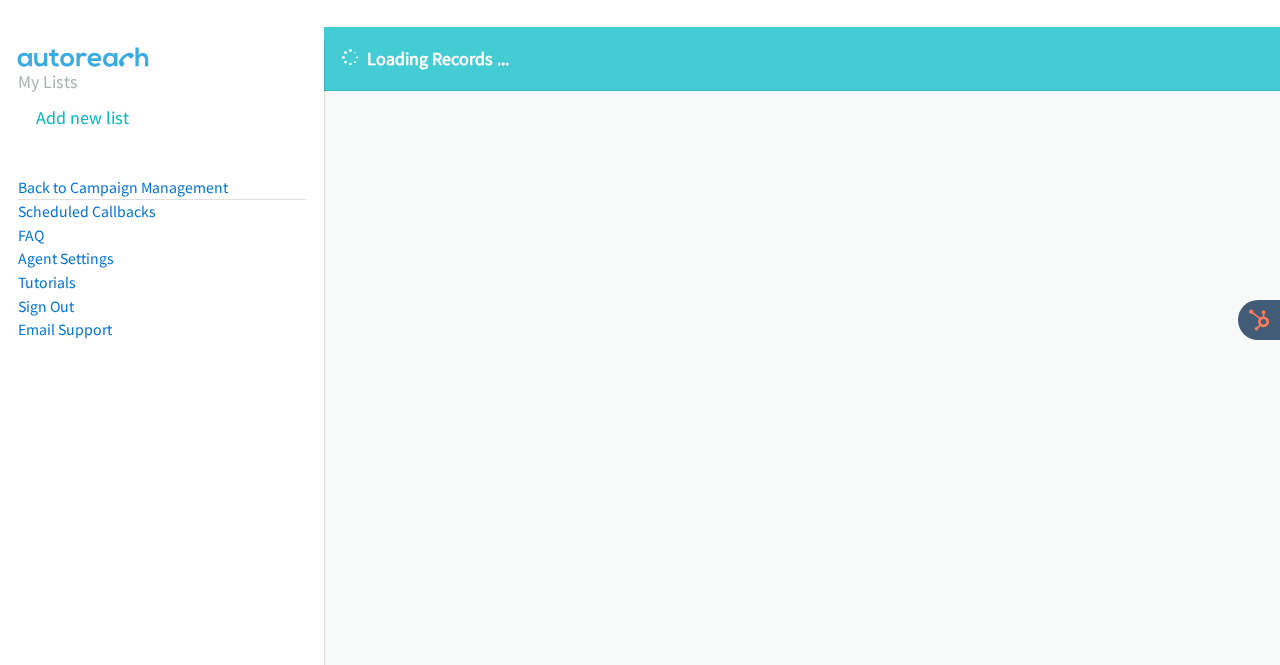 scroll, scrollTop: 0, scrollLeft: 0, axis: both 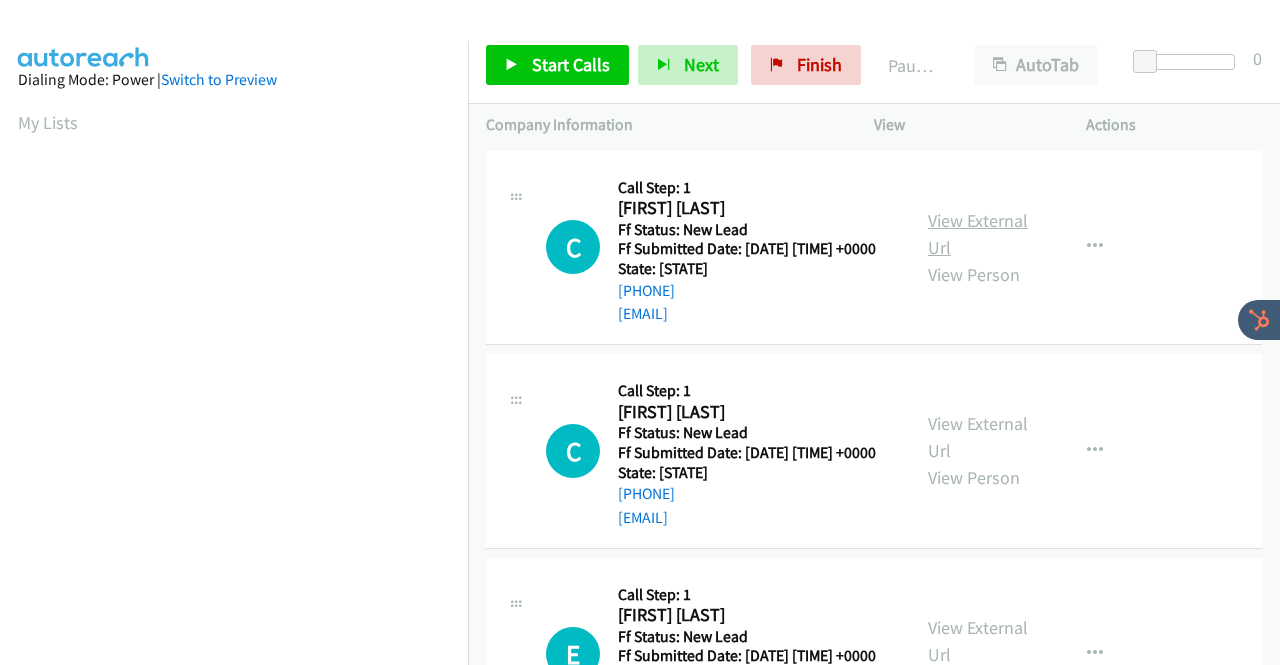 click on "View External Url" at bounding box center (978, 234) 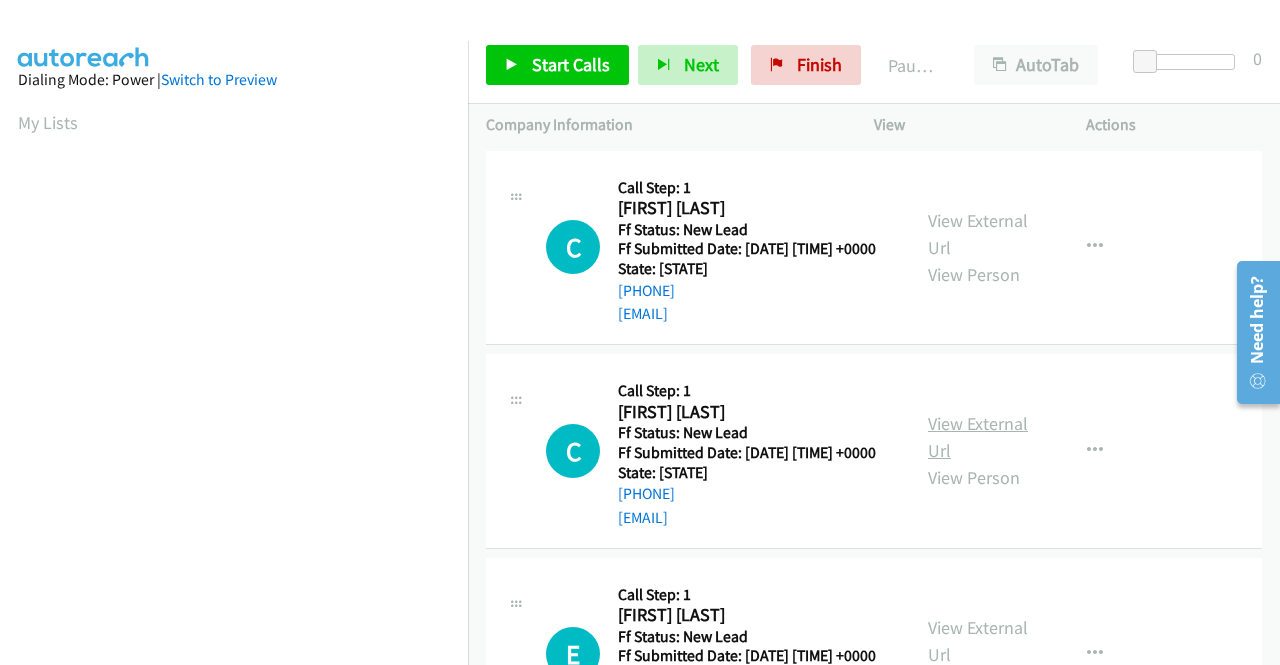 click on "View External Url" at bounding box center [978, 437] 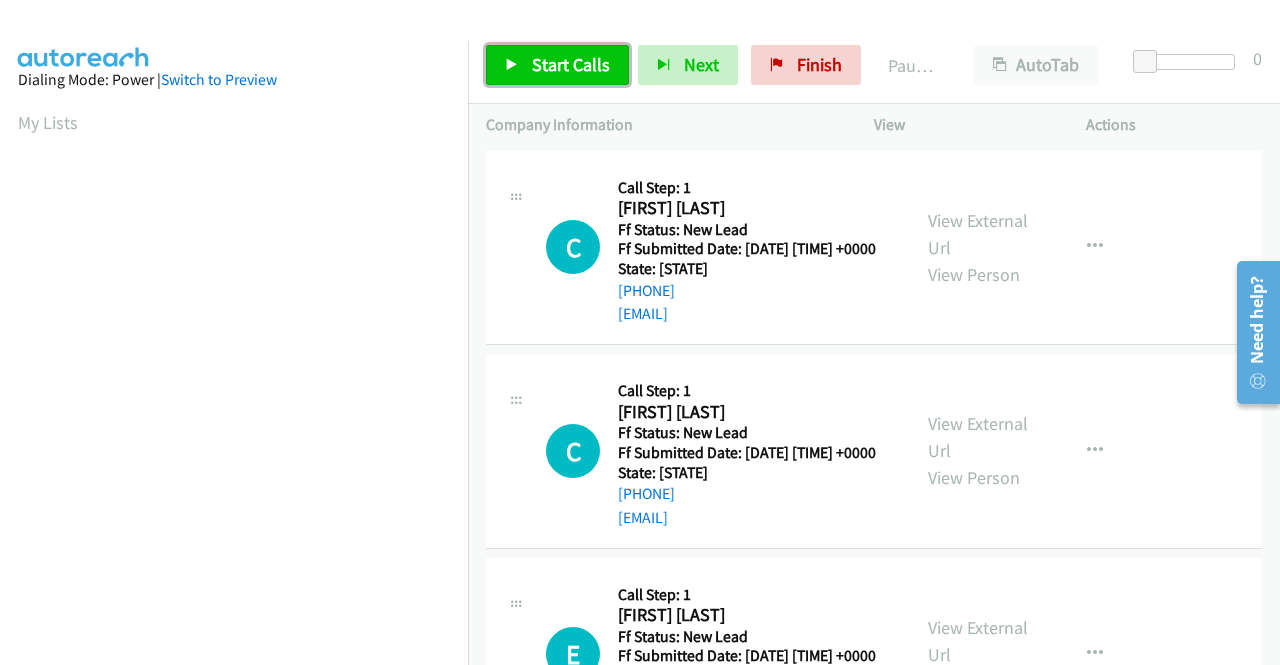click on "Start Calls" at bounding box center (571, 64) 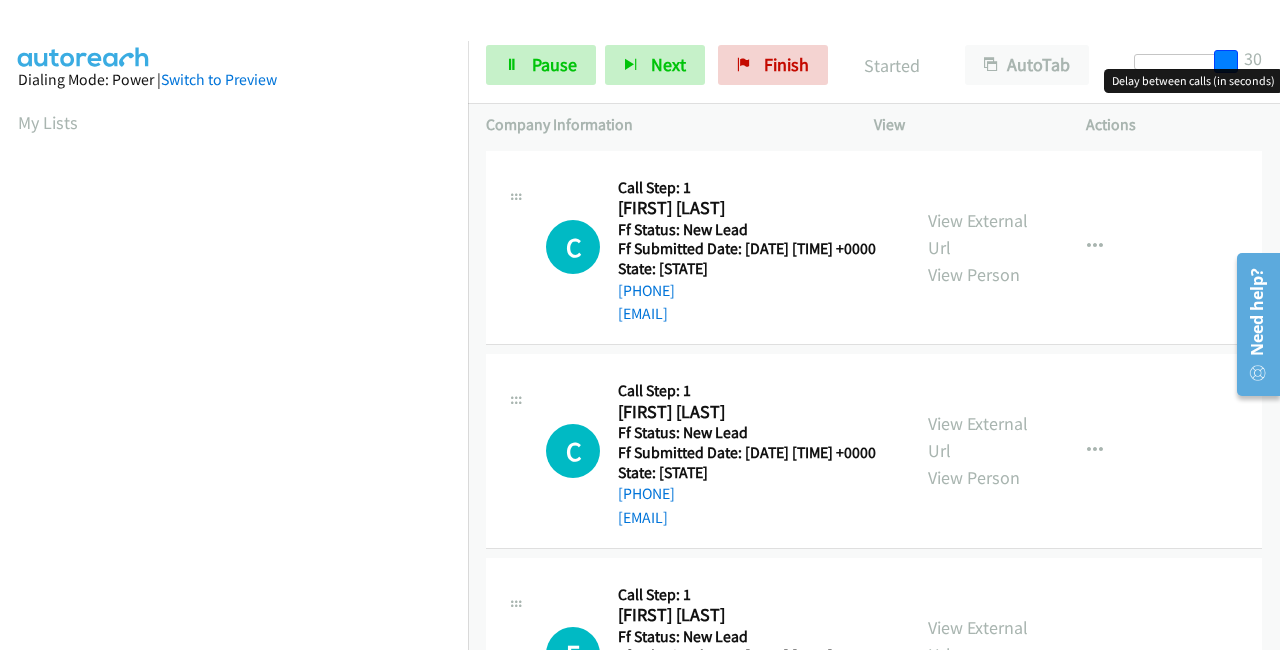 drag, startPoint x: 1176, startPoint y: 63, endPoint x: 1279, endPoint y: 63, distance: 103 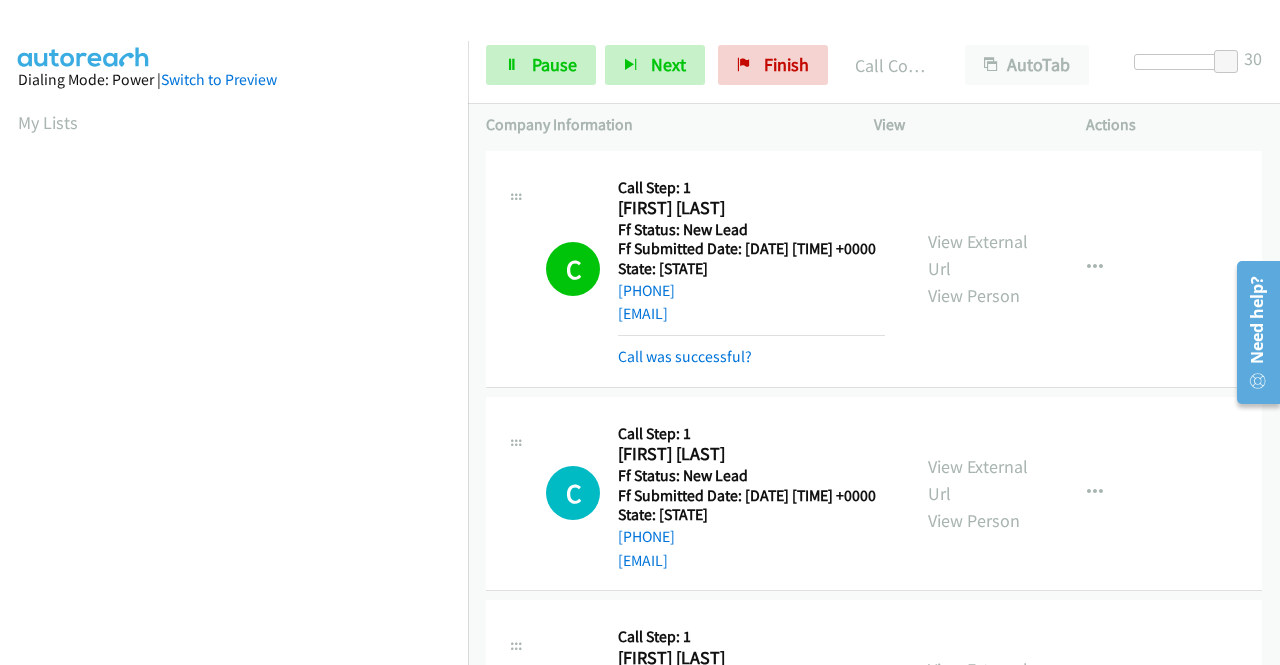 scroll, scrollTop: 456, scrollLeft: 0, axis: vertical 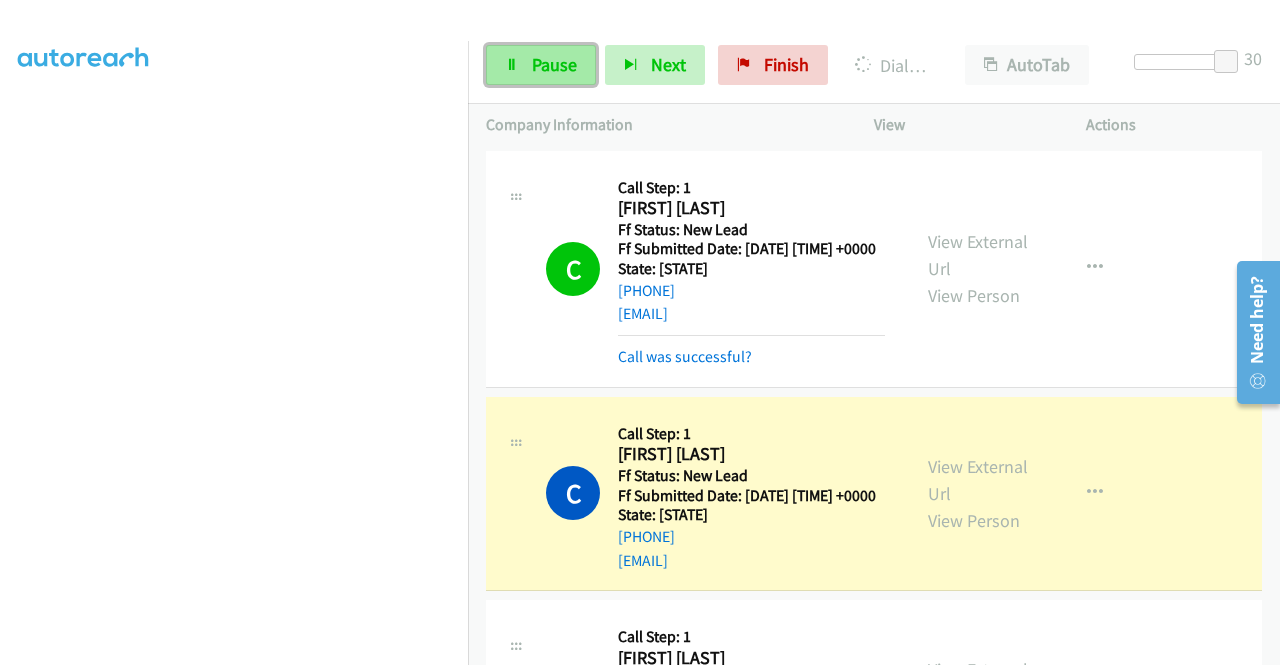click on "Pause" at bounding box center (554, 64) 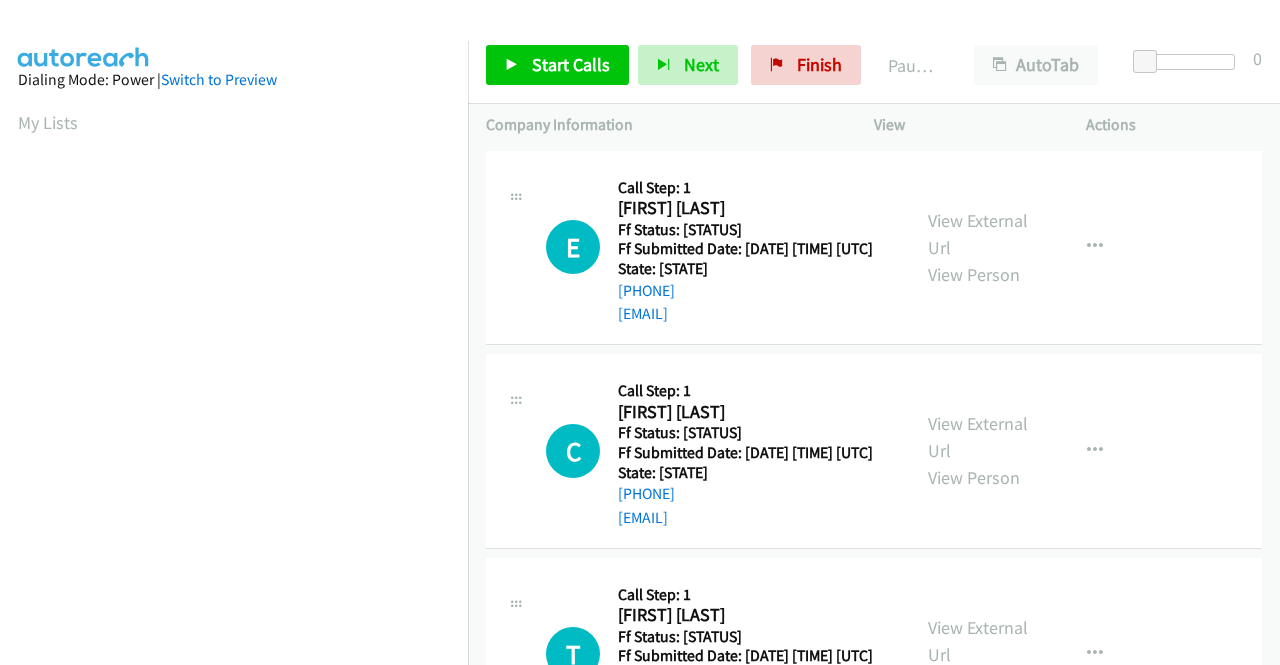 scroll, scrollTop: 0, scrollLeft: 0, axis: both 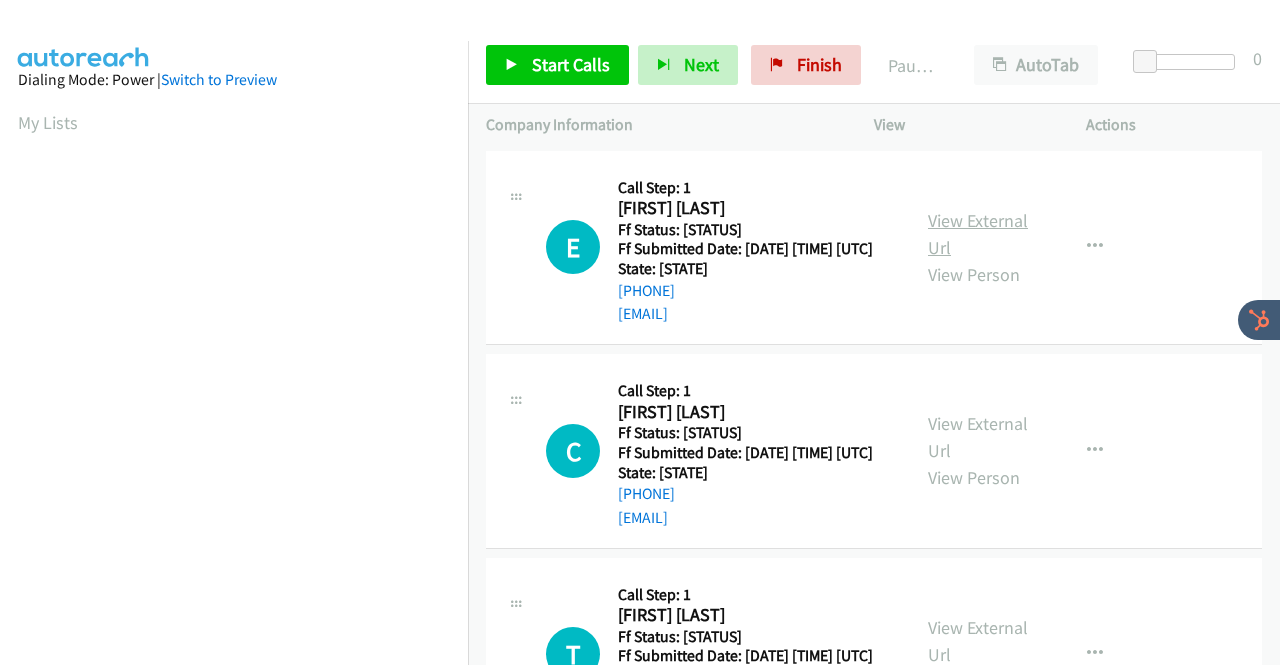 click on "View External Url" at bounding box center [978, 234] 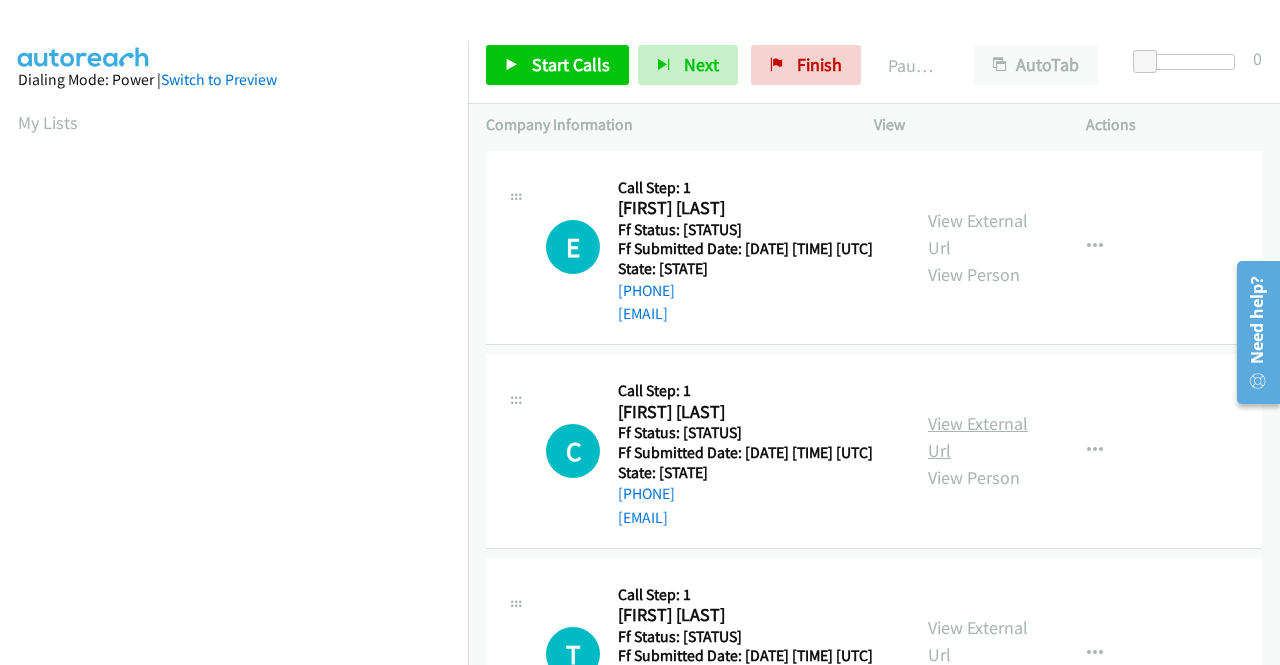 click on "View External Url" at bounding box center (978, 437) 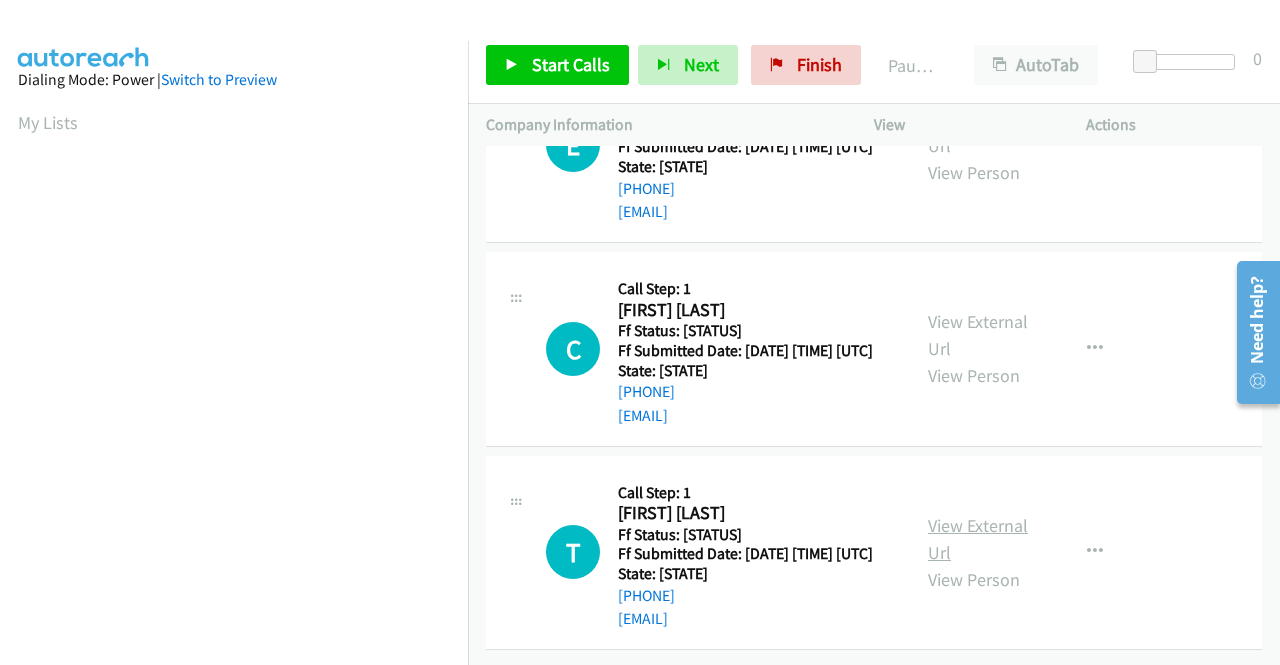 scroll, scrollTop: 174, scrollLeft: 0, axis: vertical 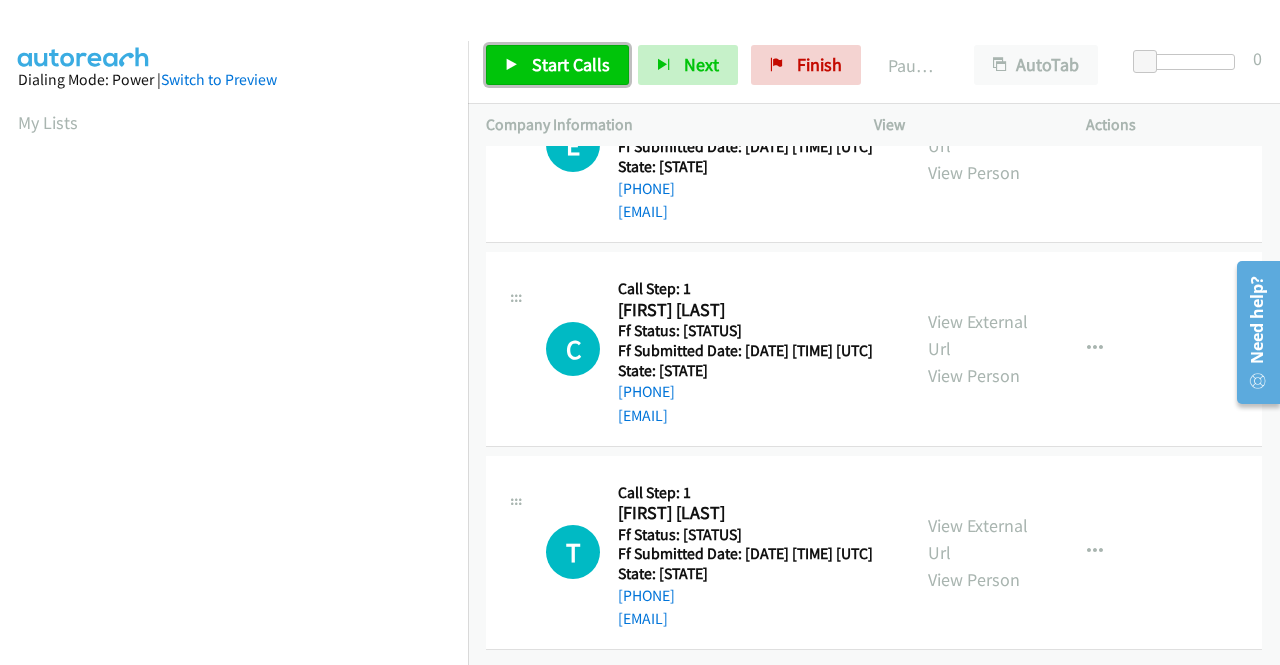 click on "Start Calls" at bounding box center [571, 64] 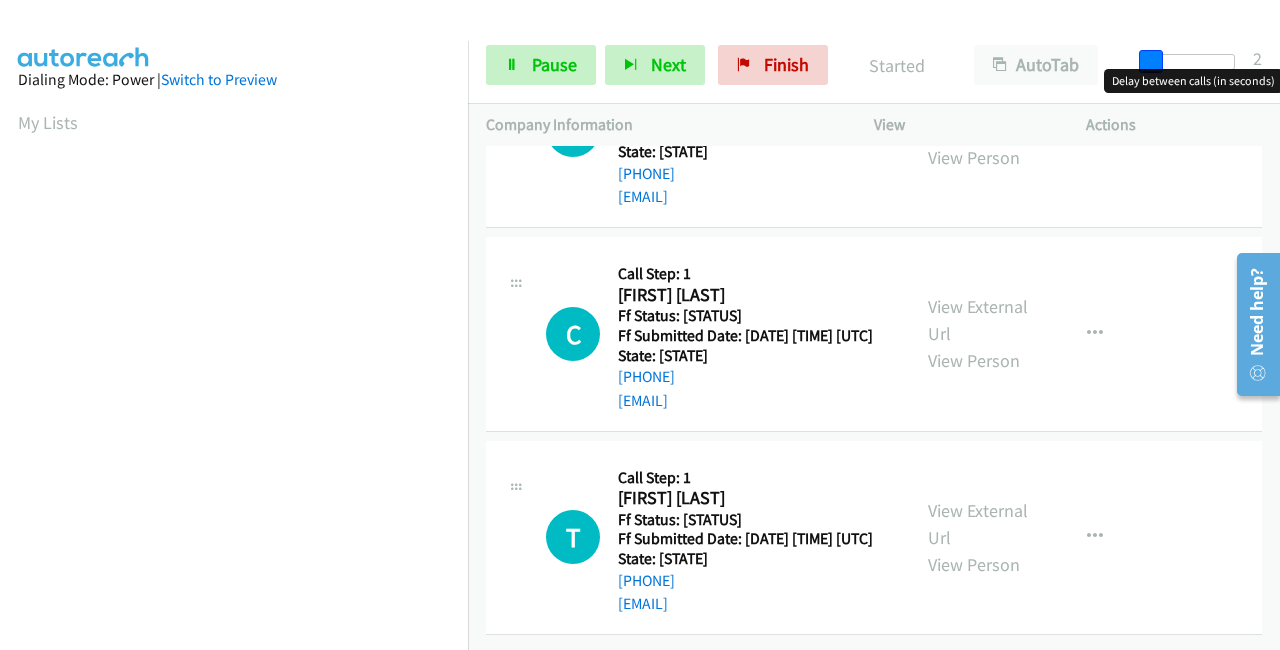 drag, startPoint x: 1150, startPoint y: 55, endPoint x: 1279, endPoint y: 51, distance: 129.062 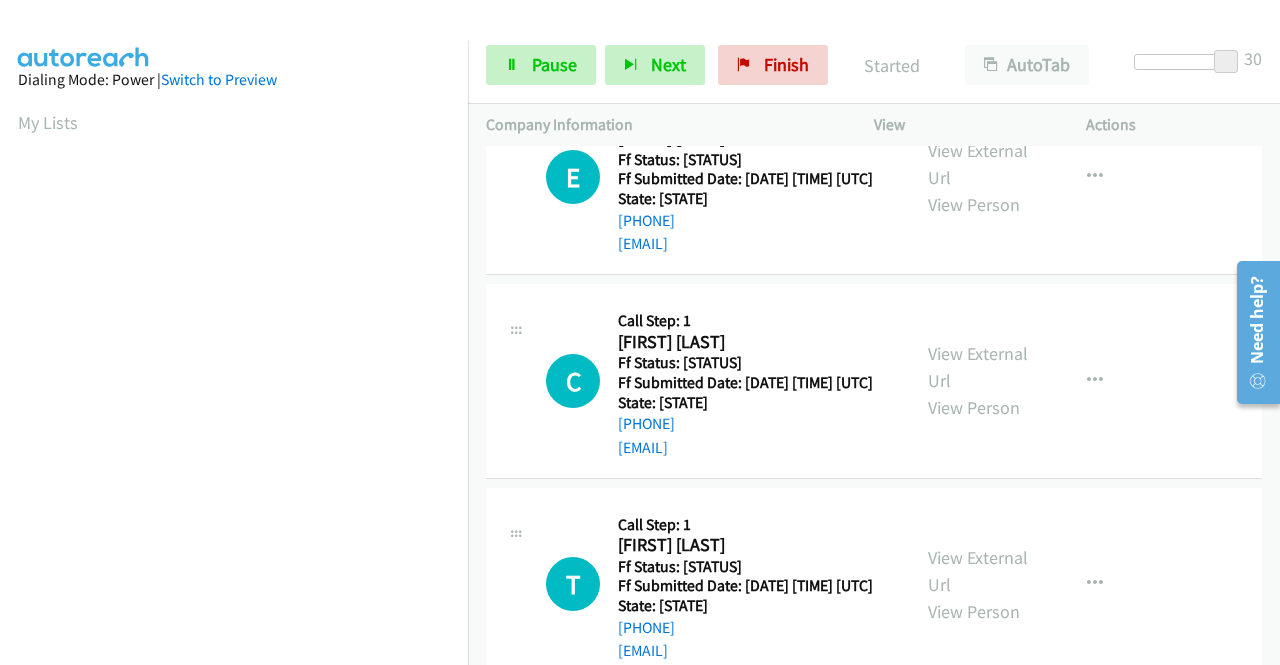 scroll, scrollTop: 0, scrollLeft: 0, axis: both 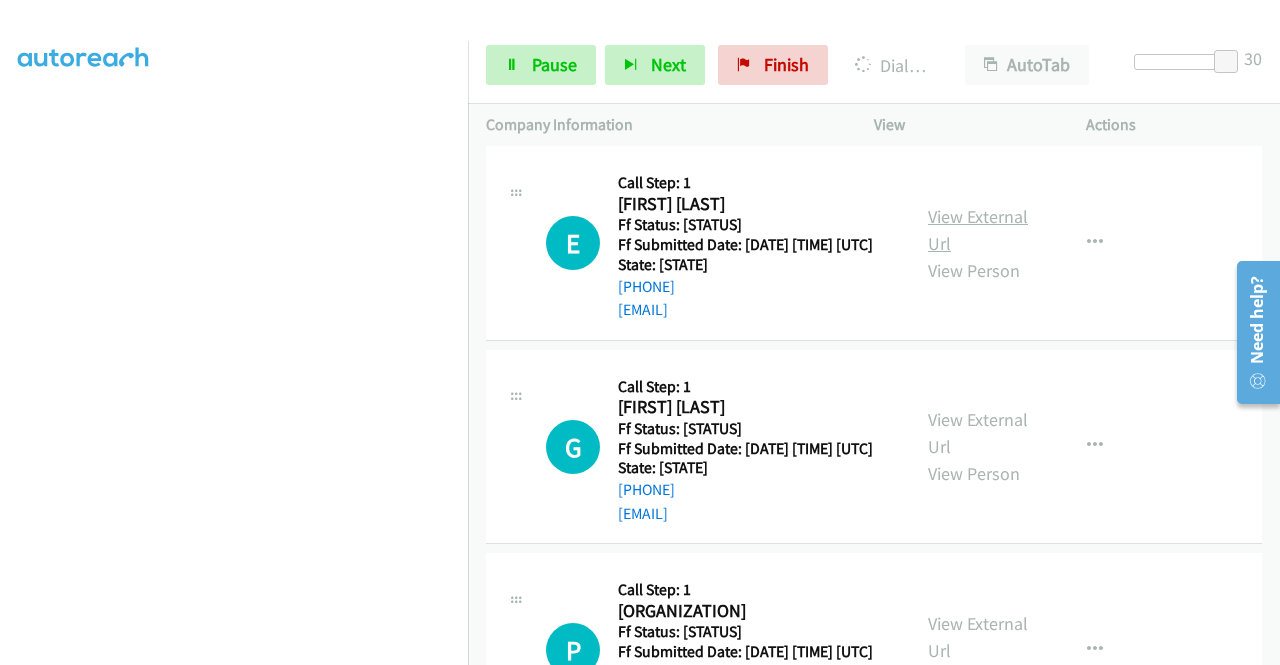 click on "View External Url" at bounding box center (978, 230) 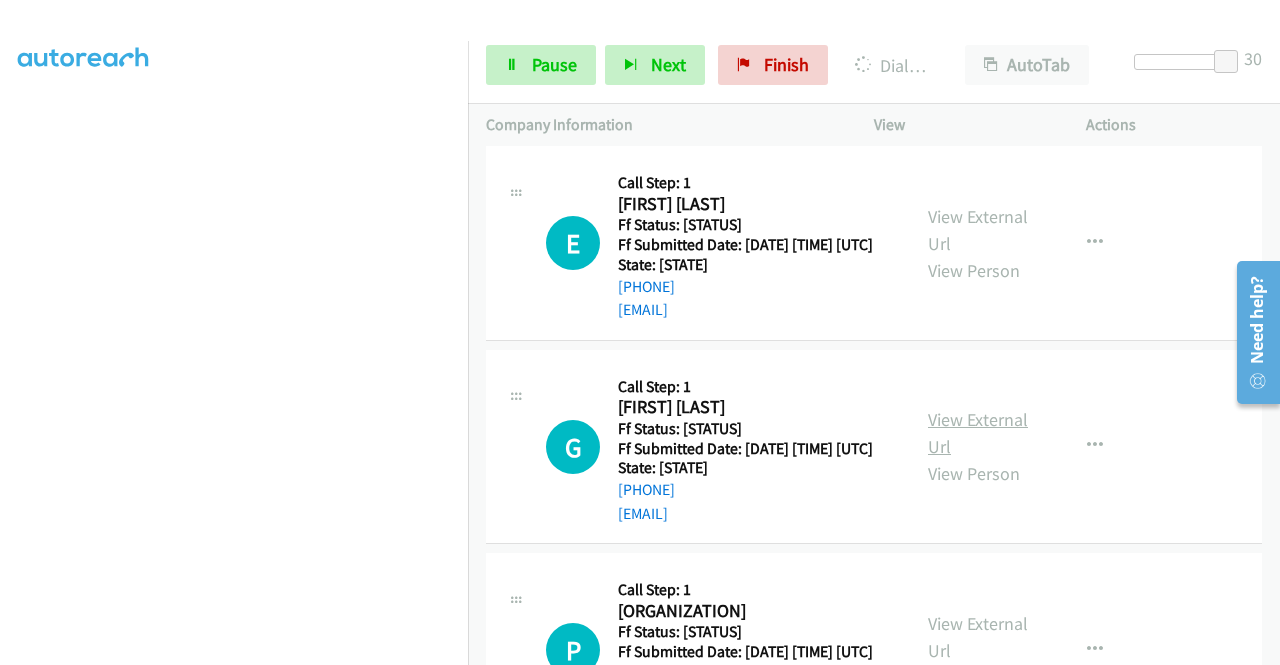 click on "View External Url" at bounding box center [978, 433] 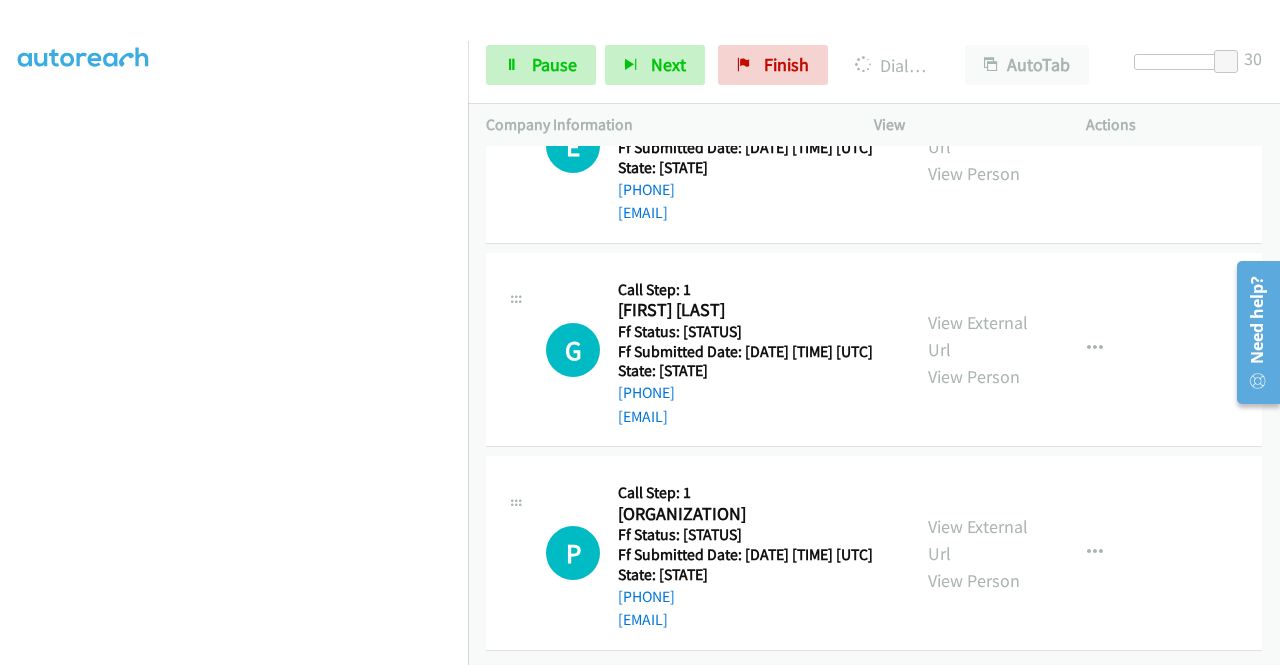 scroll, scrollTop: 928, scrollLeft: 0, axis: vertical 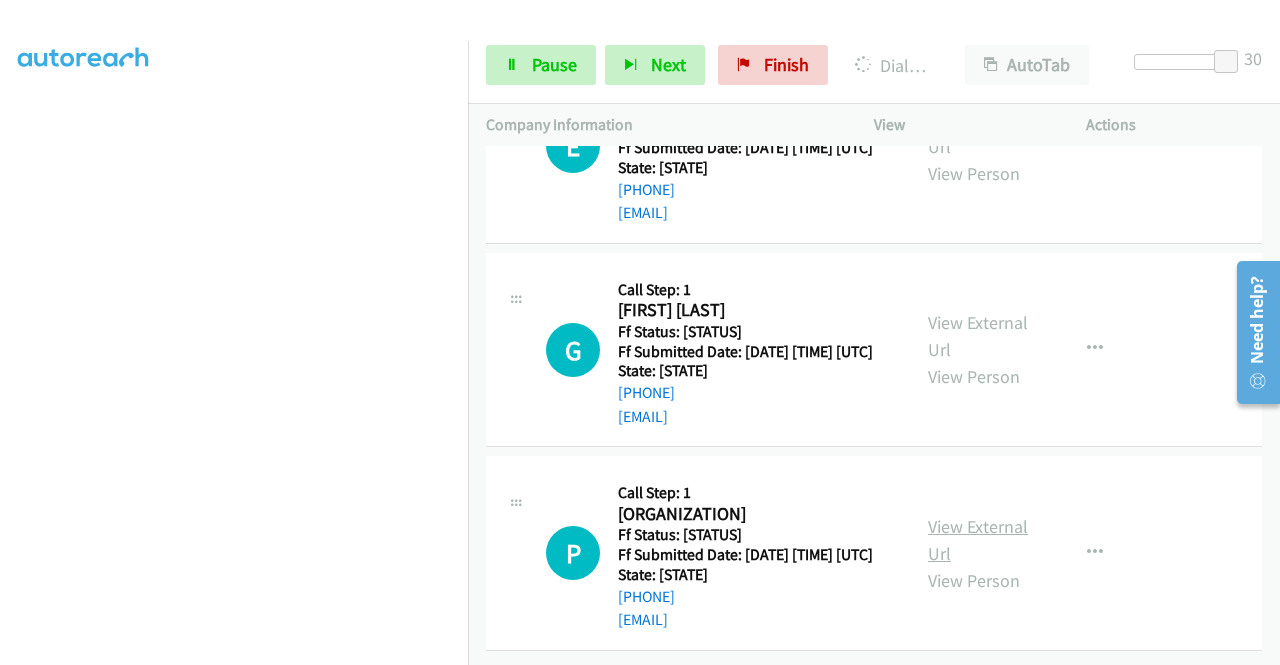 click on "View External Url" at bounding box center (978, 540) 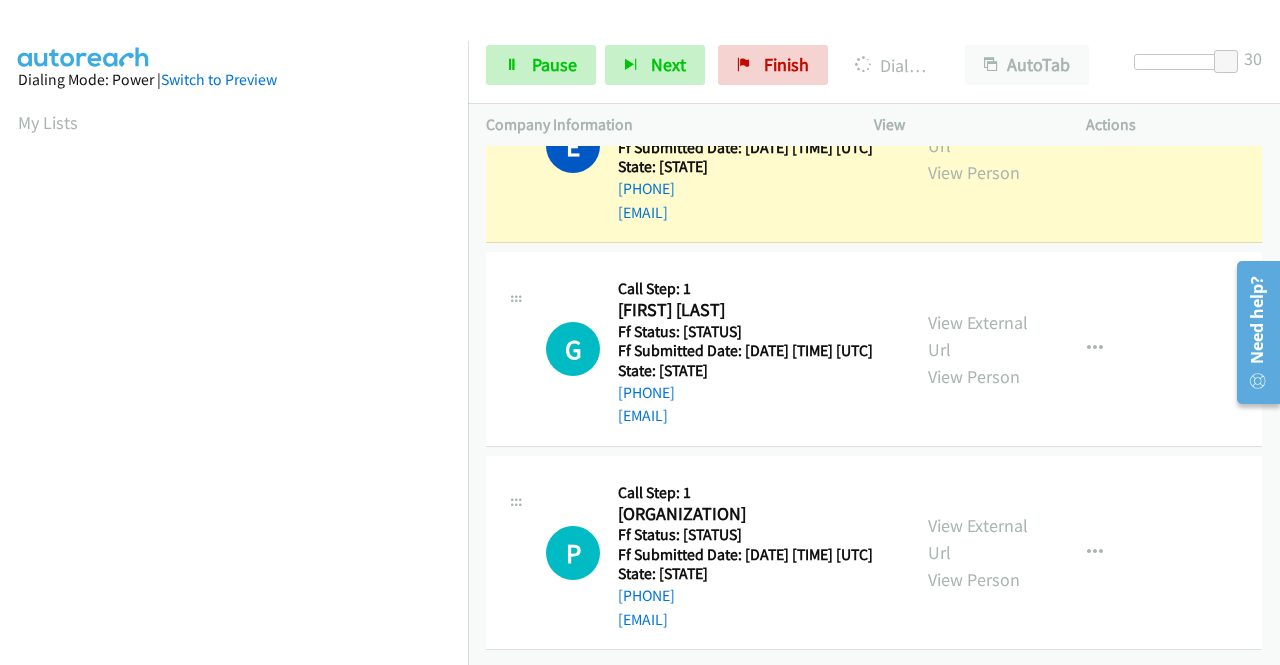 scroll, scrollTop: 456, scrollLeft: 0, axis: vertical 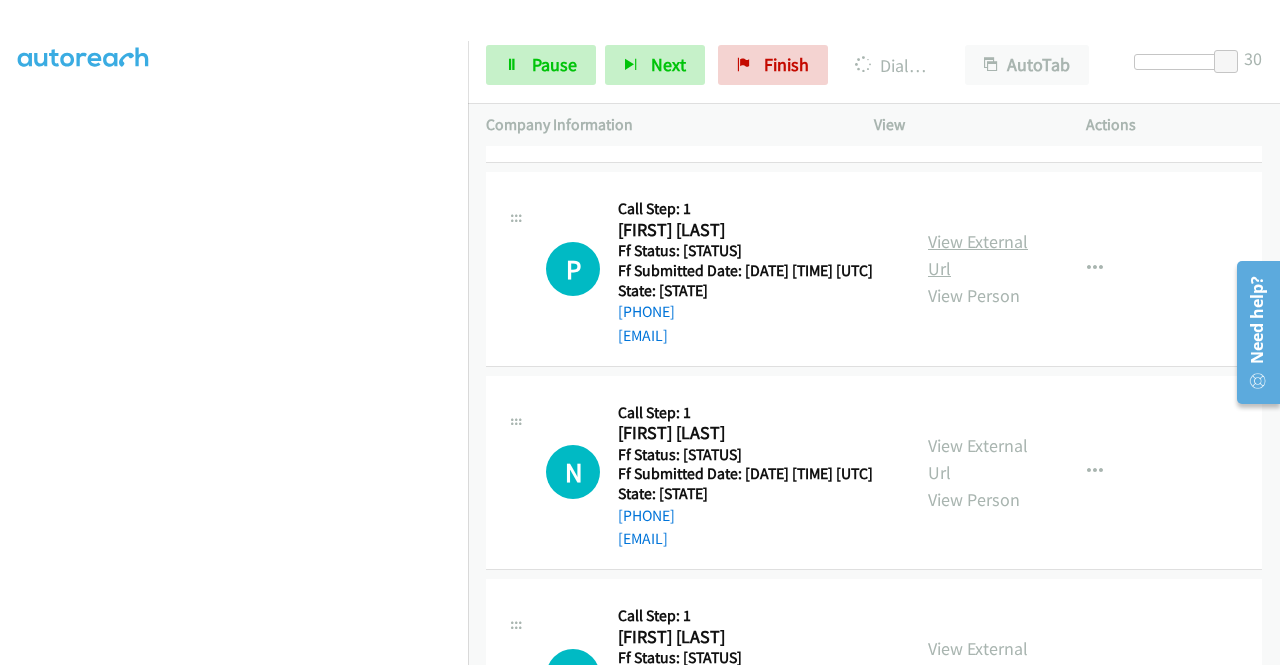 click on "View External Url" at bounding box center (978, 255) 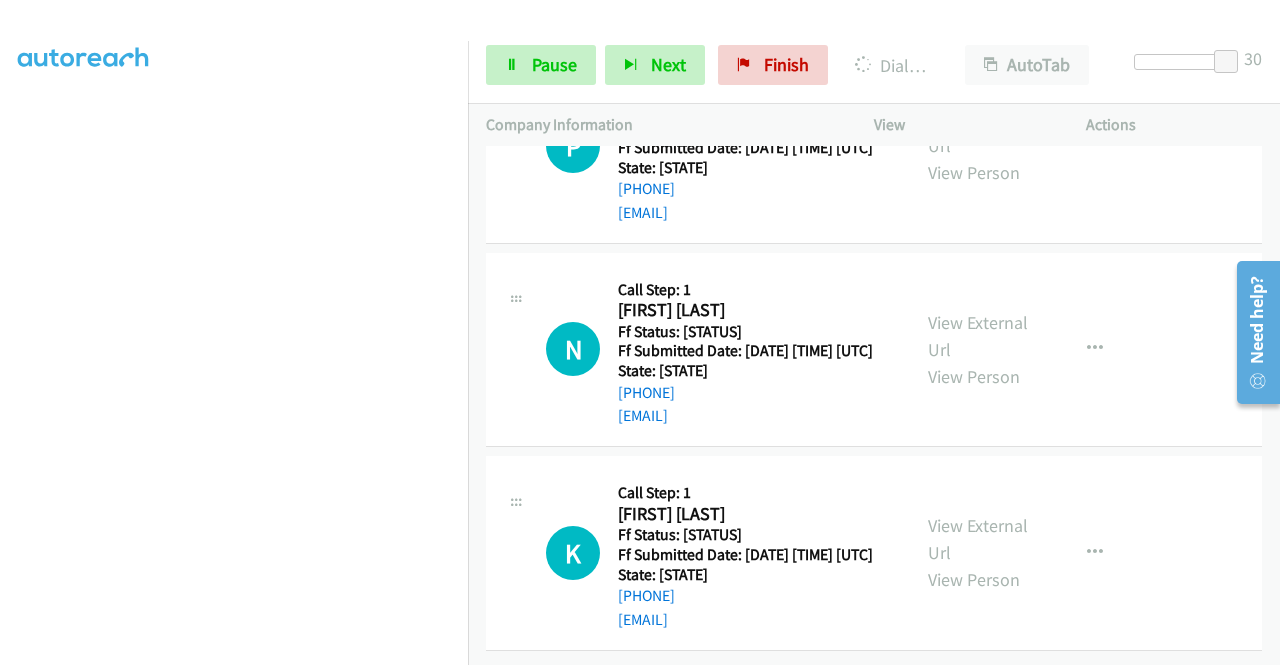scroll, scrollTop: 1670, scrollLeft: 0, axis: vertical 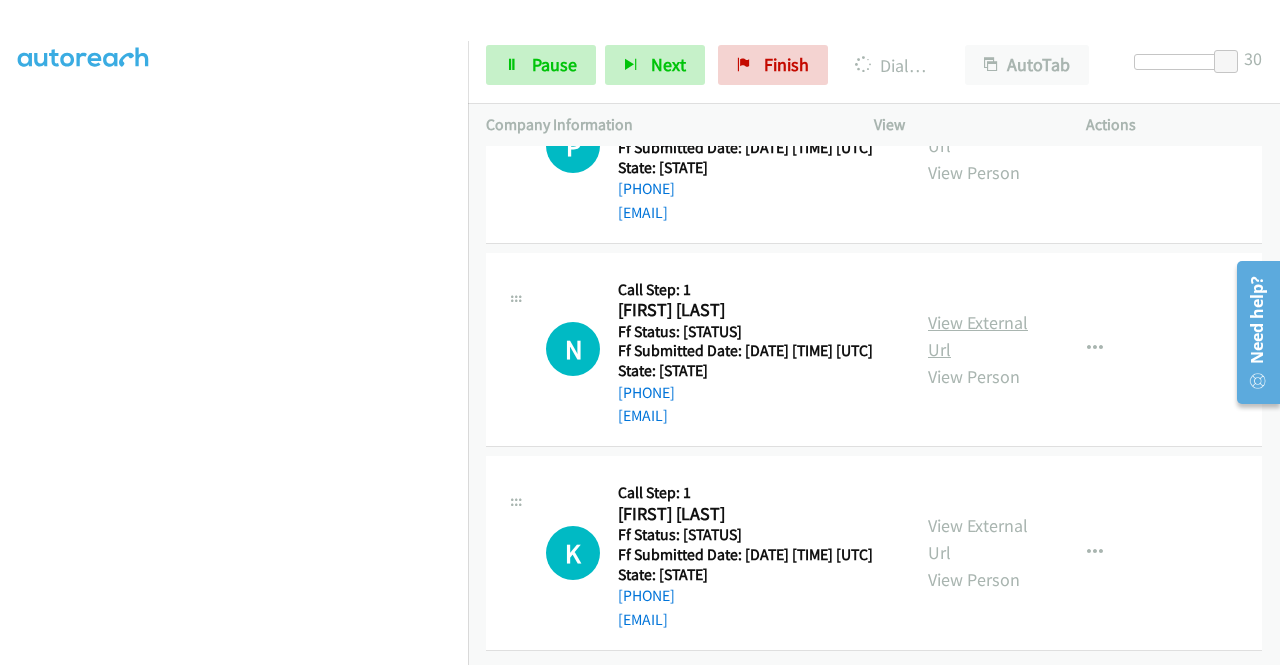 click on "View External Url" at bounding box center (978, 336) 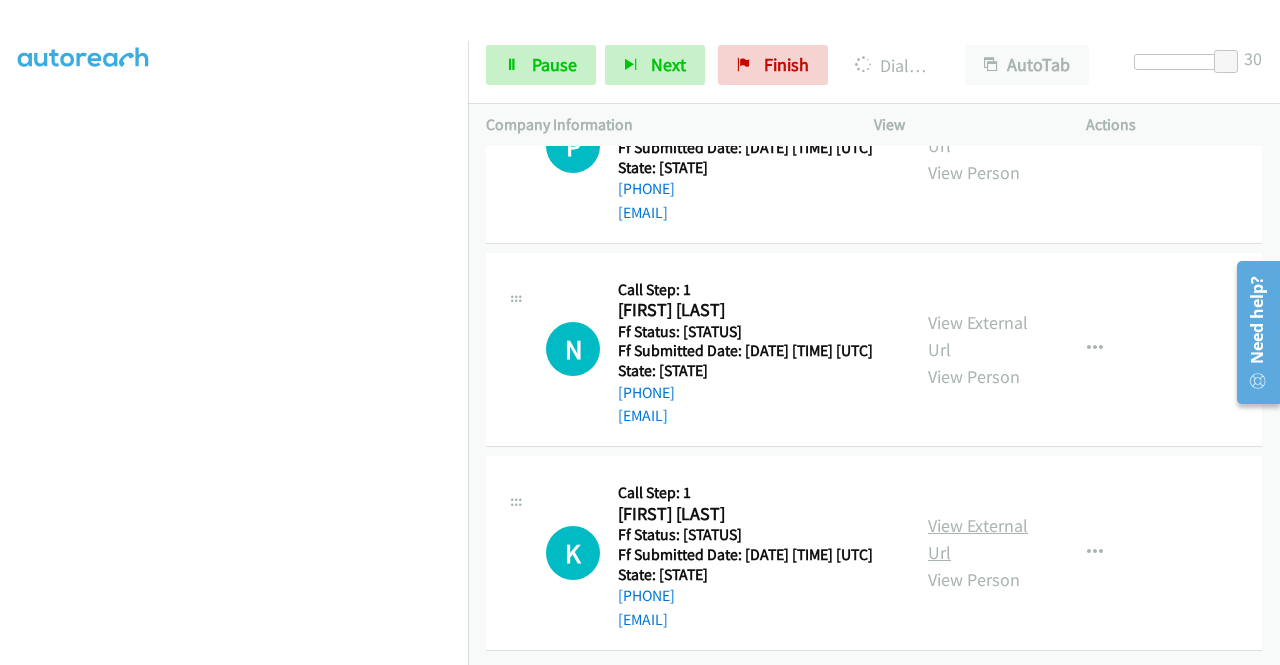 scroll, scrollTop: 1680, scrollLeft: 0, axis: vertical 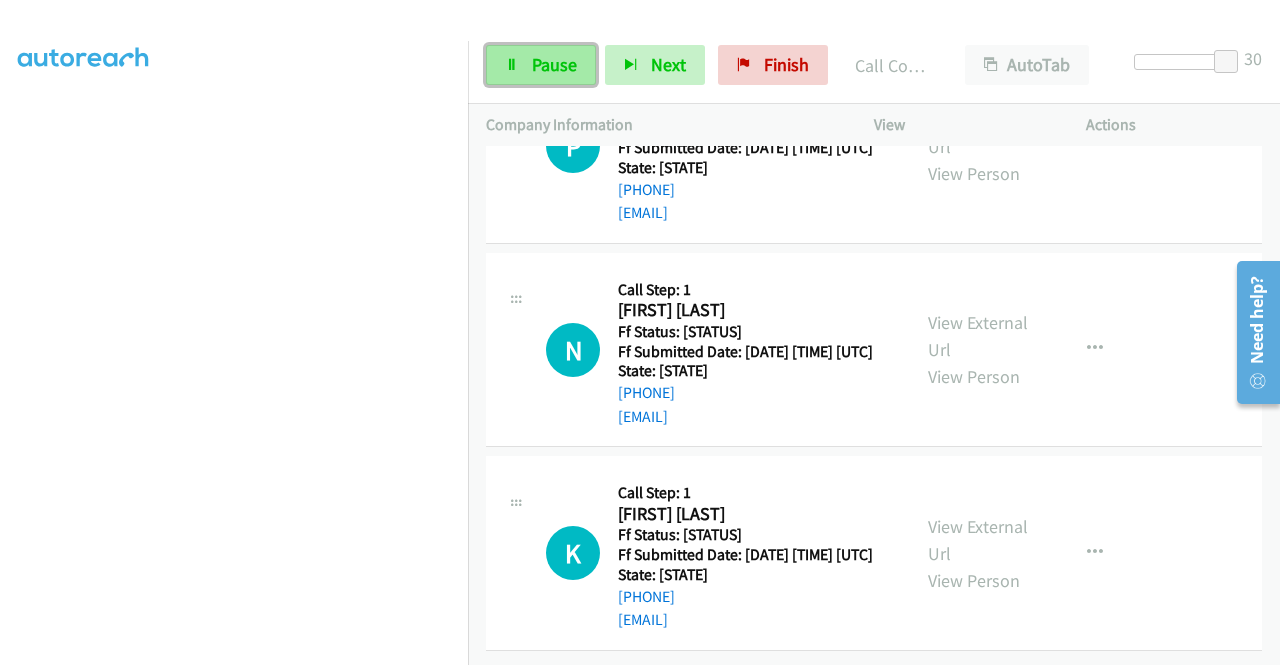 click on "Pause" at bounding box center [541, 65] 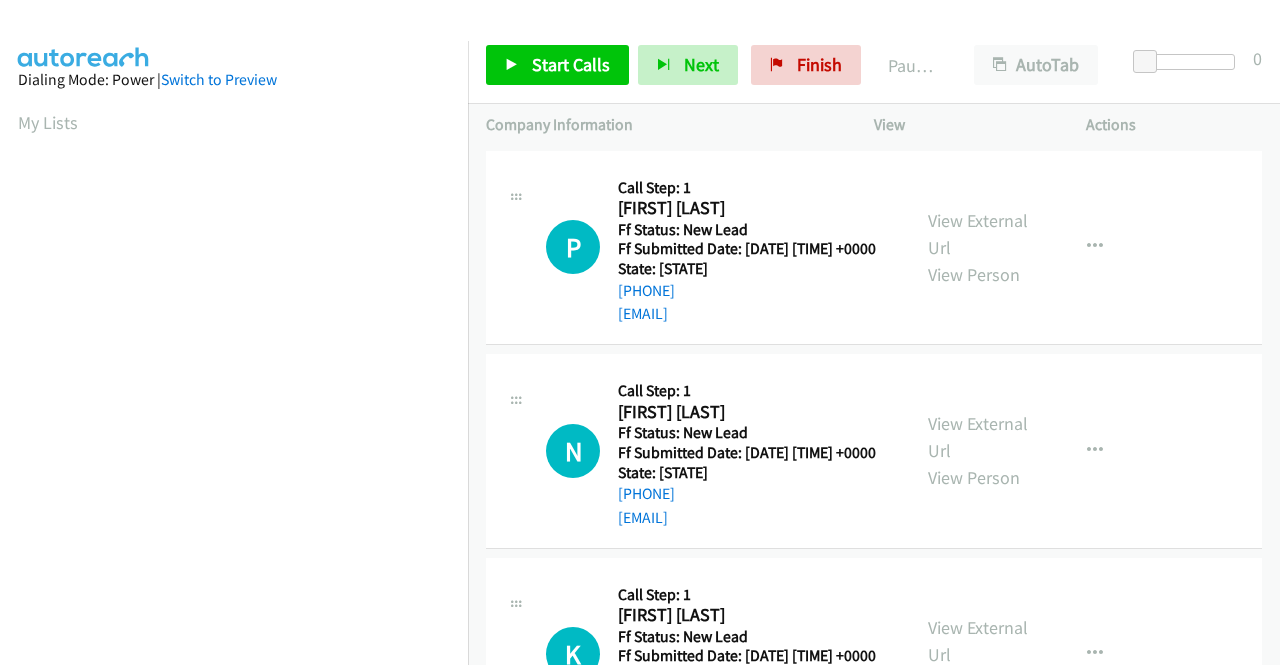 scroll, scrollTop: 0, scrollLeft: 0, axis: both 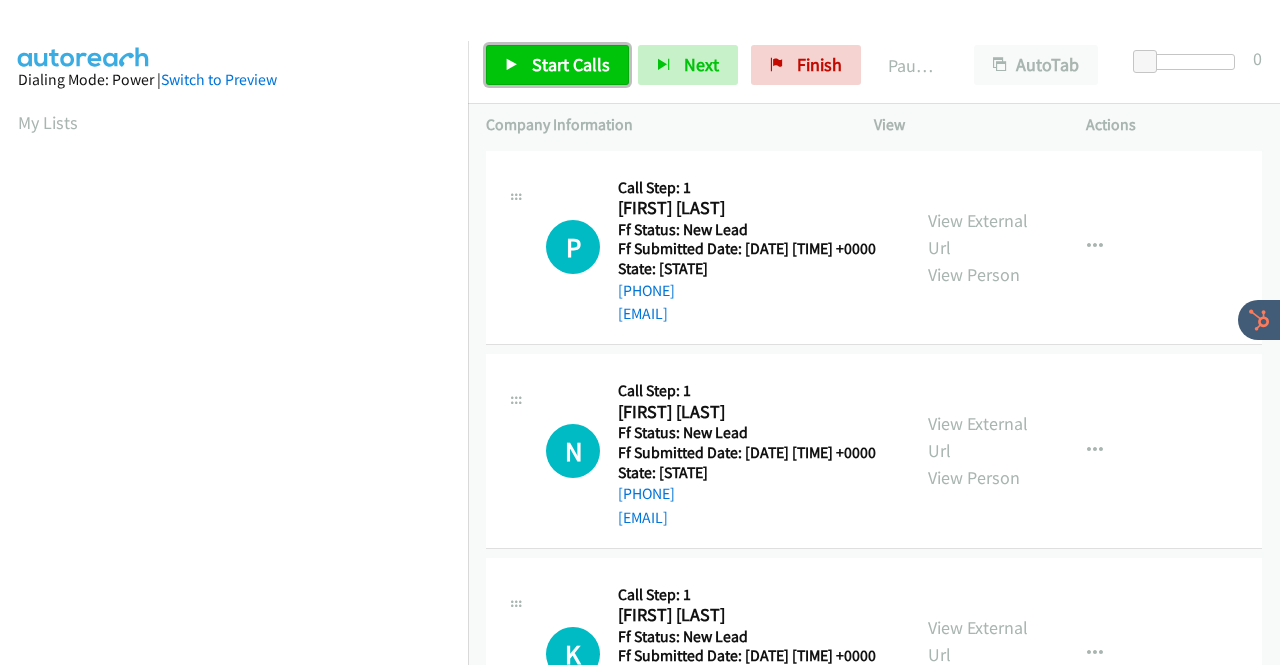 click on "Start Calls" at bounding box center [571, 64] 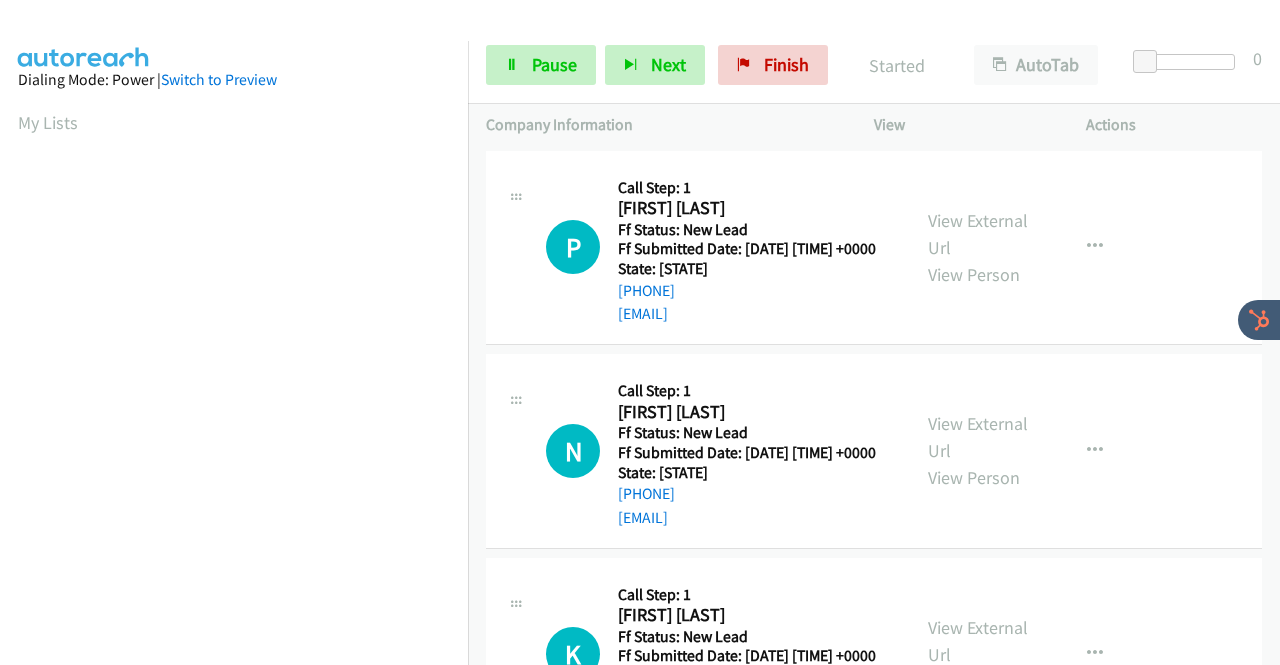 scroll, scrollTop: 0, scrollLeft: 0, axis: both 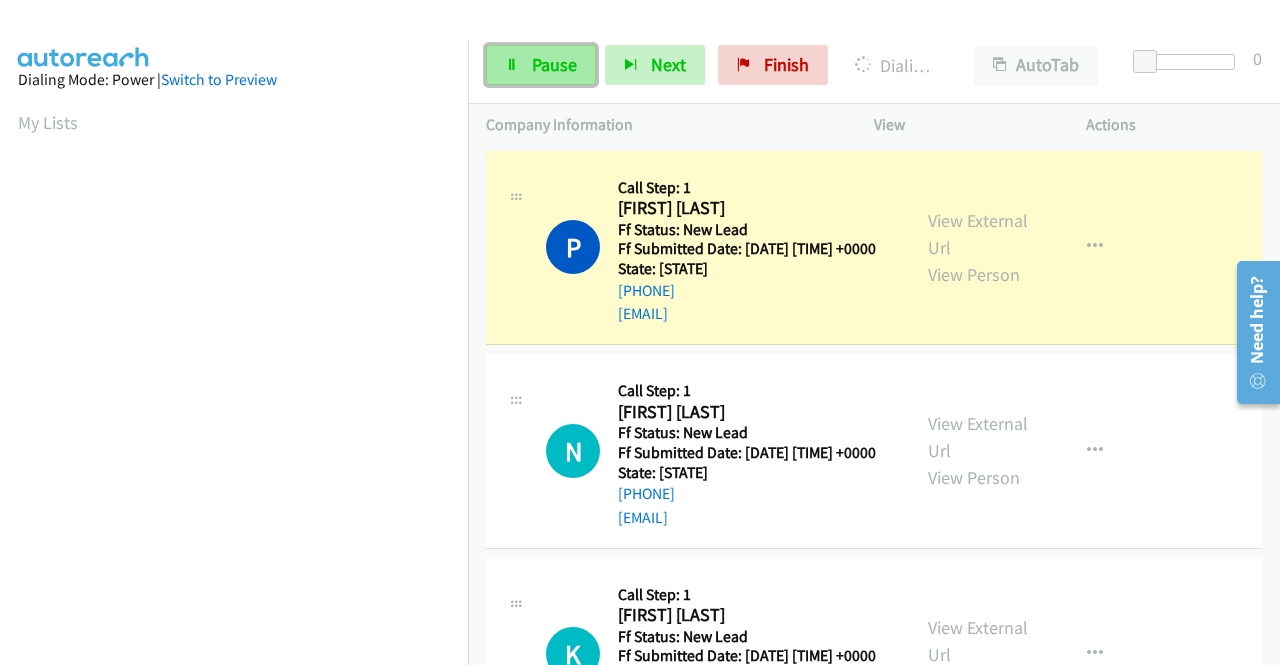 click at bounding box center (512, 66) 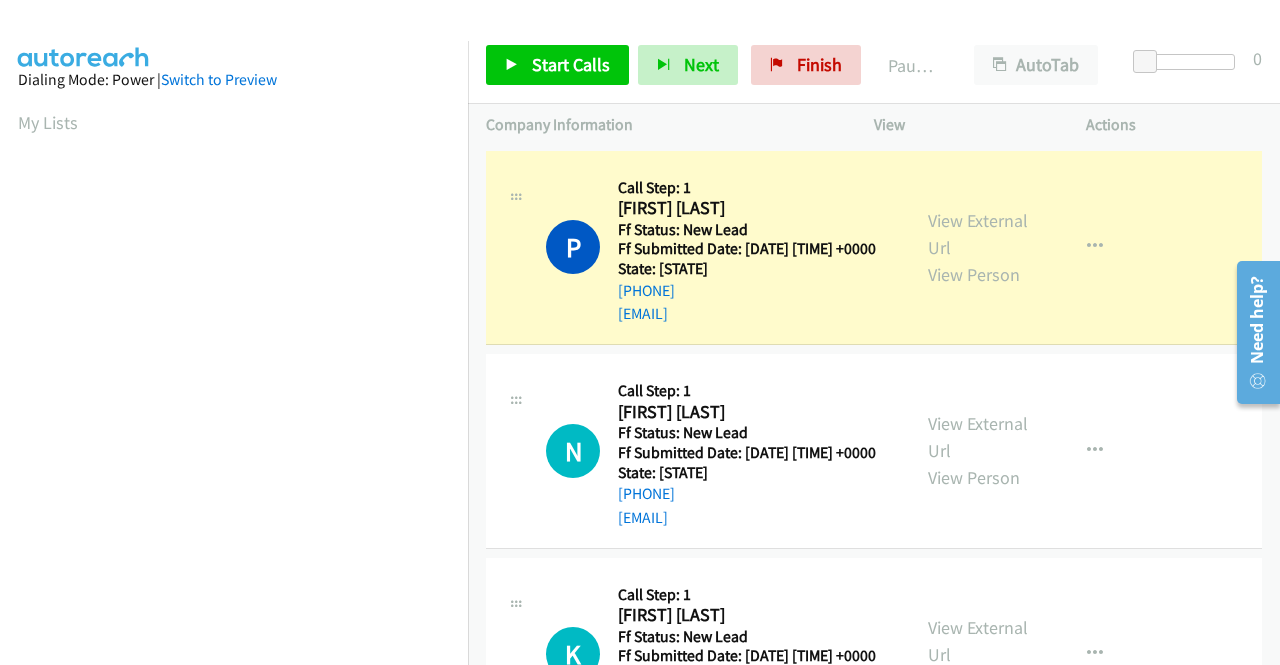 scroll, scrollTop: 456, scrollLeft: 0, axis: vertical 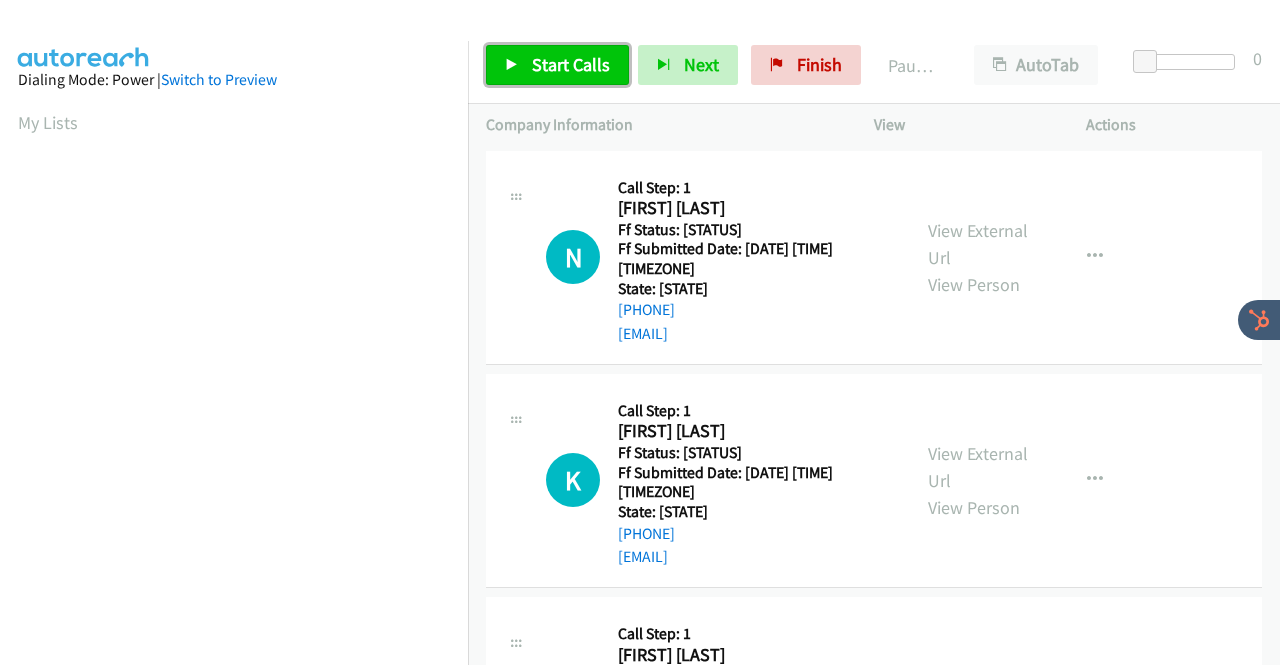 click on "Start Calls" at bounding box center [571, 64] 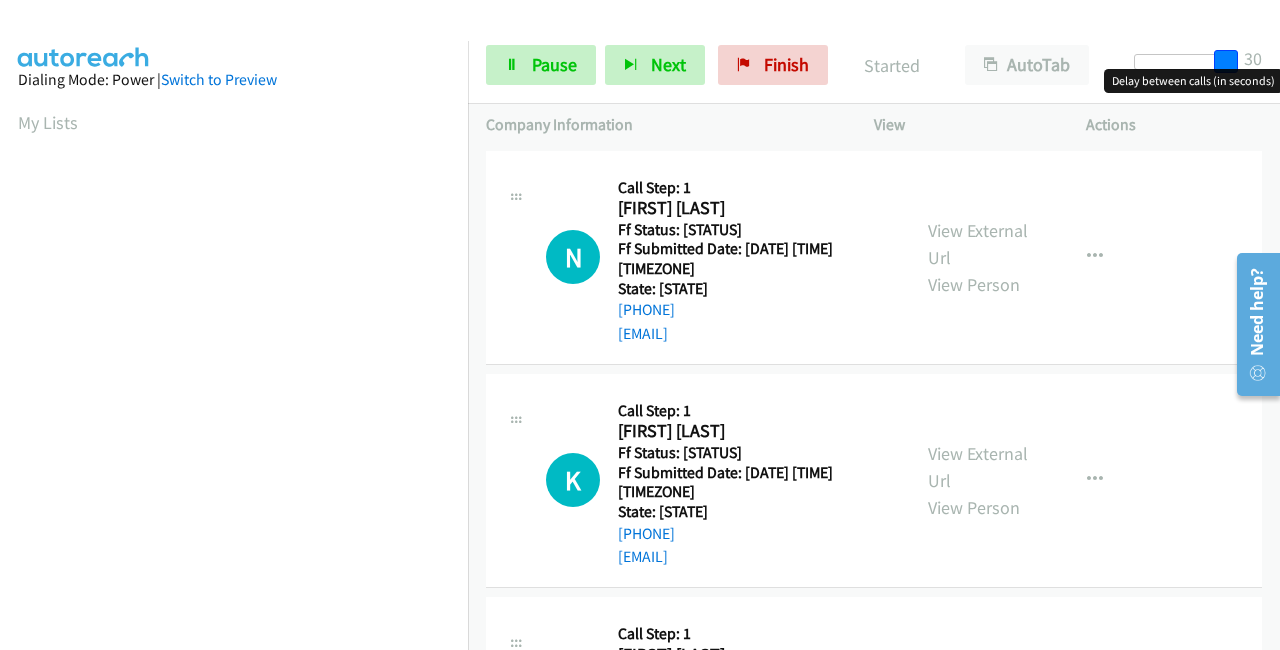 drag, startPoint x: 1150, startPoint y: 61, endPoint x: 1279, endPoint y: 49, distance: 129.55693 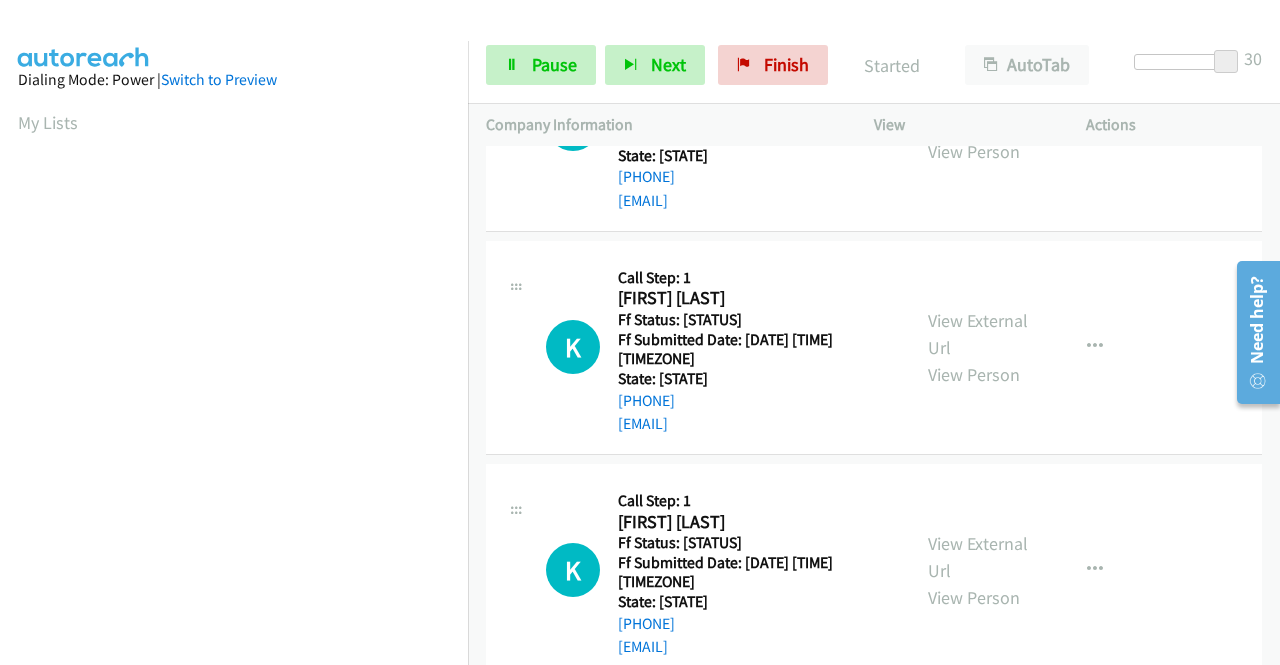 scroll, scrollTop: 300, scrollLeft: 0, axis: vertical 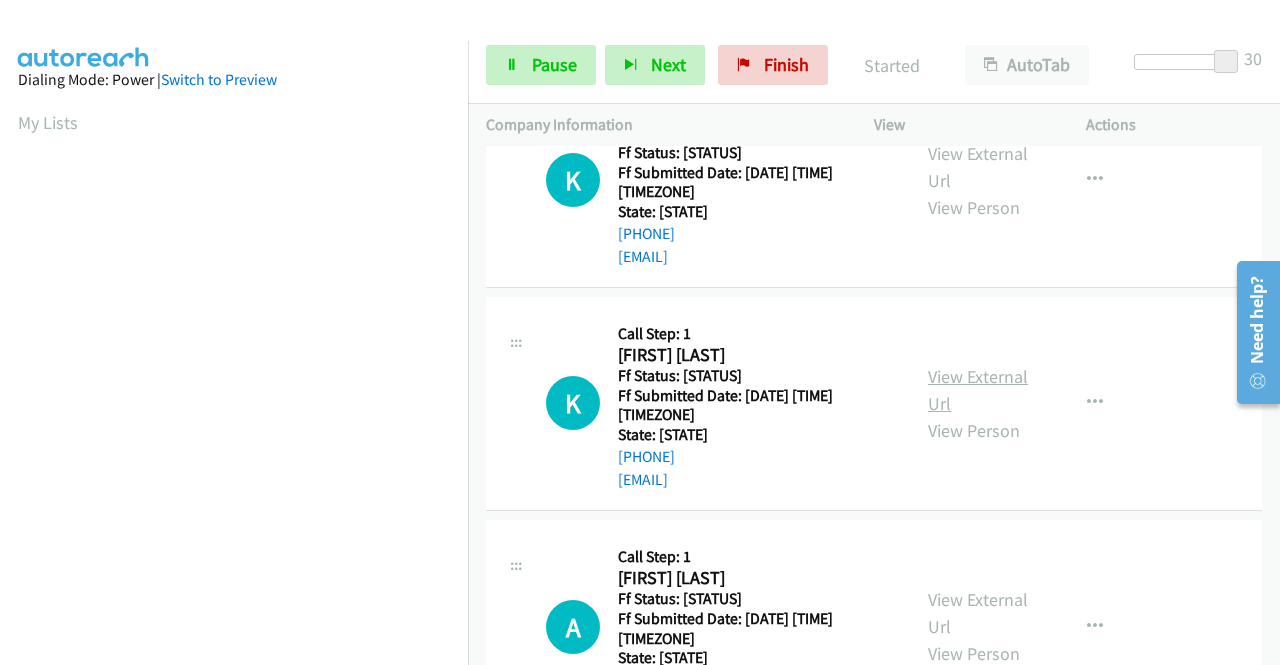 click on "View External Url" at bounding box center (978, 341) 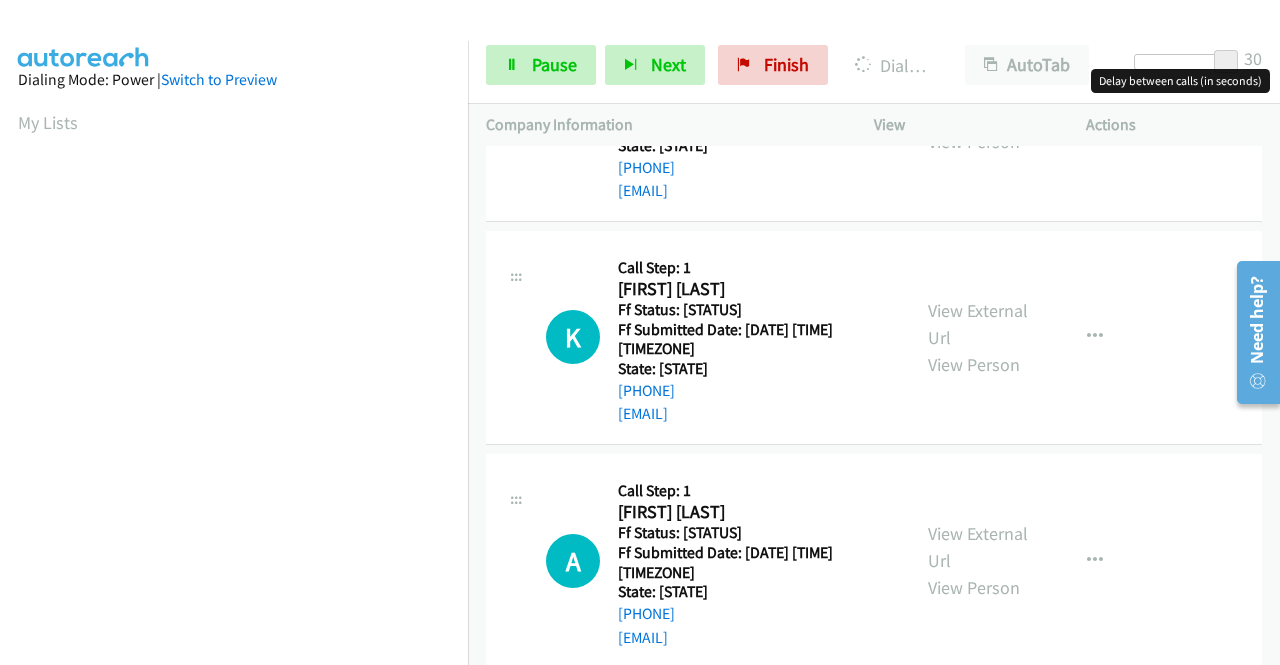 scroll, scrollTop: 397, scrollLeft: 0, axis: vertical 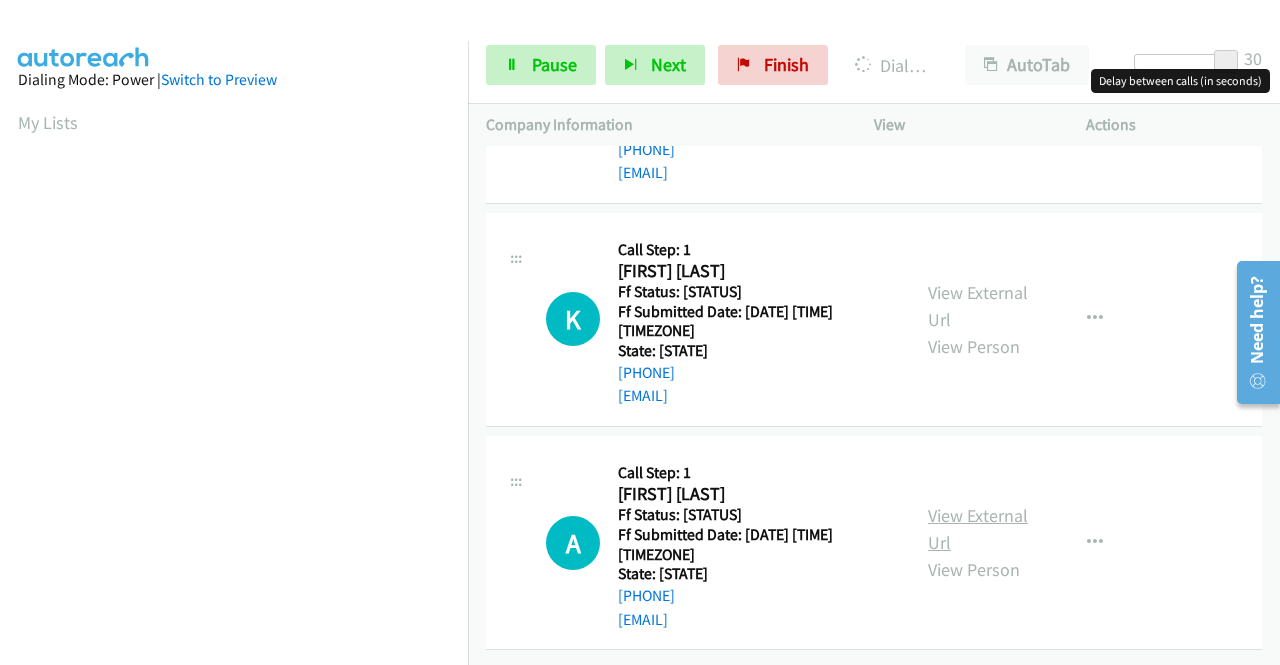 click on "View External Url" at bounding box center (978, 539) 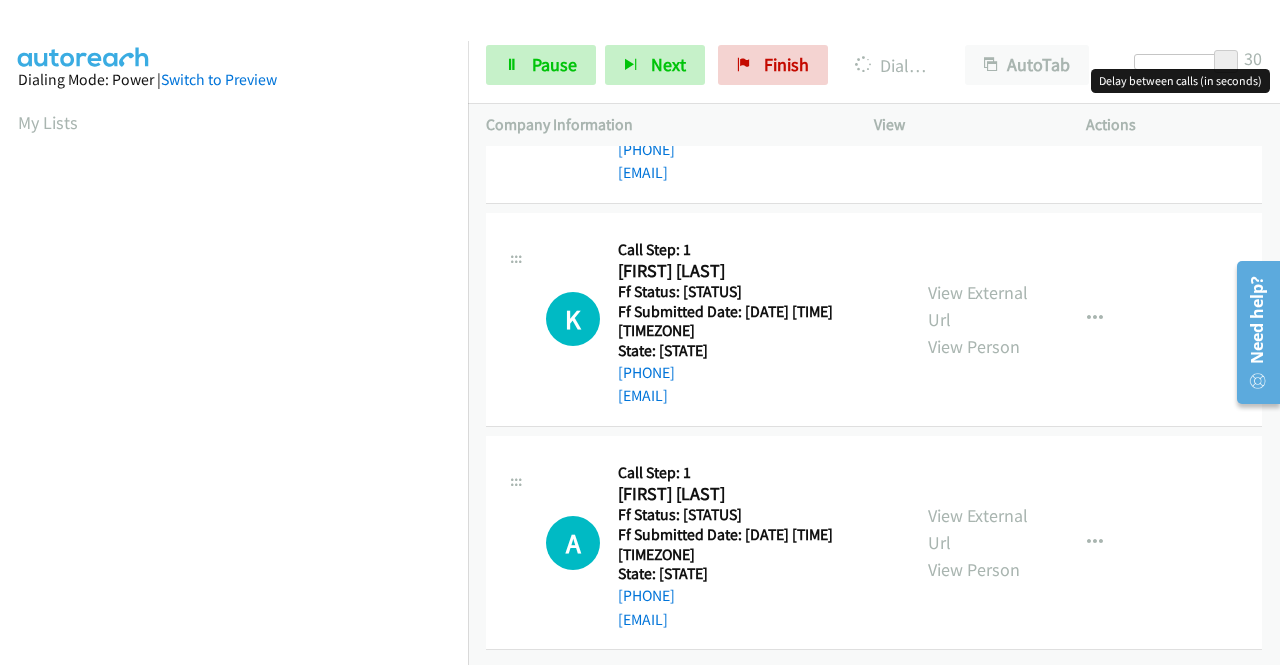 scroll, scrollTop: 100, scrollLeft: 0, axis: vertical 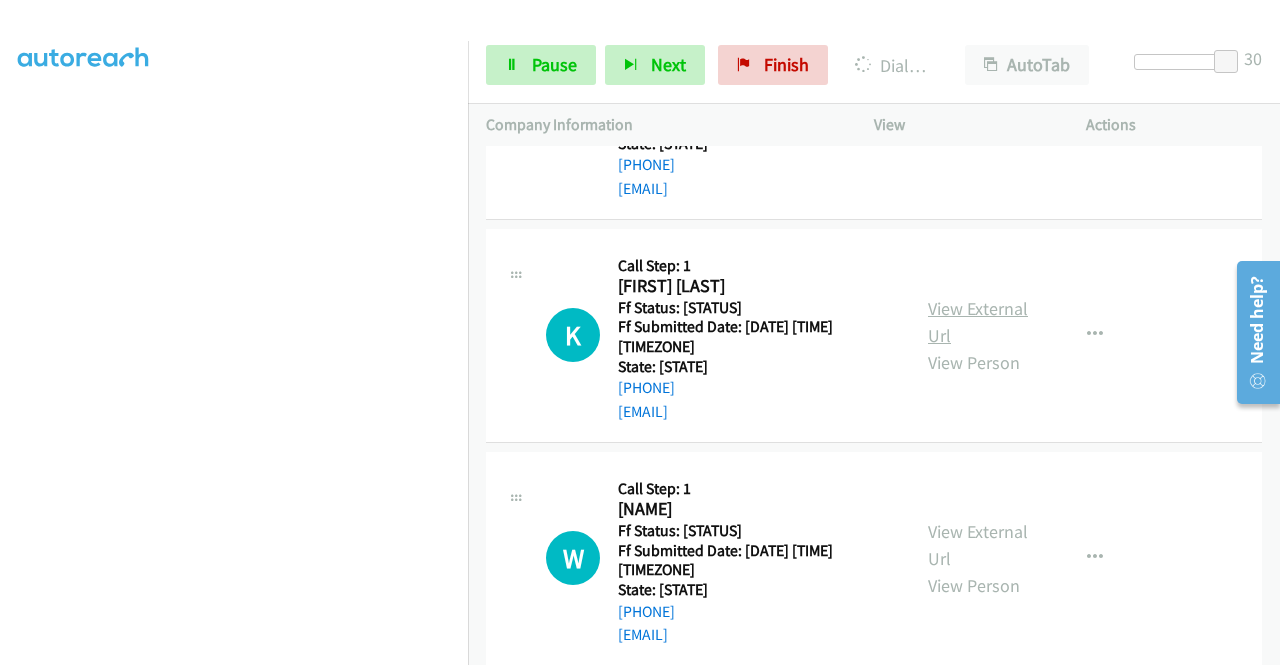 click on "View External Url" at bounding box center (978, 233) 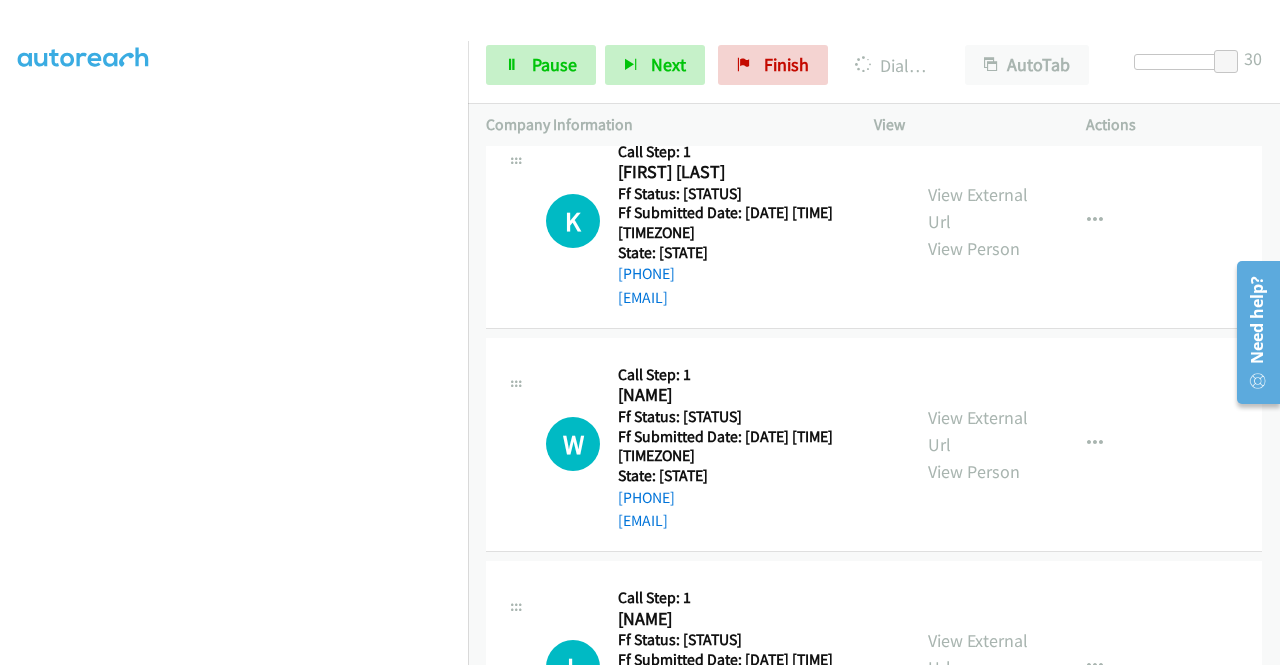 scroll, scrollTop: 1150, scrollLeft: 0, axis: vertical 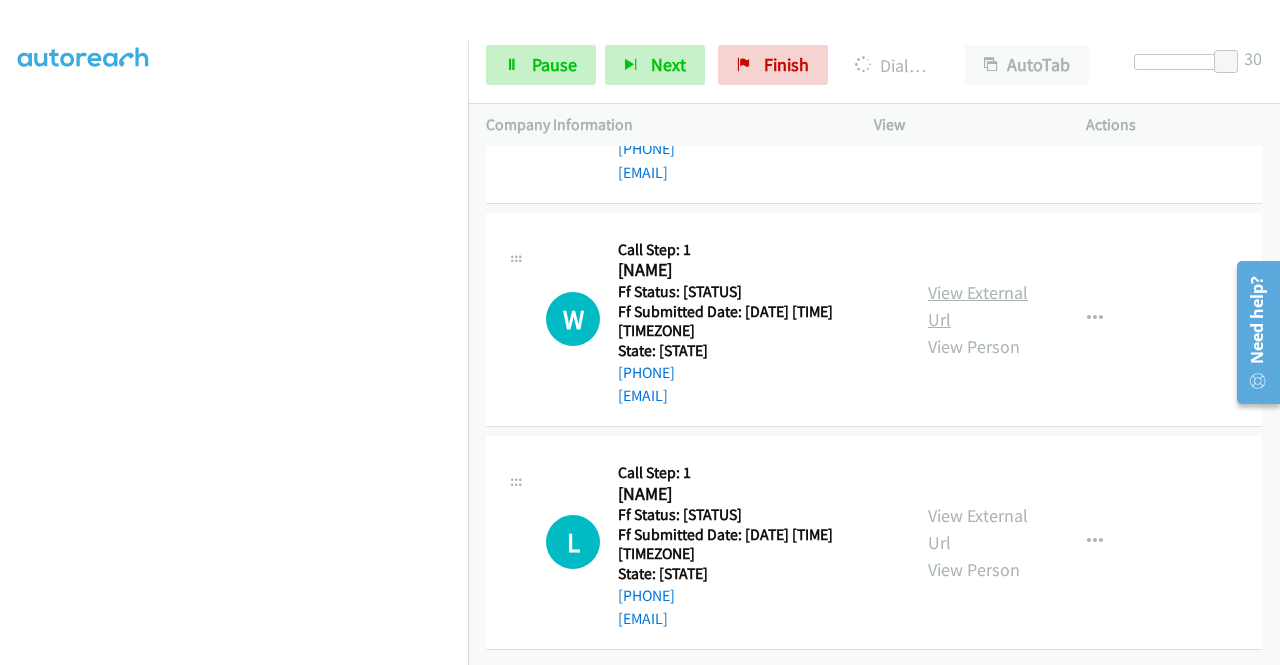 click on "View External Url" at bounding box center (978, 336) 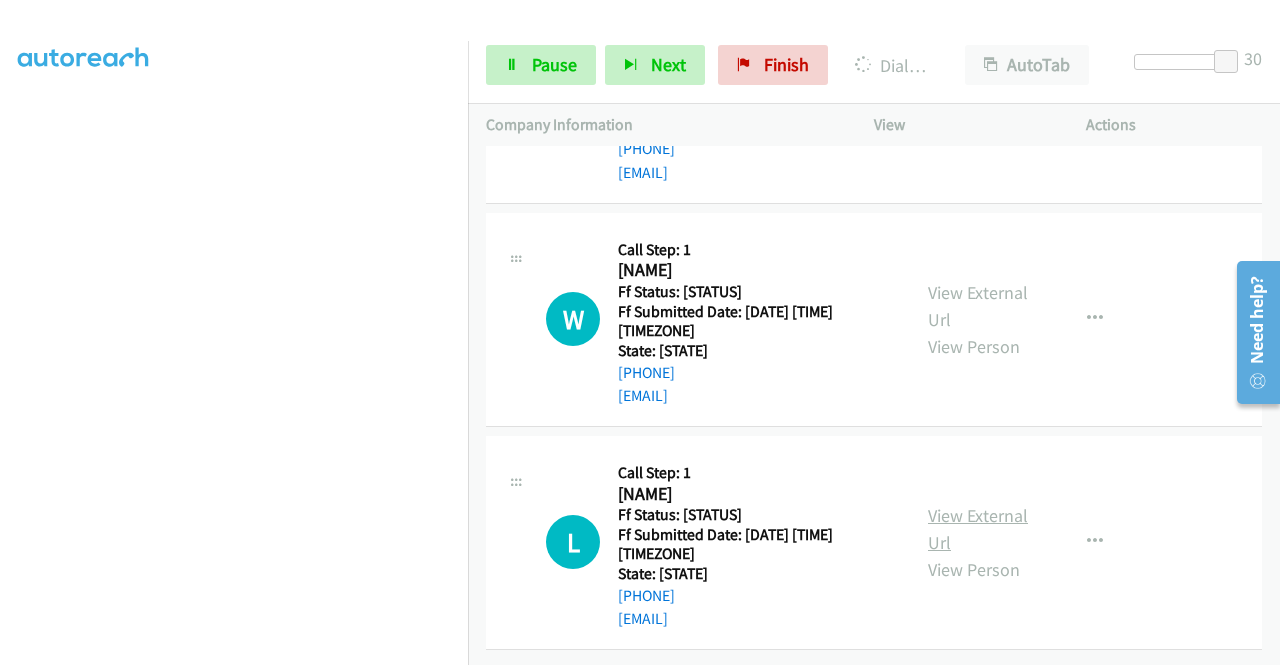 click on "View External Url" at bounding box center (978, 539) 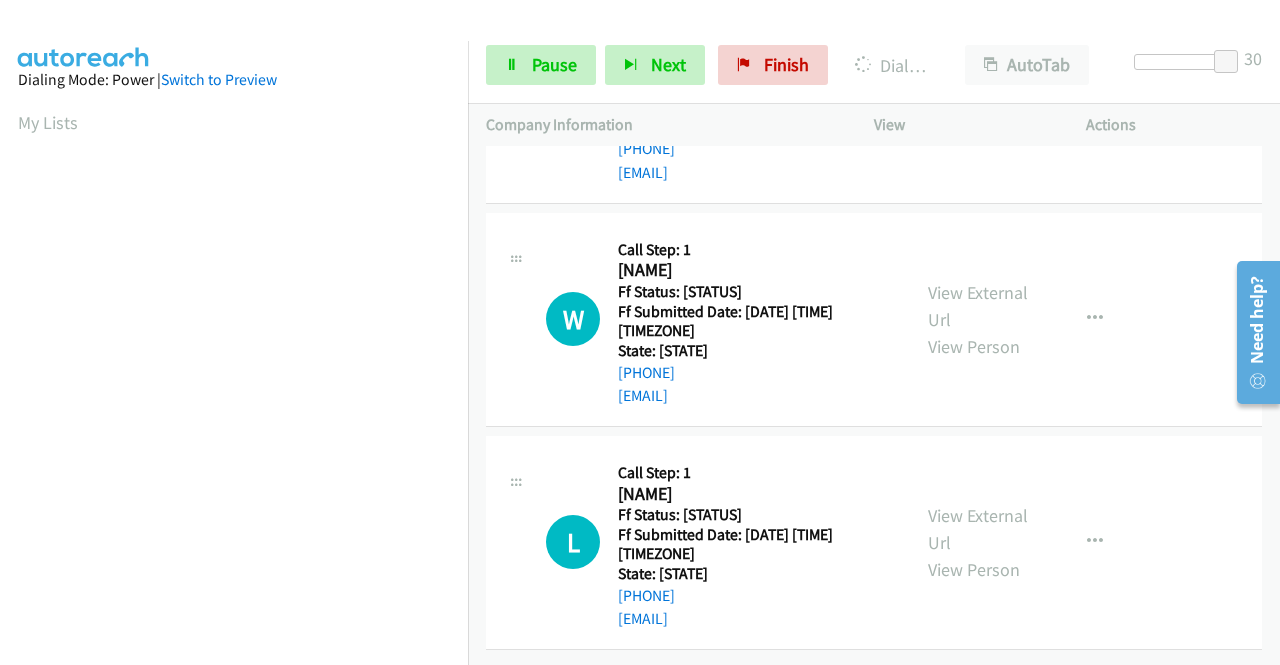 scroll, scrollTop: 456, scrollLeft: 0, axis: vertical 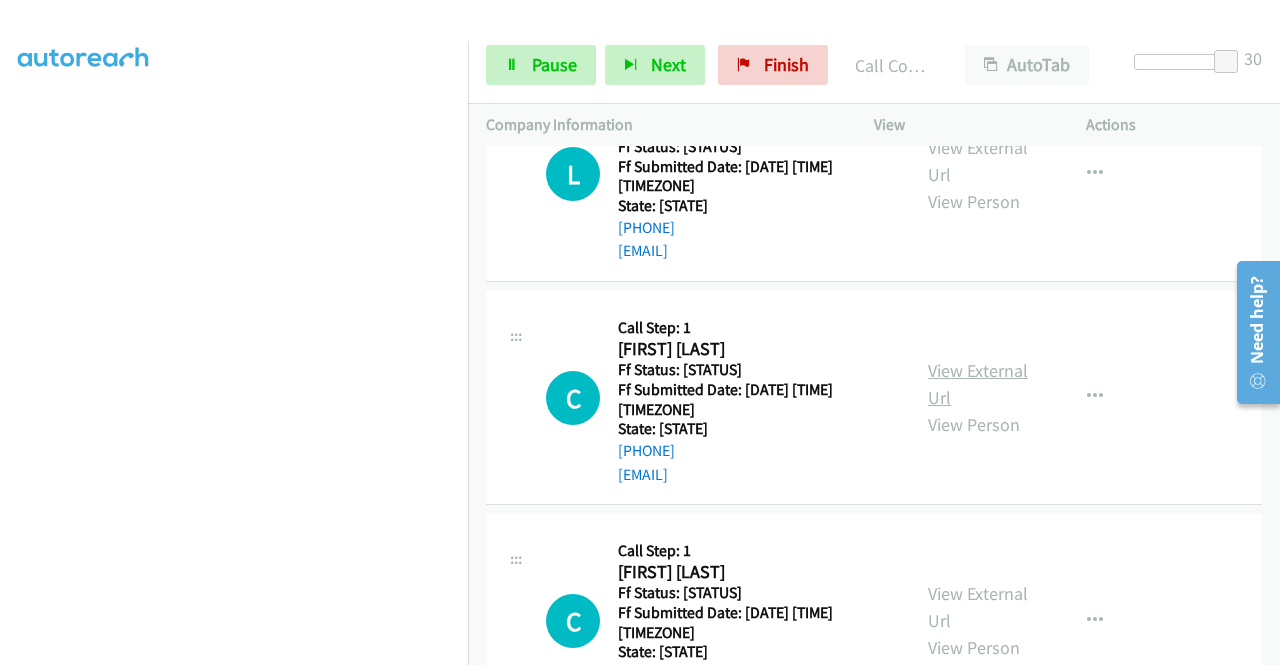 click on "View External Url" at bounding box center [978, 236] 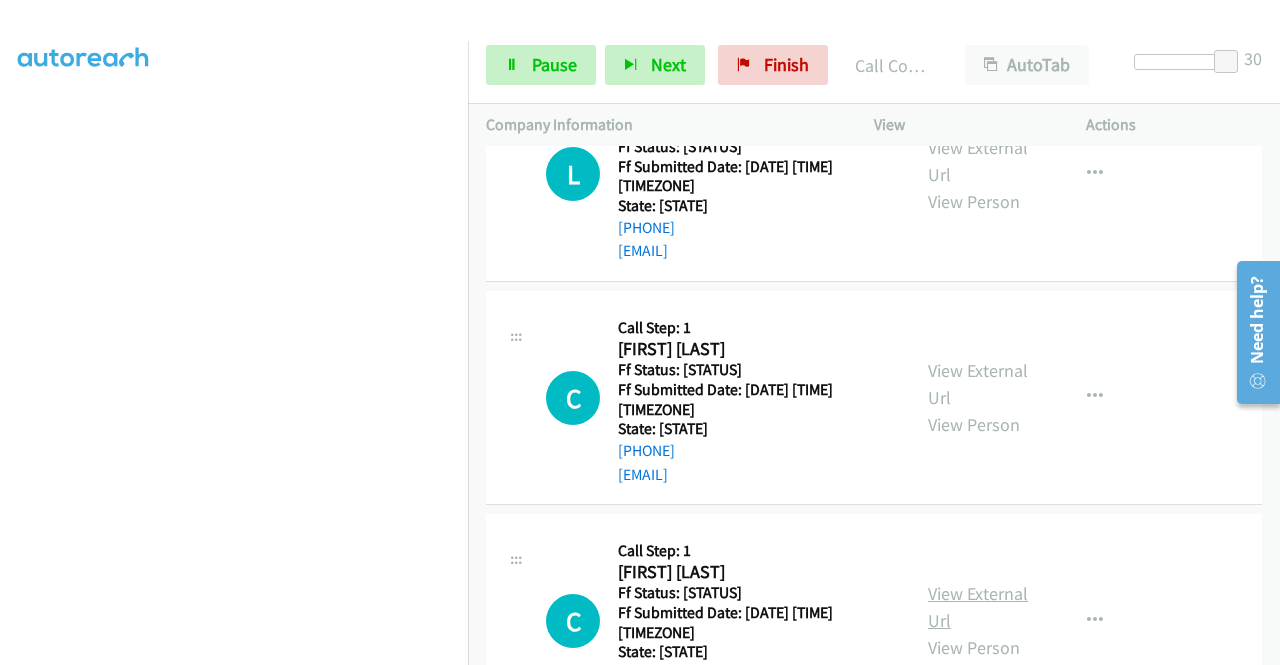 click on "View External Url" at bounding box center (978, 440) 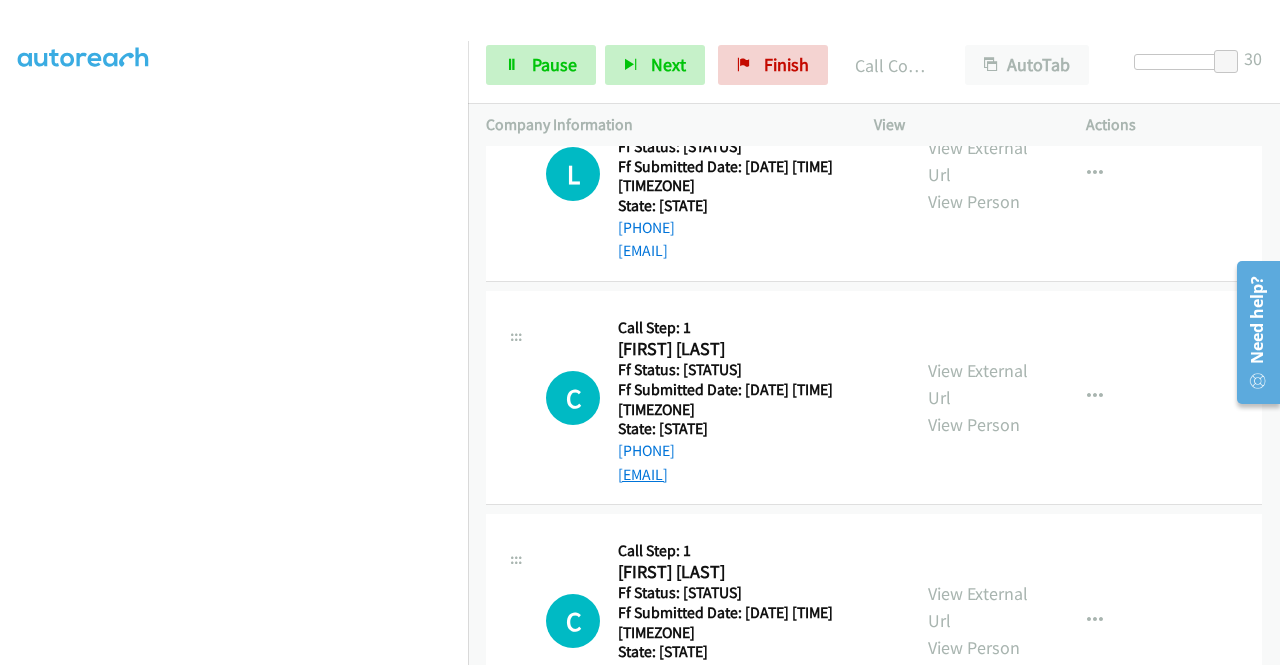 scroll, scrollTop: 1935, scrollLeft: 0, axis: vertical 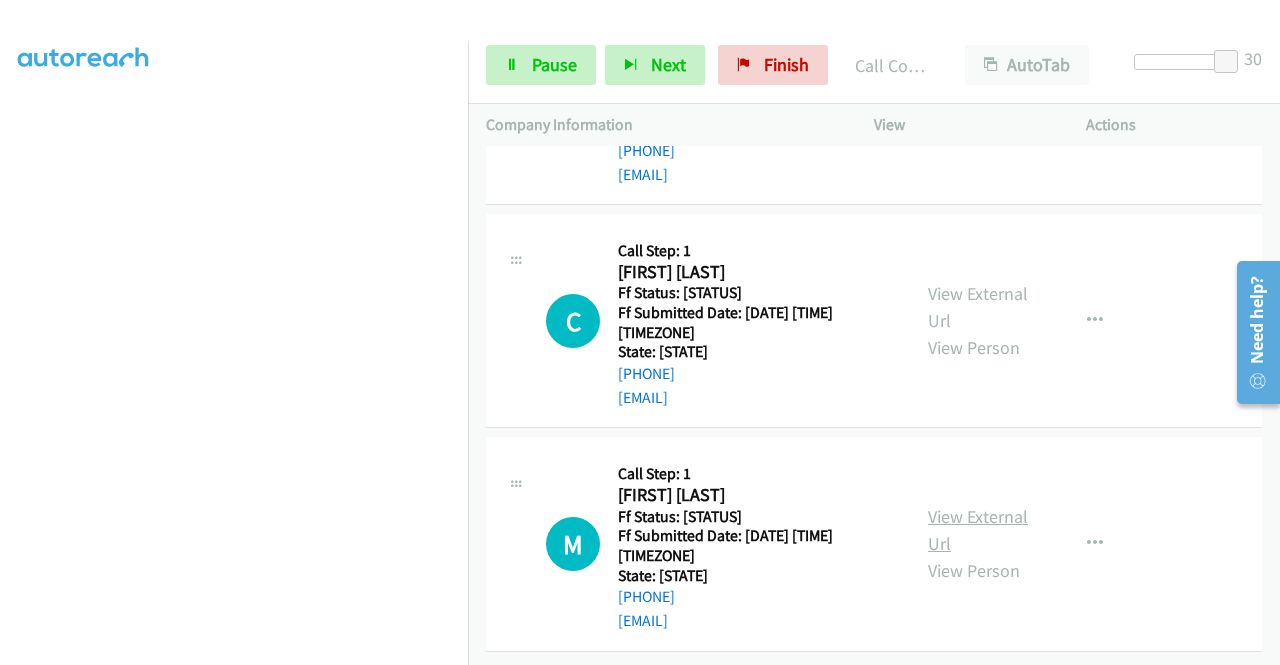 click on "View External Url" at bounding box center [978, 539] 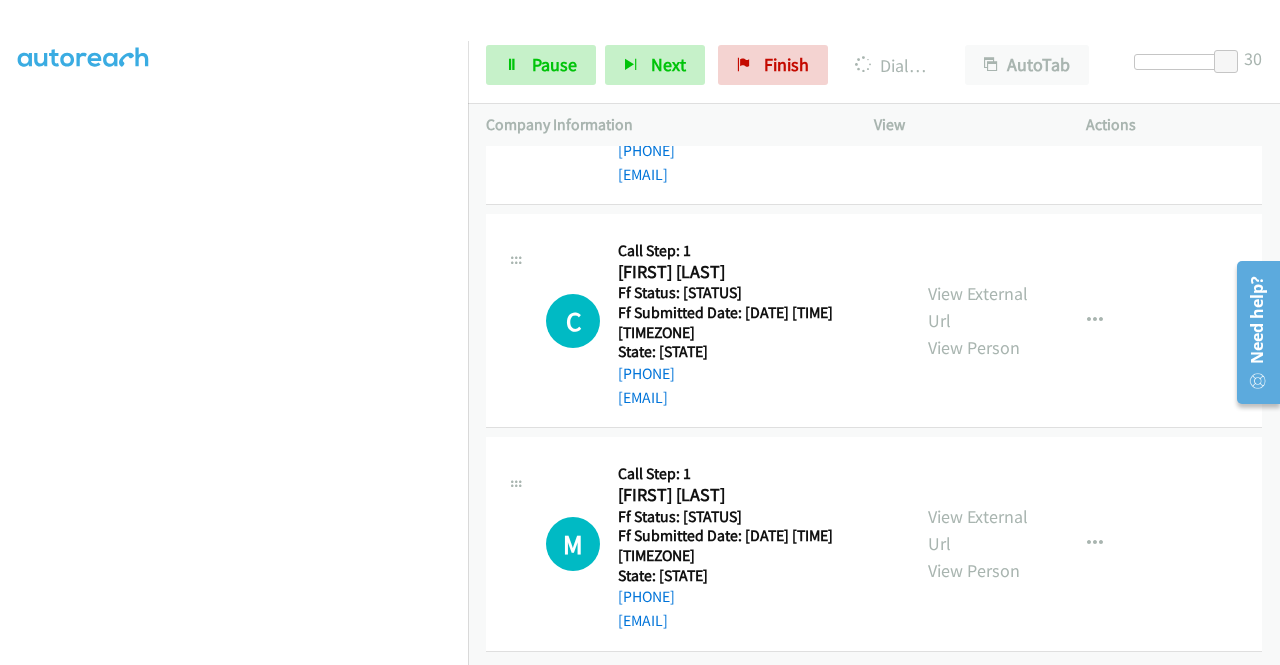 scroll, scrollTop: 256, scrollLeft: 0, axis: vertical 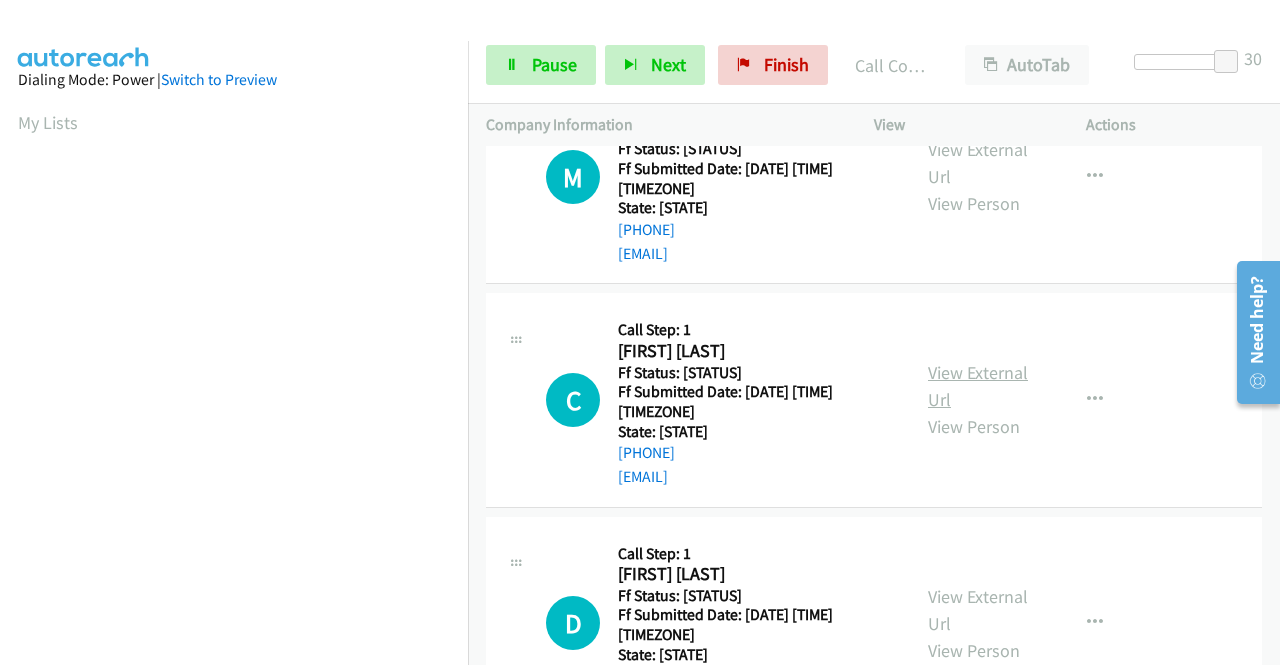click on "View External Url" at bounding box center (978, 180) 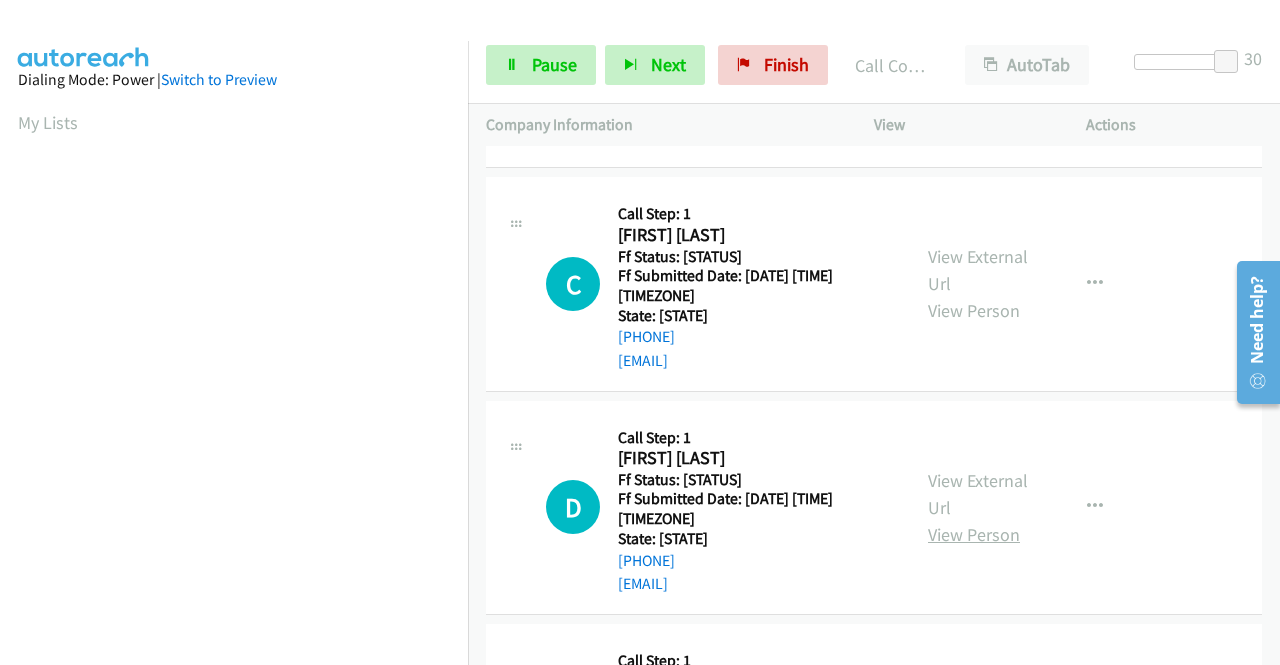 scroll, scrollTop: 2630, scrollLeft: 0, axis: vertical 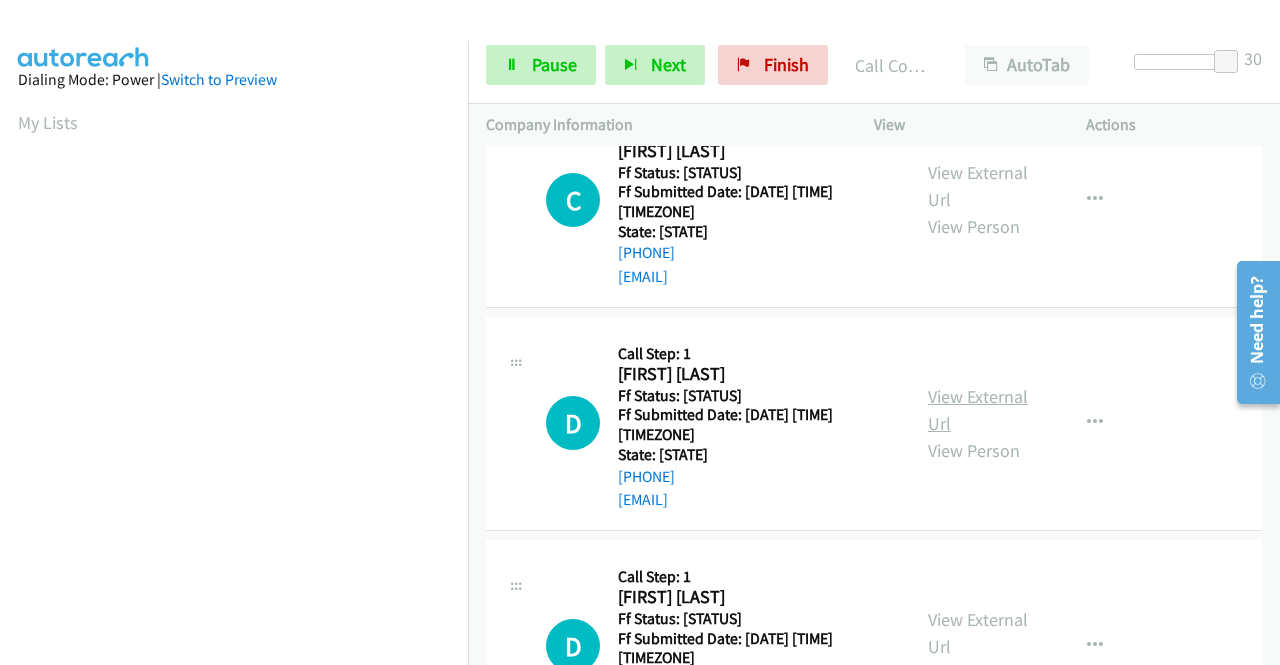 click on "View External Url" at bounding box center [978, 335] 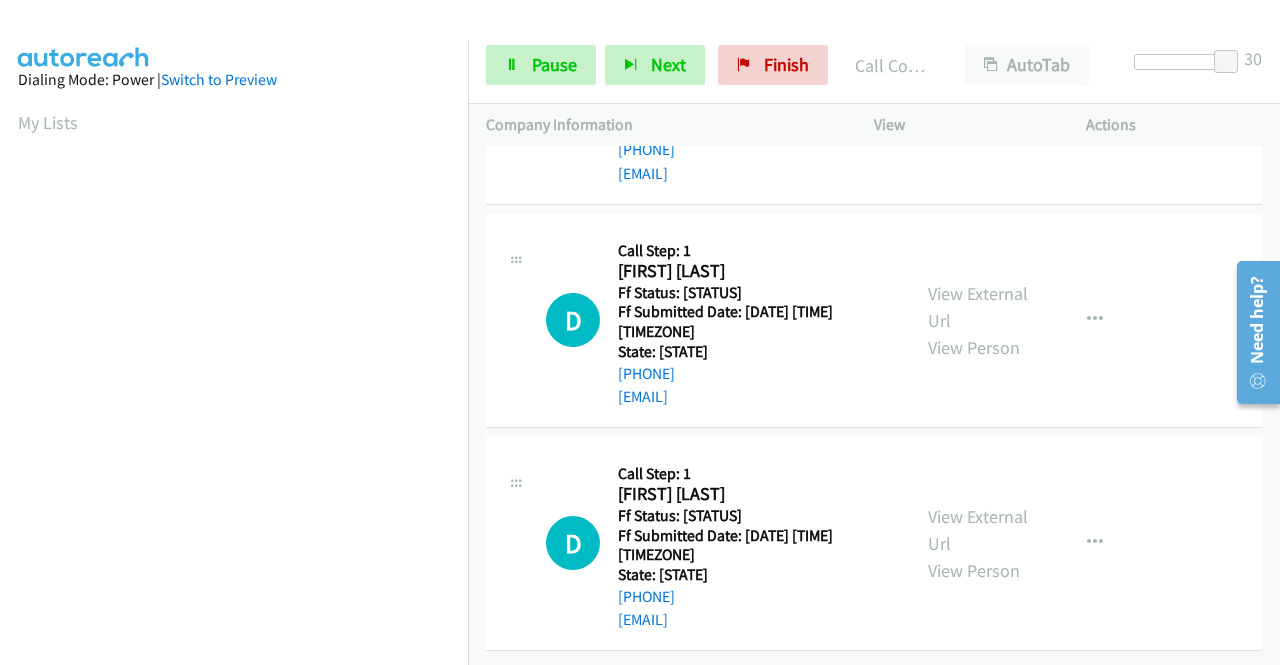 scroll, scrollTop: 2741, scrollLeft: 0, axis: vertical 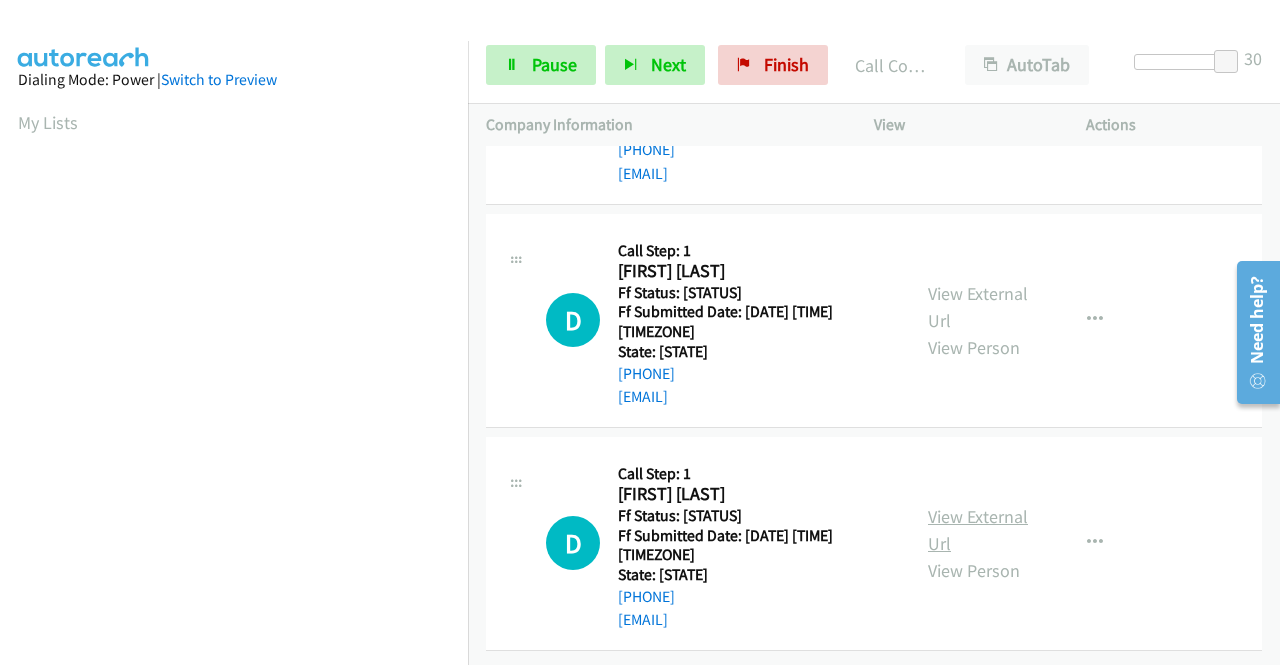 click on "View External Url" at bounding box center [978, 539] 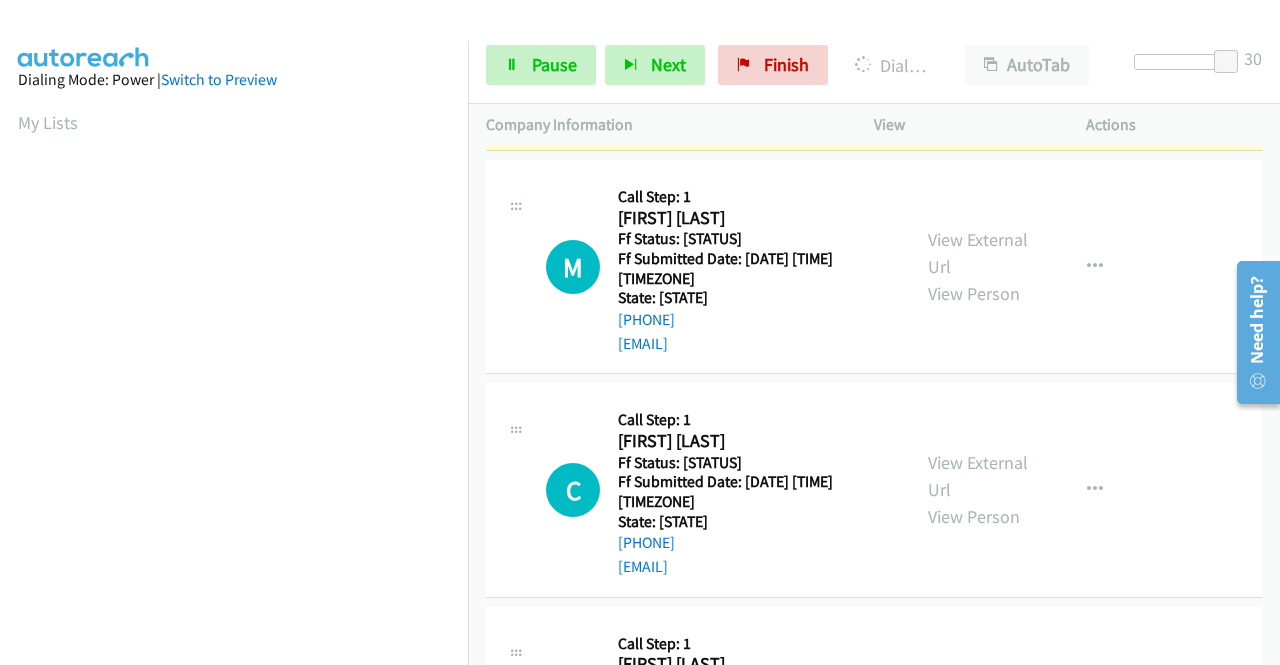 scroll, scrollTop: 2341, scrollLeft: 0, axis: vertical 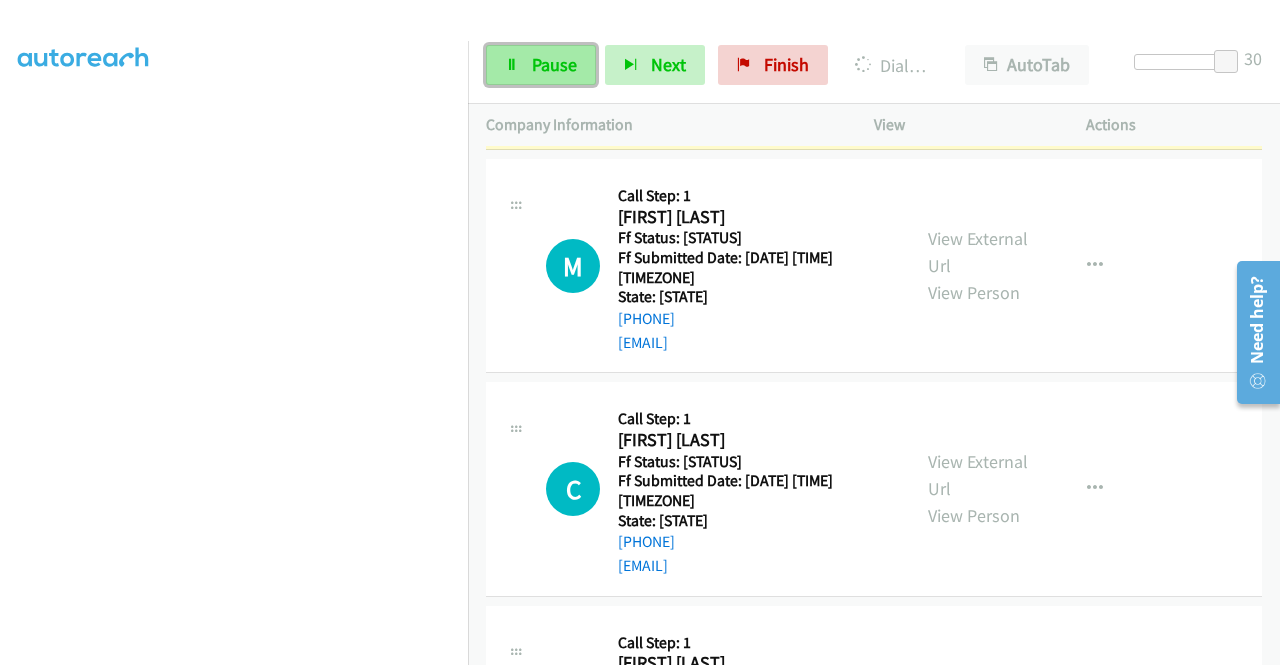 click on "Pause" at bounding box center (554, 64) 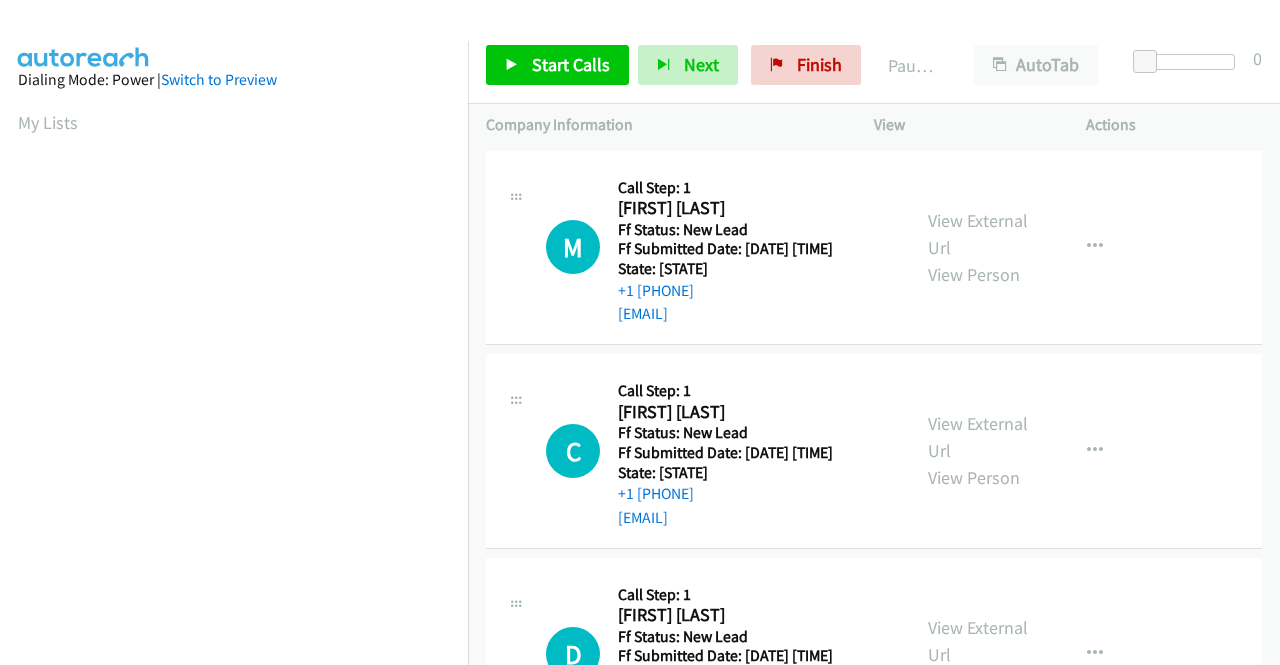 scroll, scrollTop: 0, scrollLeft: 0, axis: both 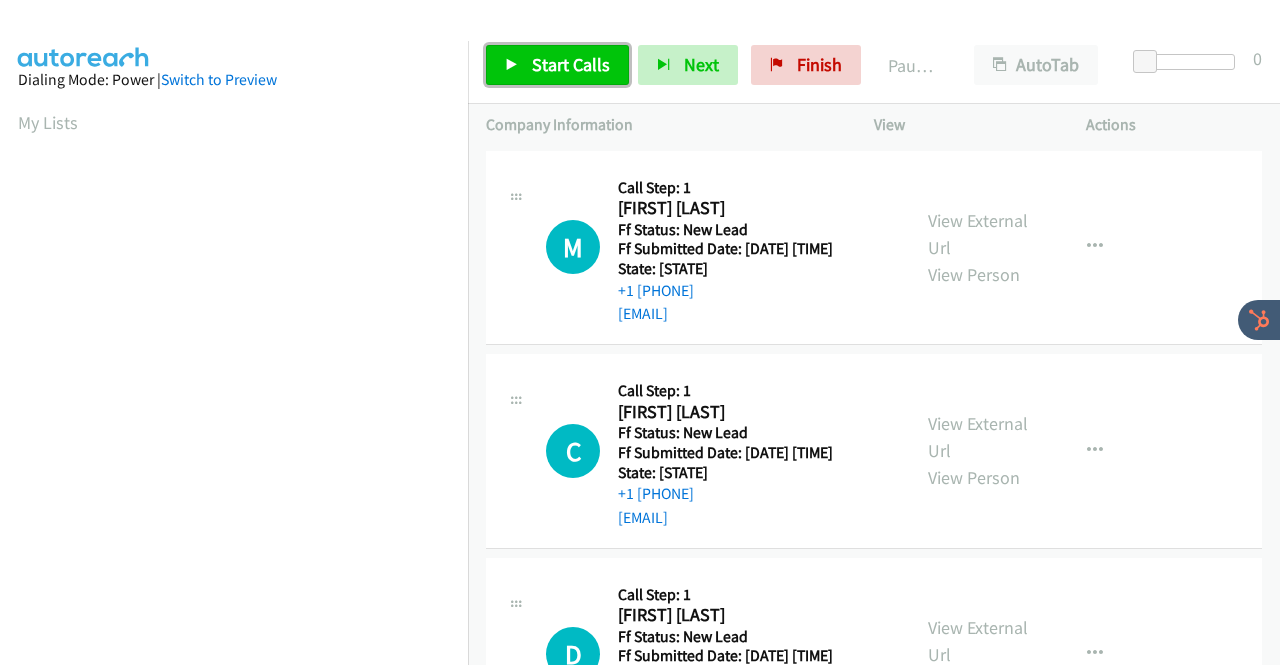 click on "Start Calls" at bounding box center [571, 64] 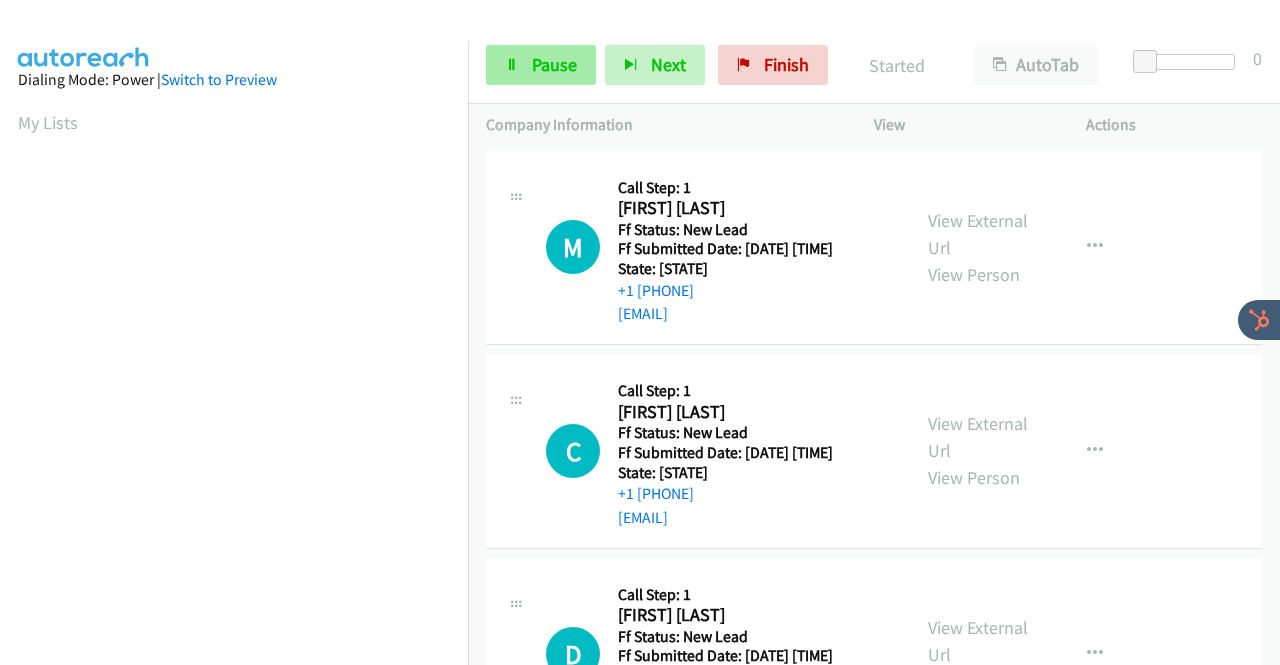 scroll, scrollTop: 0, scrollLeft: 0, axis: both 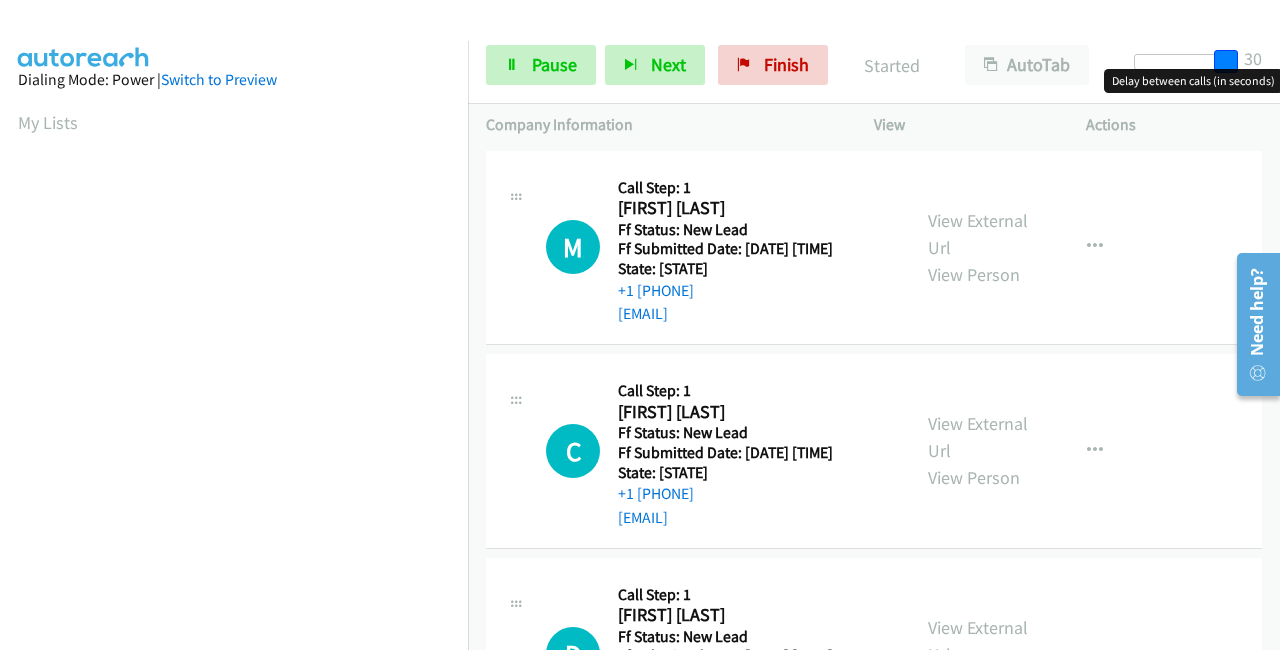 drag, startPoint x: 1139, startPoint y: 63, endPoint x: 1261, endPoint y: 53, distance: 122.40915 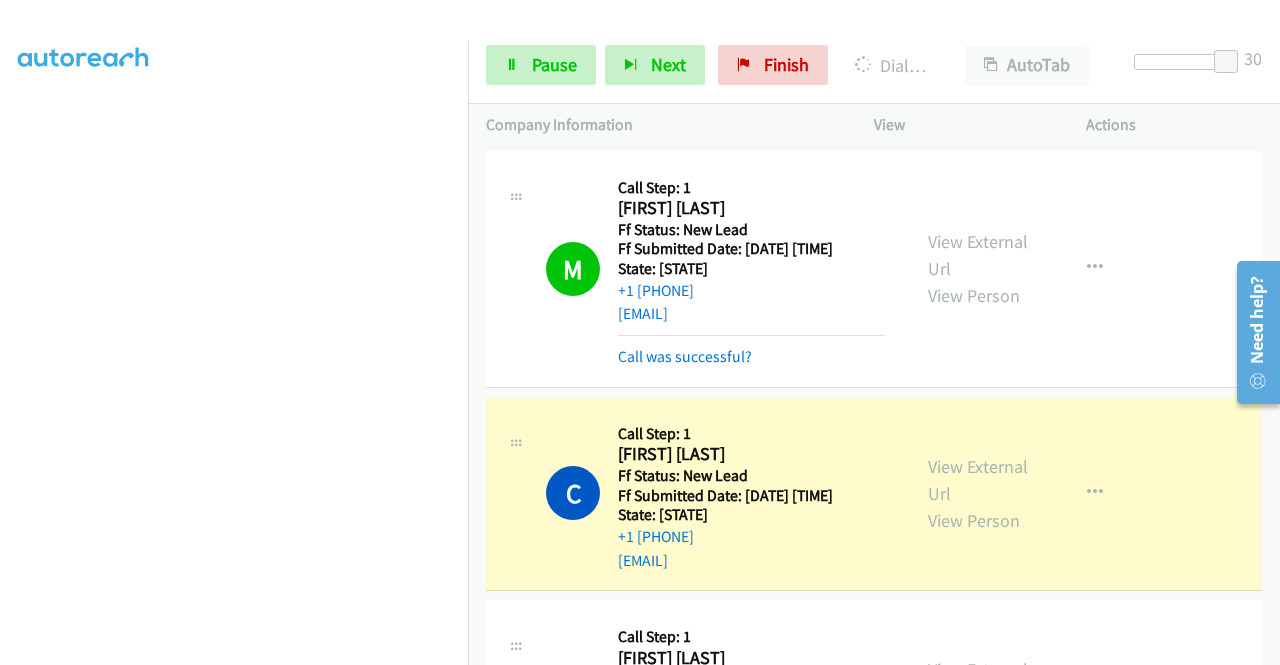 scroll, scrollTop: 456, scrollLeft: 0, axis: vertical 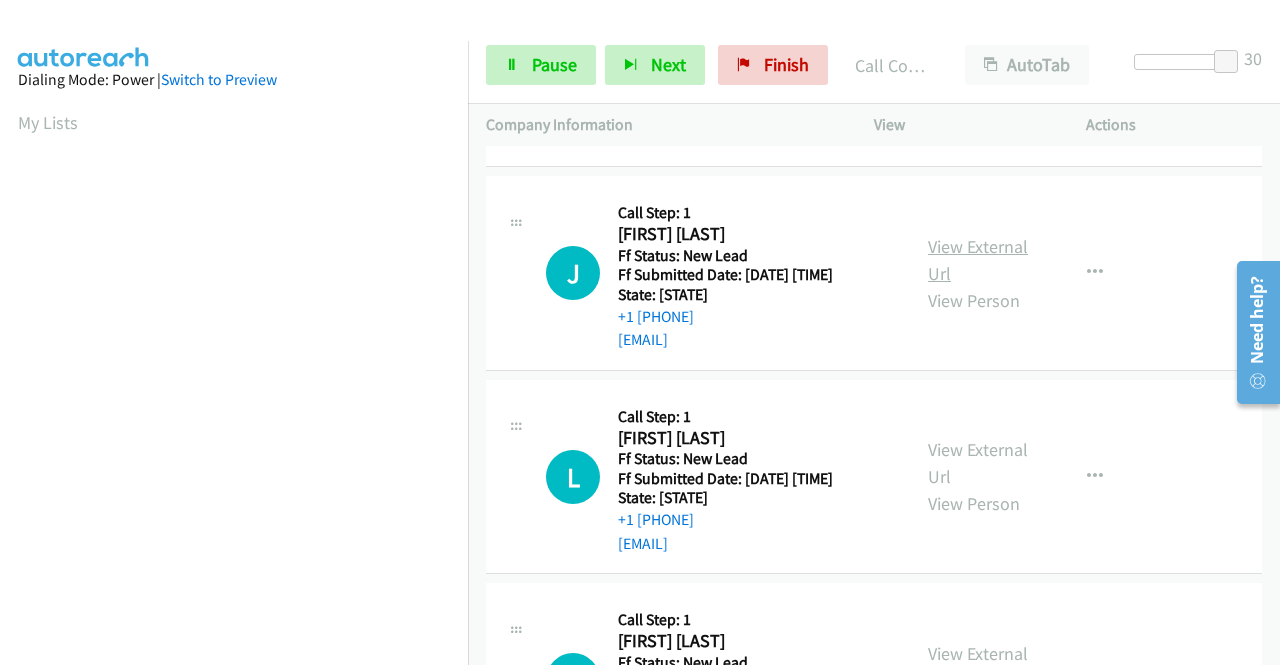 click on "View External Url" at bounding box center [978, 260] 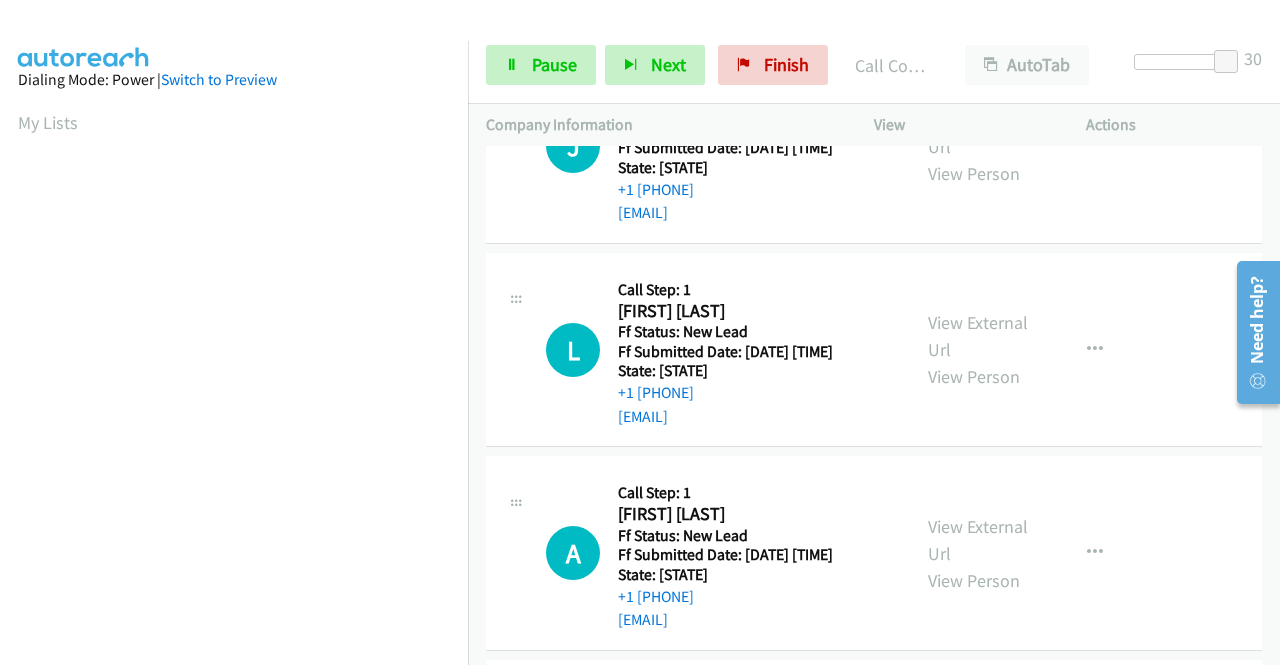 scroll, scrollTop: 1116, scrollLeft: 0, axis: vertical 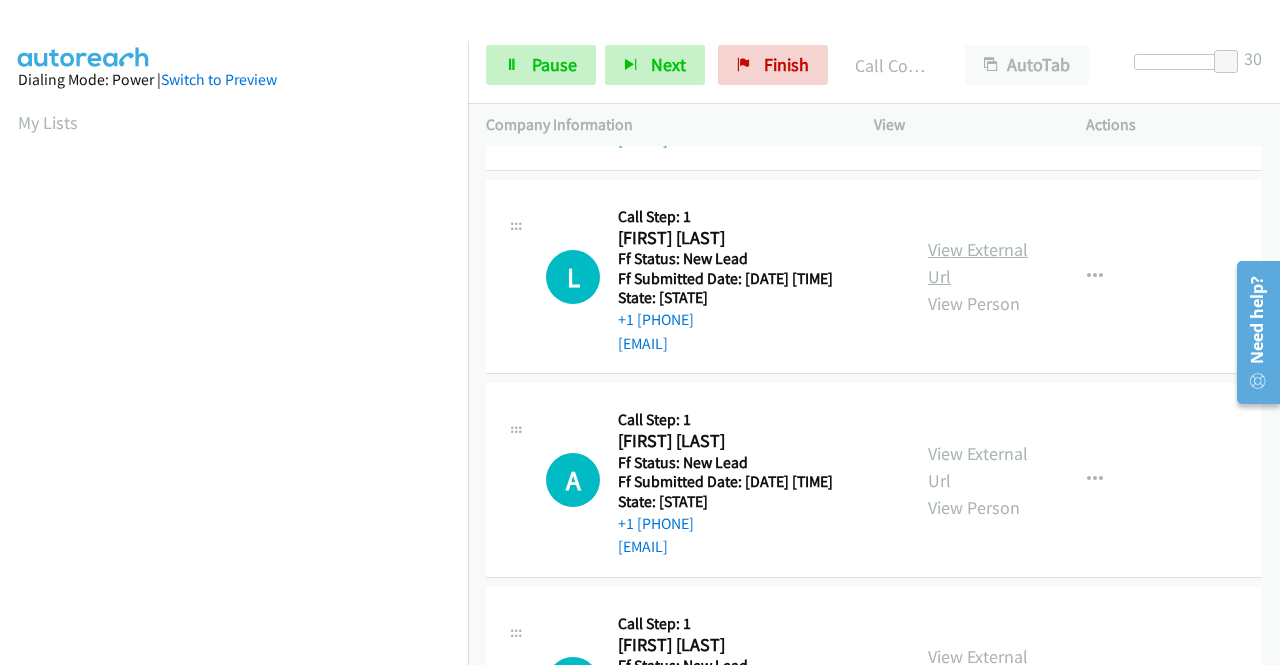 click on "View External Url" at bounding box center [978, 263] 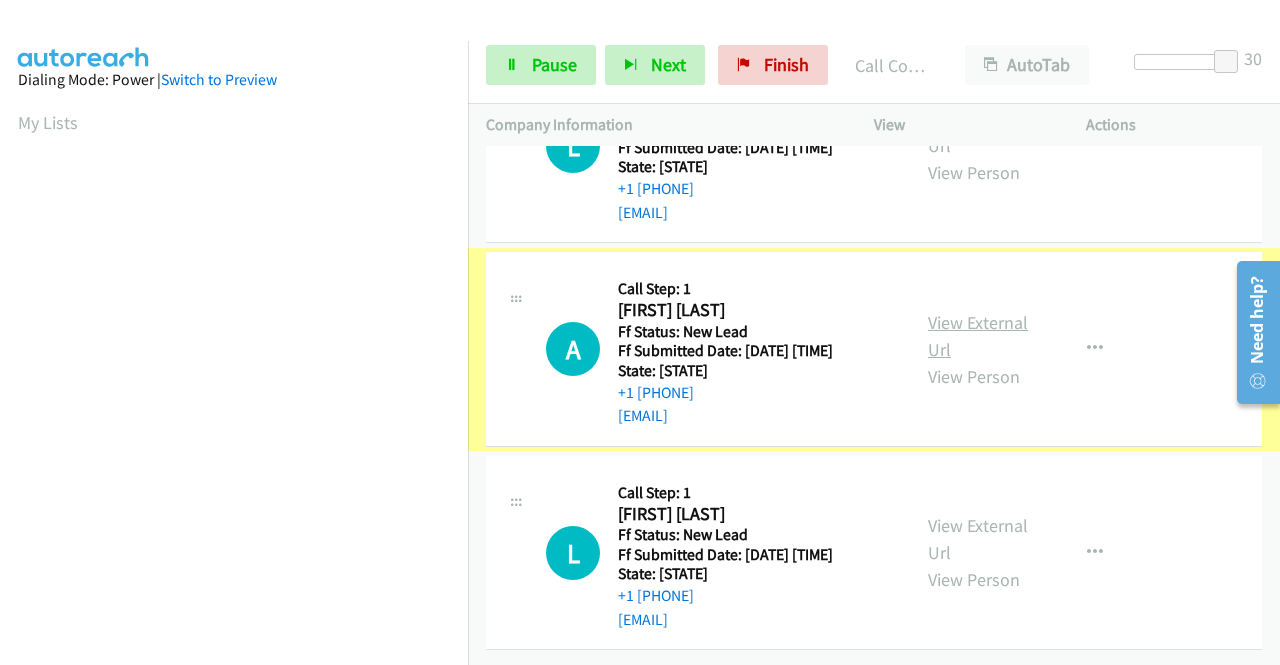 scroll, scrollTop: 1416, scrollLeft: 0, axis: vertical 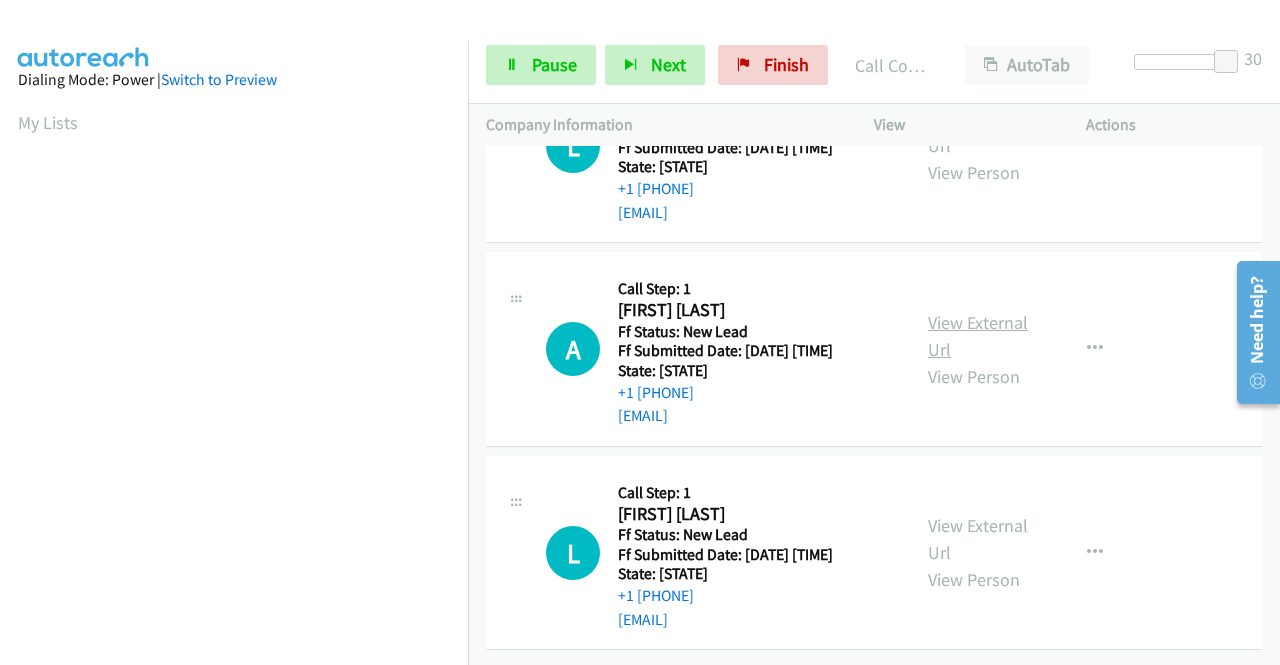 click on "View External Url" at bounding box center [978, 336] 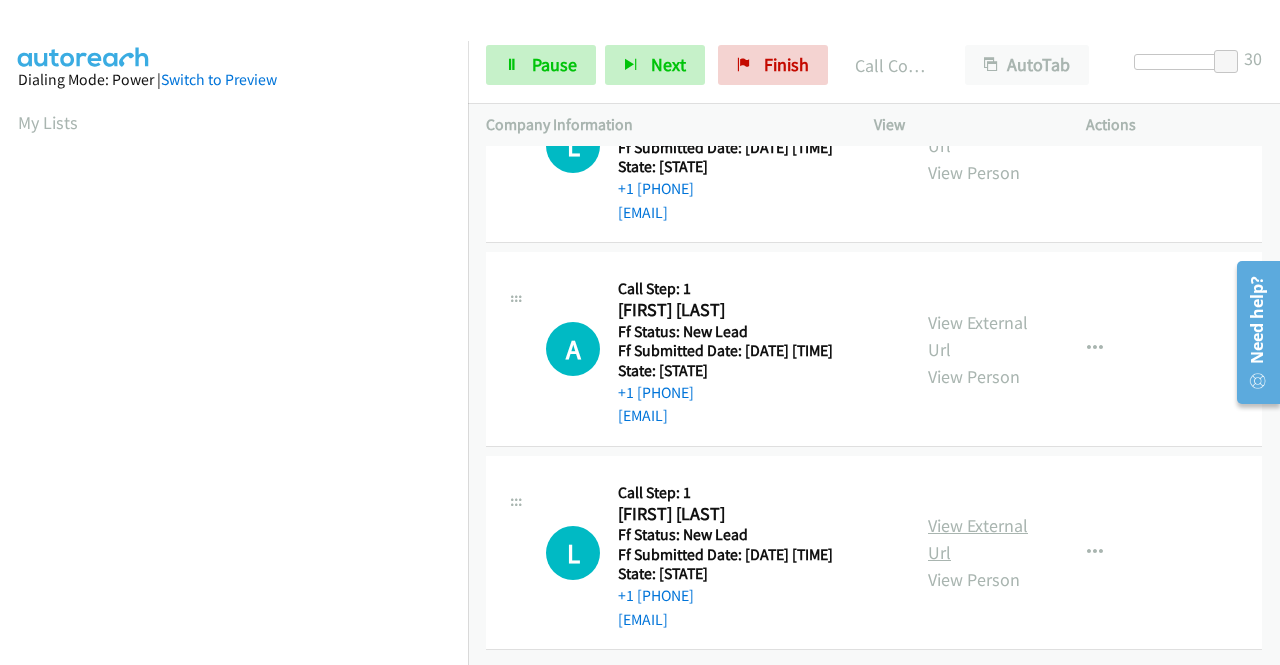 click on "View External Url" at bounding box center [978, 539] 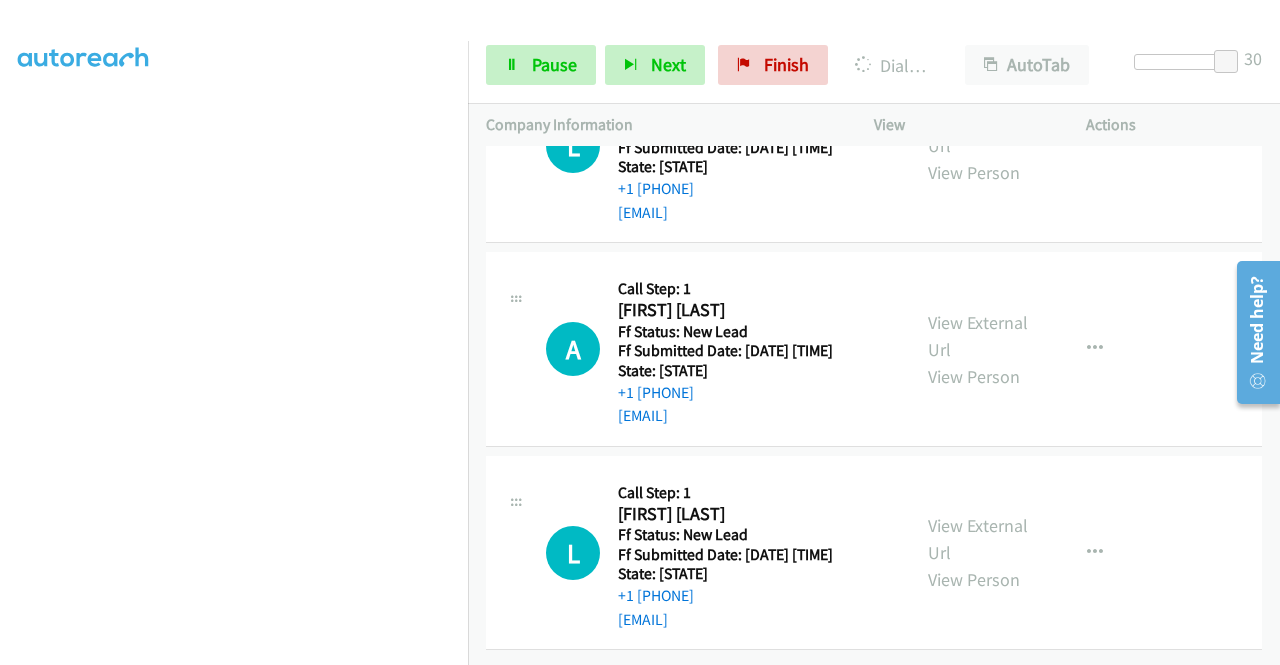 scroll, scrollTop: 456, scrollLeft: 0, axis: vertical 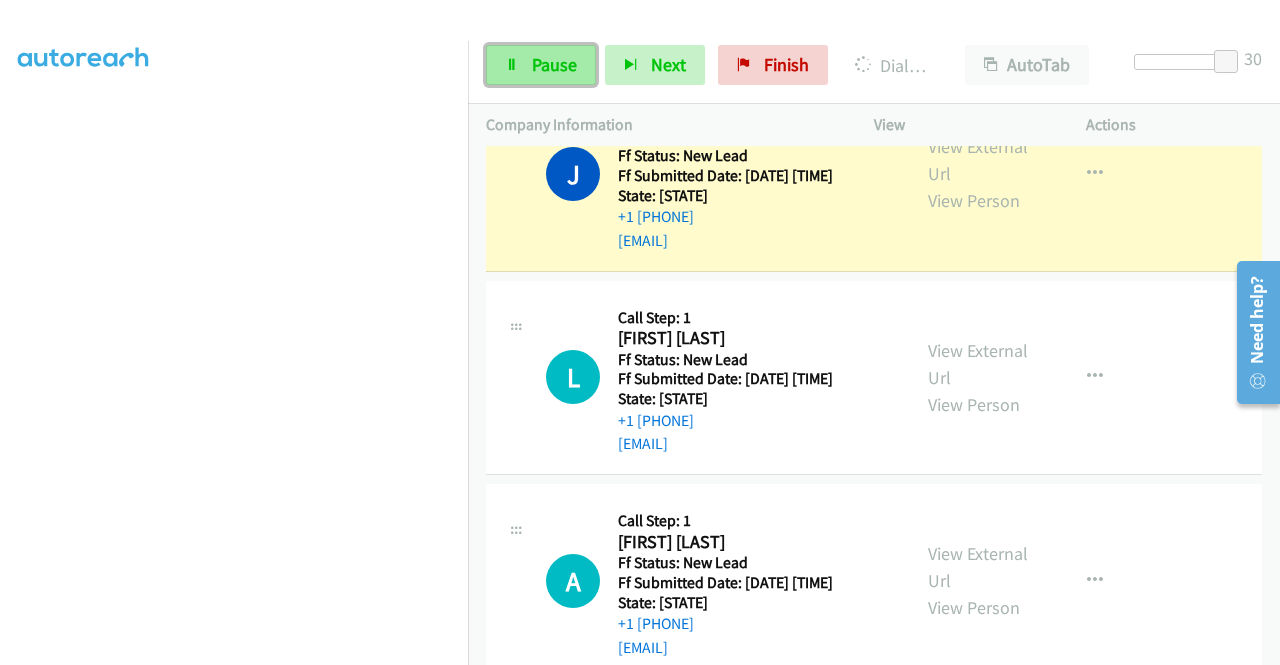click on "Pause" at bounding box center (554, 64) 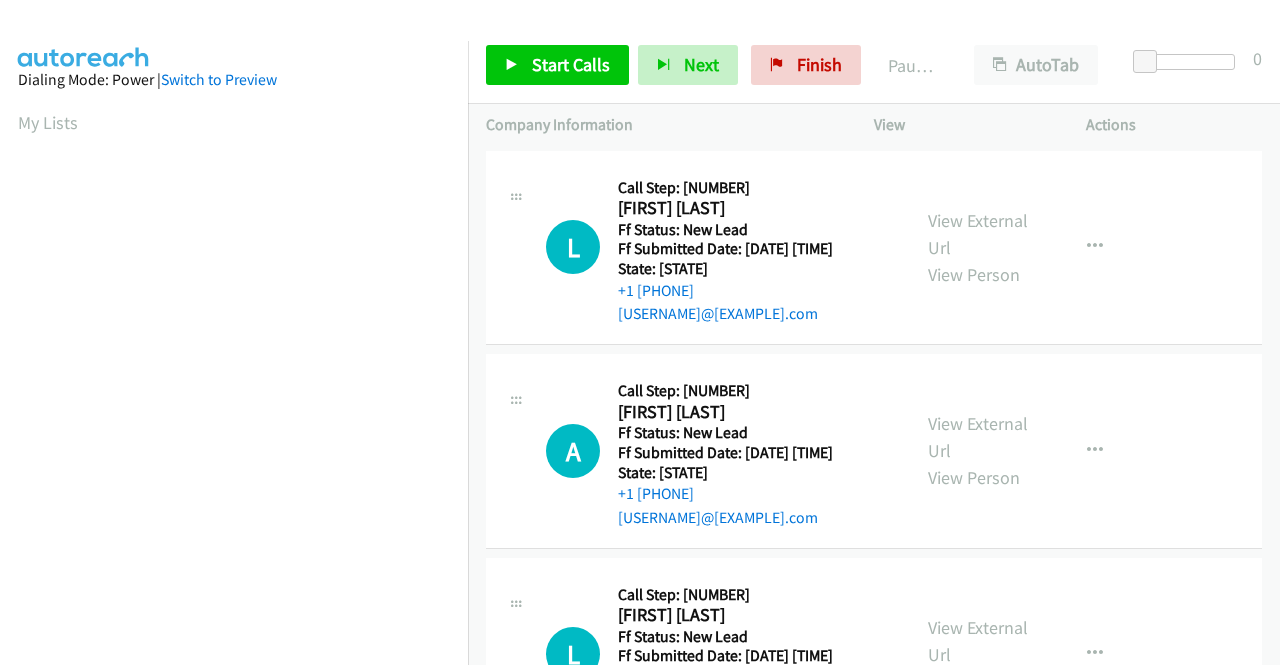 scroll, scrollTop: 0, scrollLeft: 0, axis: both 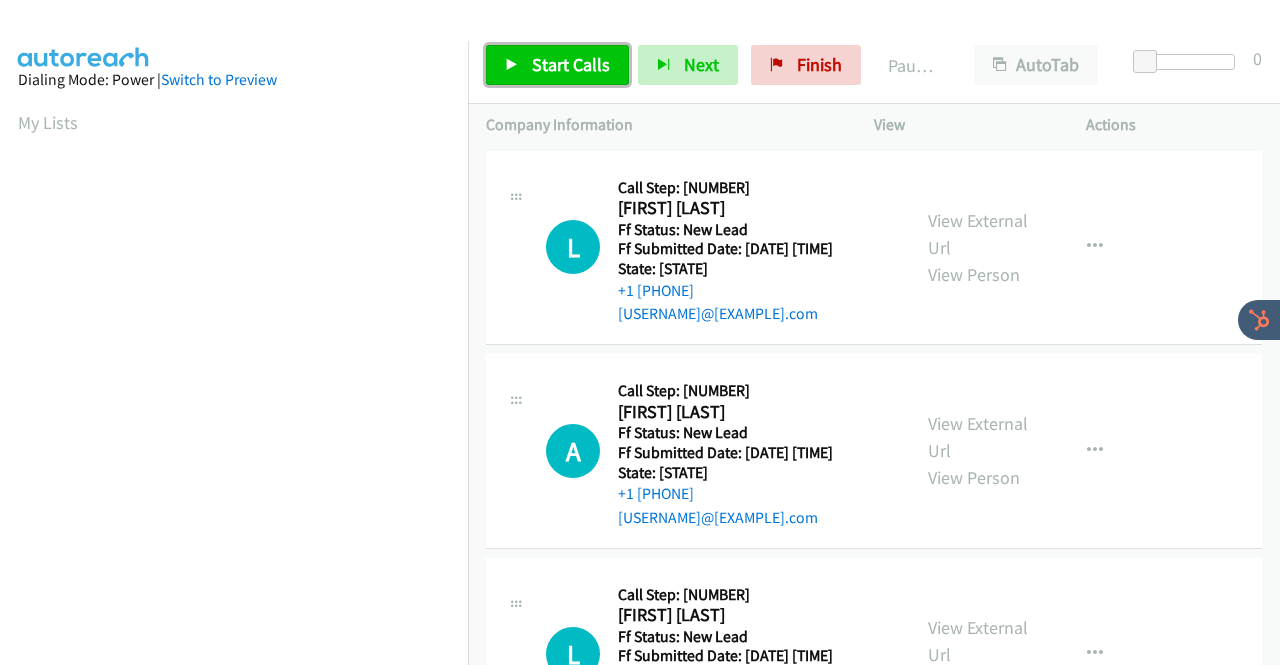 click on "Start Calls" at bounding box center [571, 64] 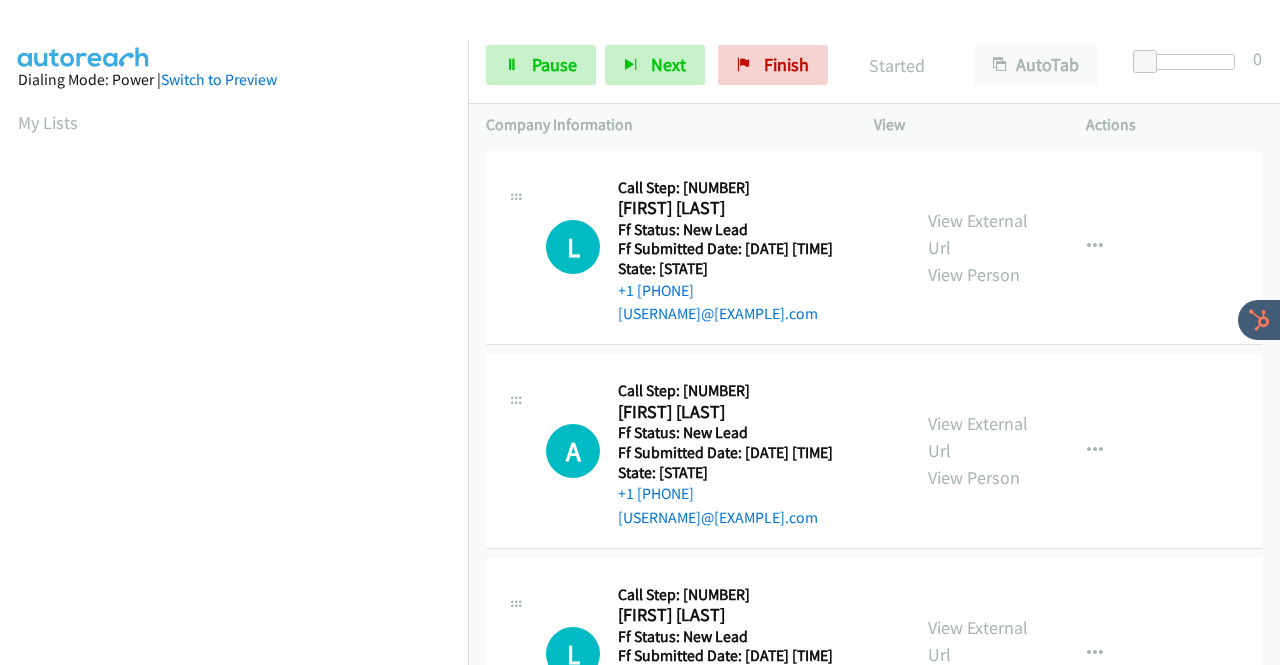 scroll, scrollTop: 0, scrollLeft: 0, axis: both 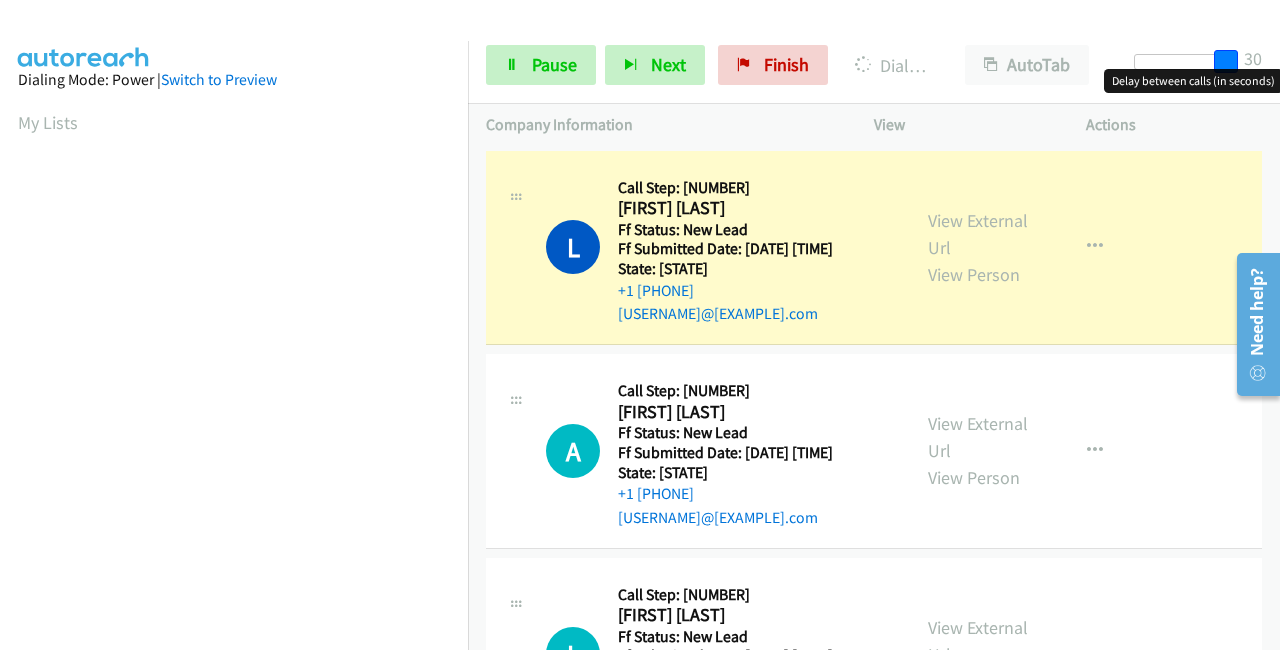drag, startPoint x: 1148, startPoint y: 57, endPoint x: 1262, endPoint y: 61, distance: 114.07015 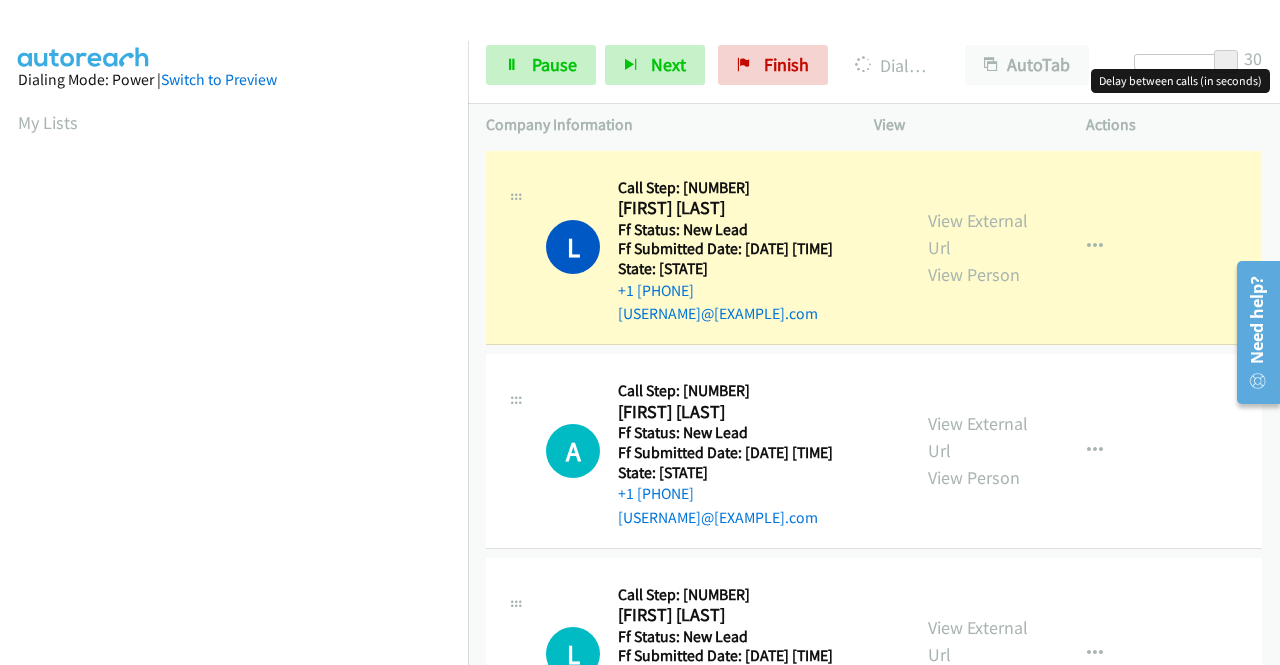 scroll, scrollTop: 456, scrollLeft: 0, axis: vertical 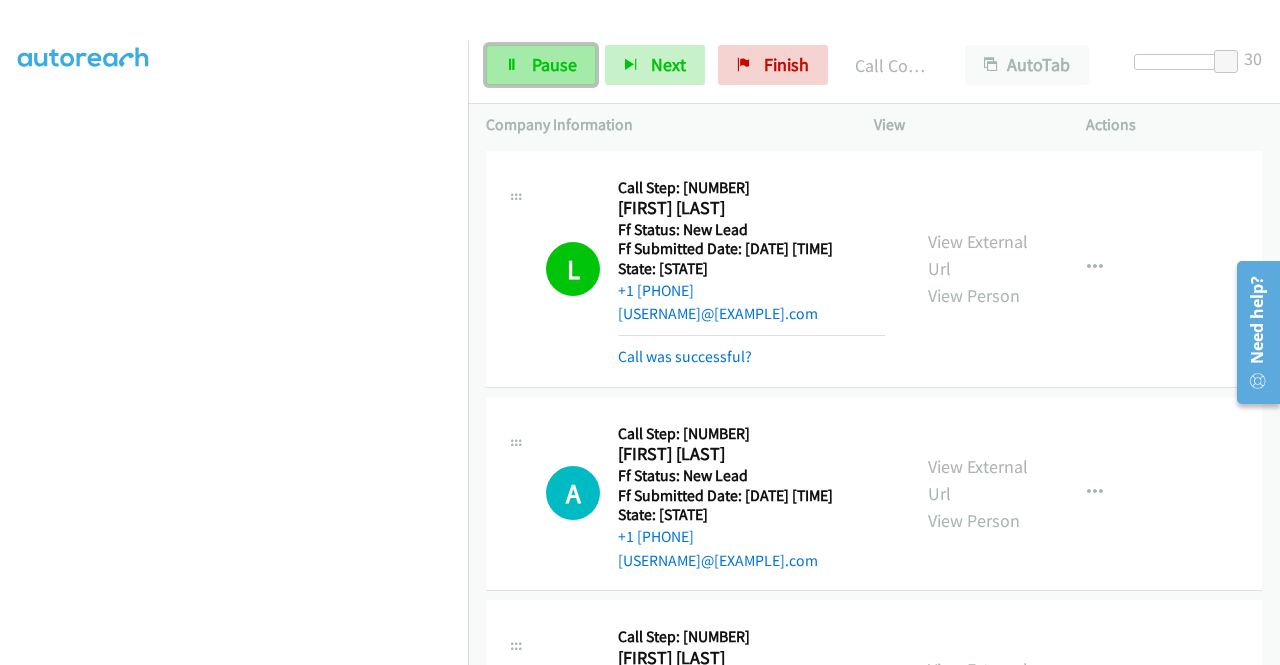 click on "Pause" at bounding box center [541, 65] 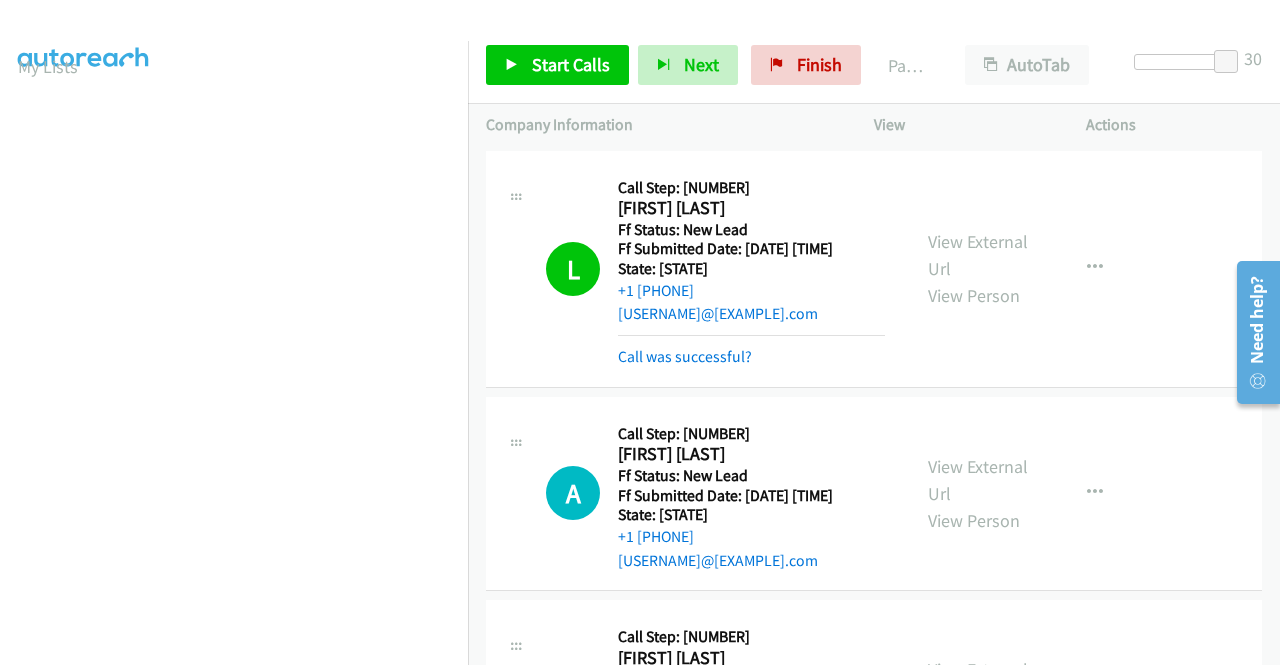 scroll, scrollTop: 0, scrollLeft: 0, axis: both 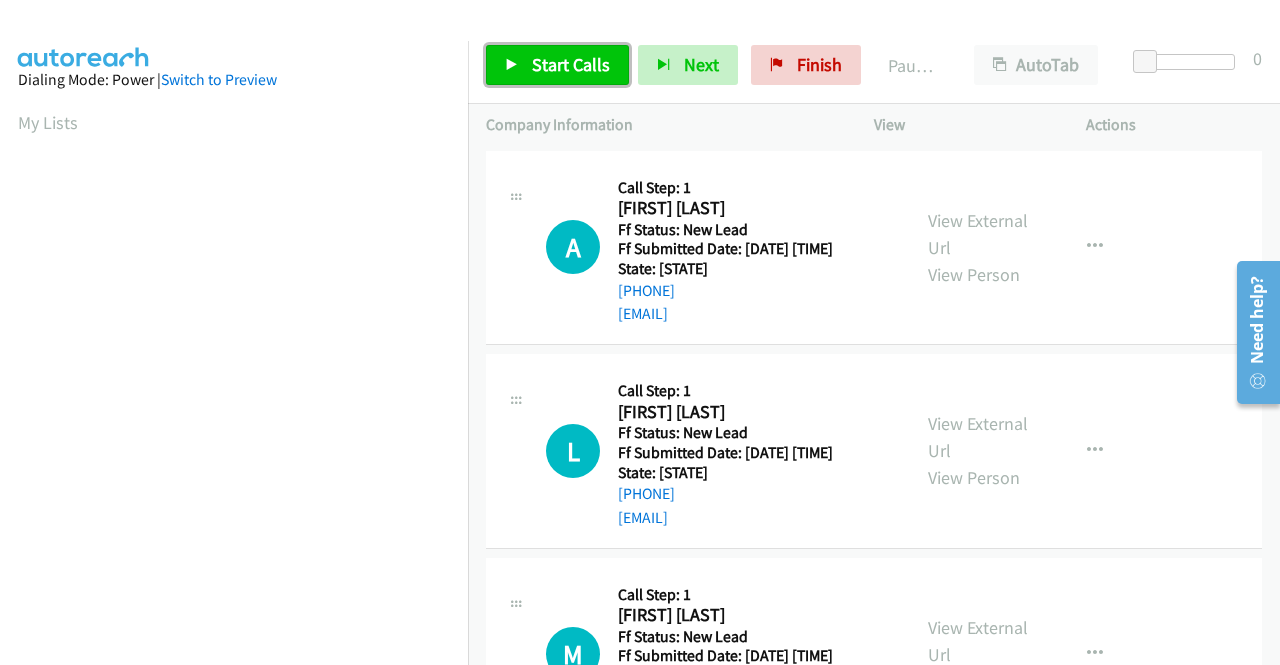 click on "Start Calls" at bounding box center [571, 64] 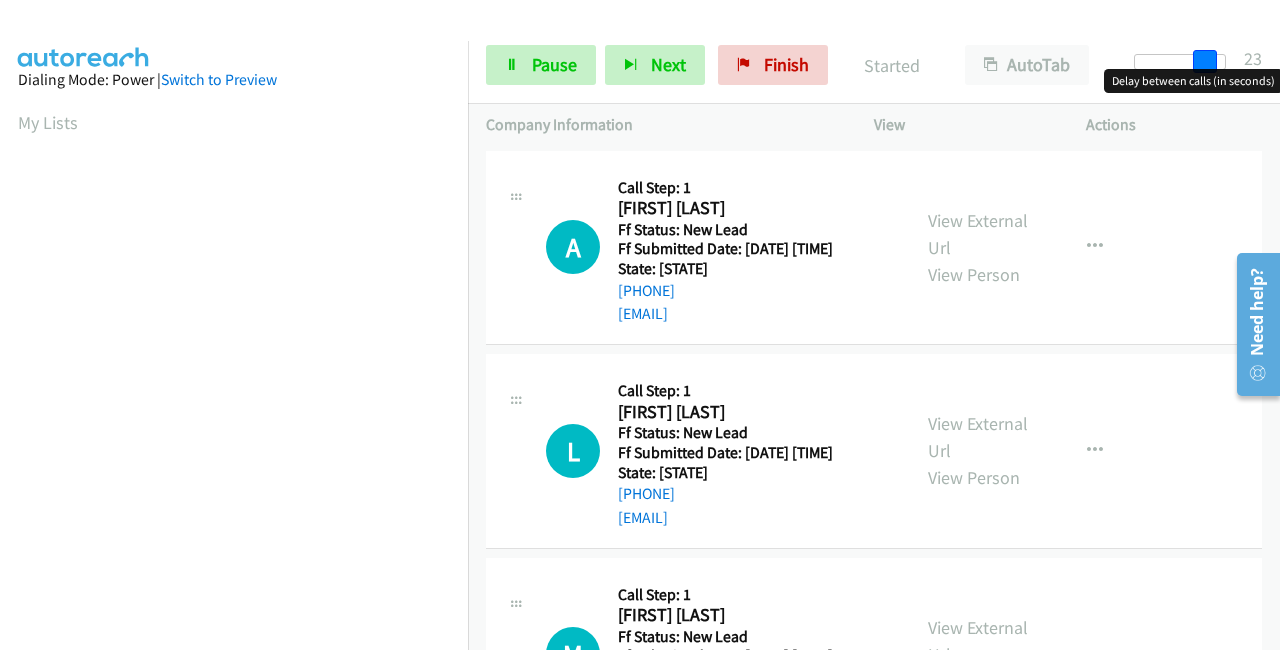 drag, startPoint x: 1148, startPoint y: 57, endPoint x: 1216, endPoint y: 60, distance: 68.06615 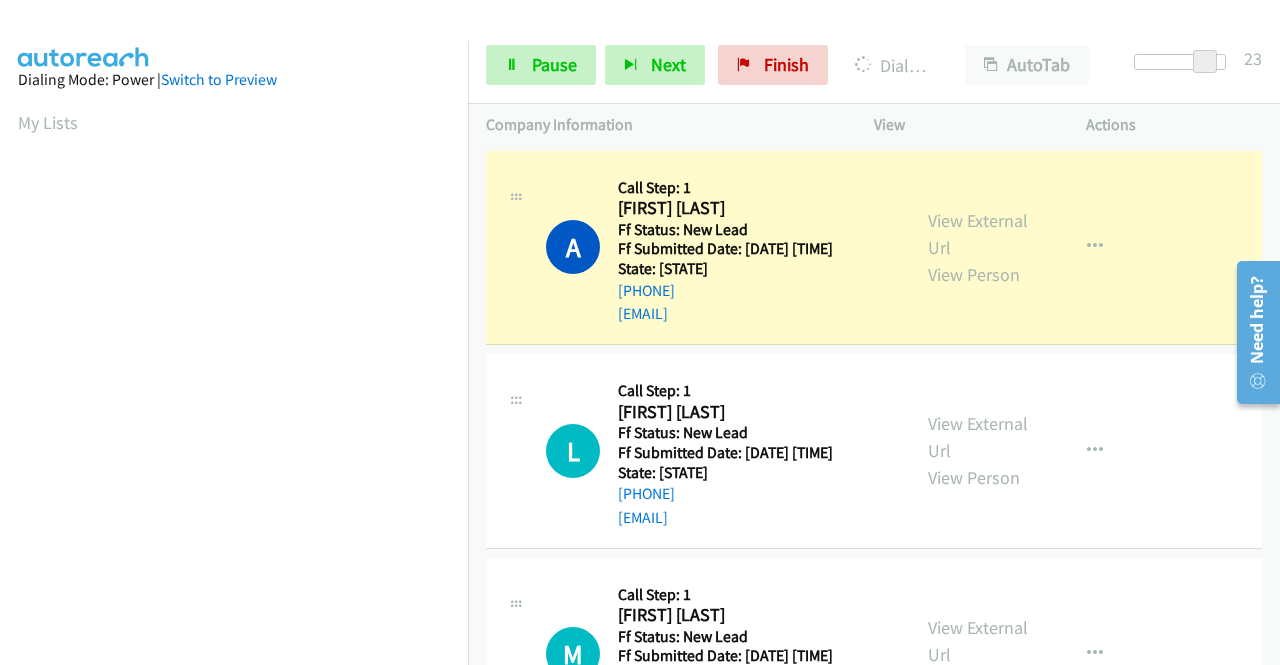 scroll, scrollTop: 174, scrollLeft: 0, axis: vertical 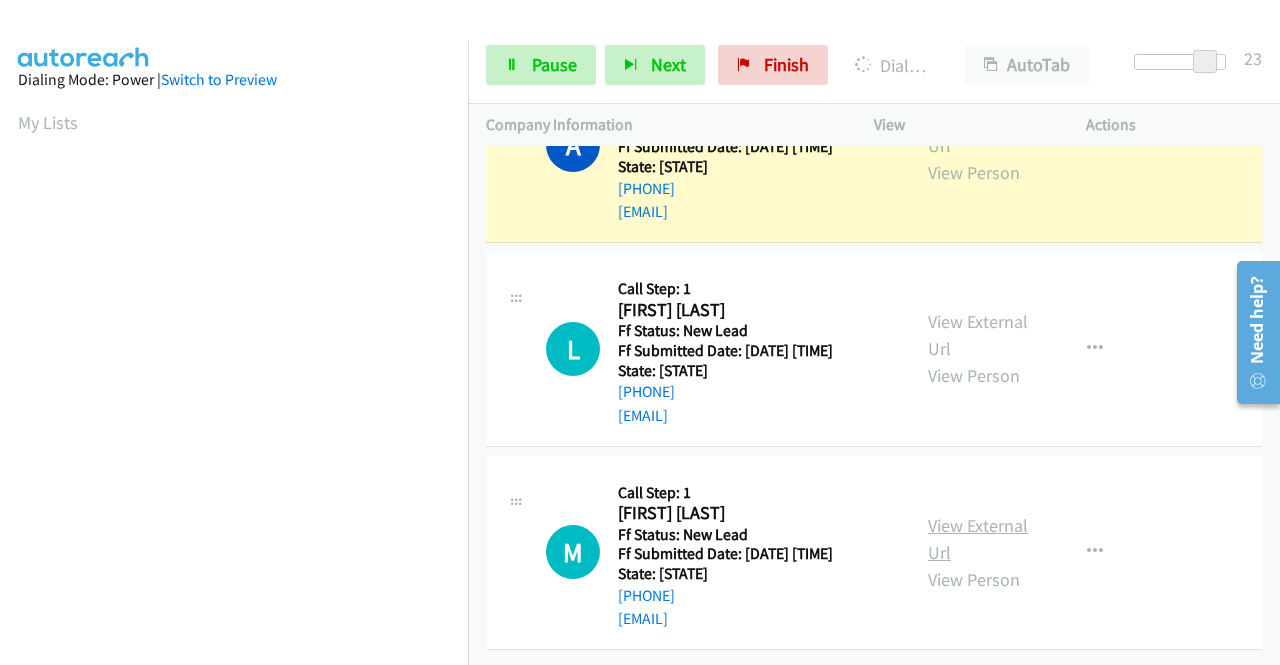 click on "View External Url" at bounding box center (978, 539) 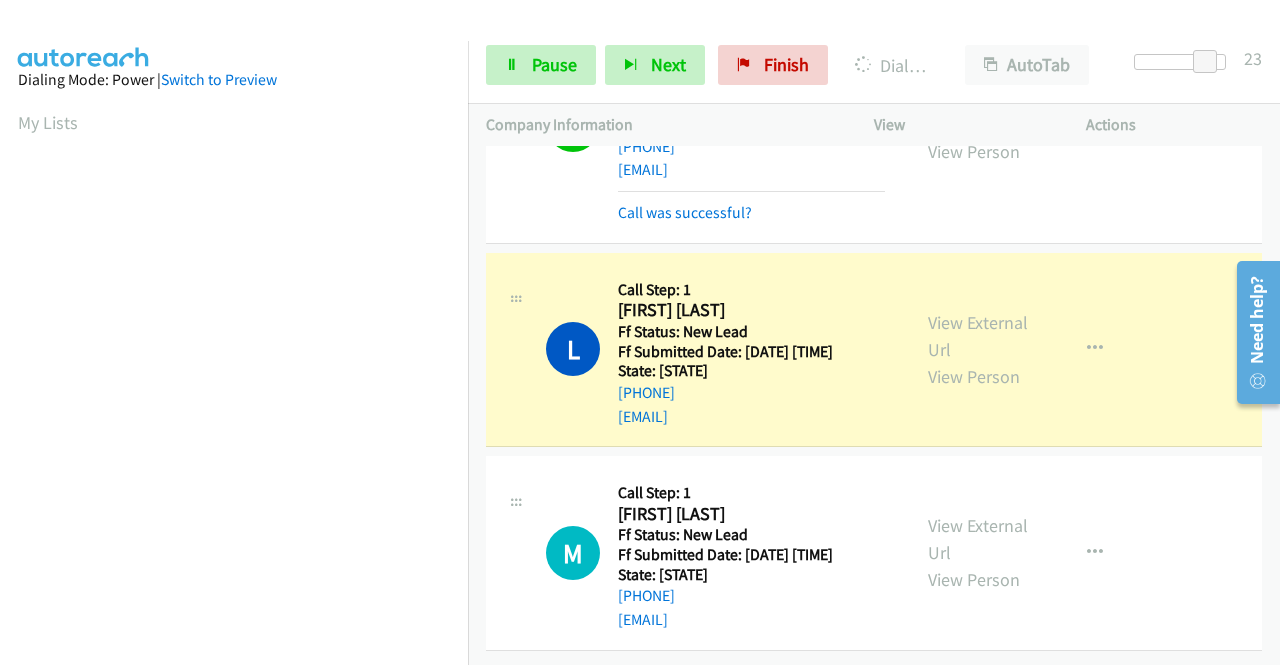 scroll, scrollTop: 456, scrollLeft: 0, axis: vertical 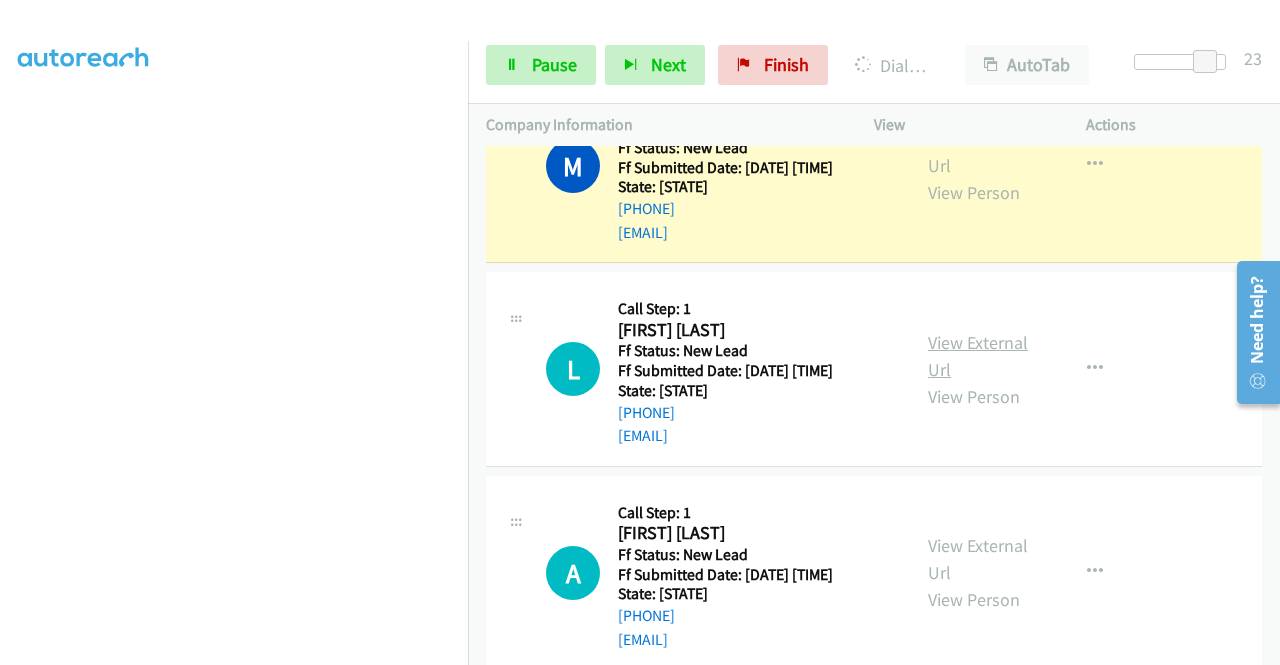 click on "View External Url" at bounding box center (978, 356) 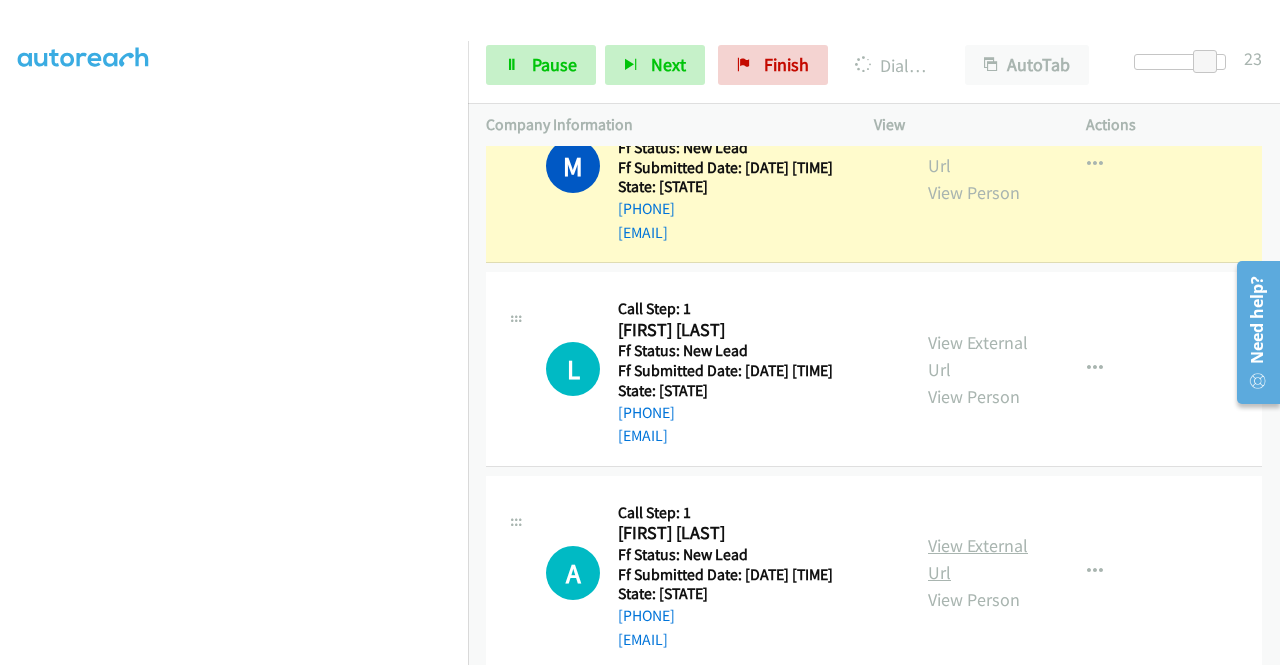click on "View External Url" at bounding box center [978, 559] 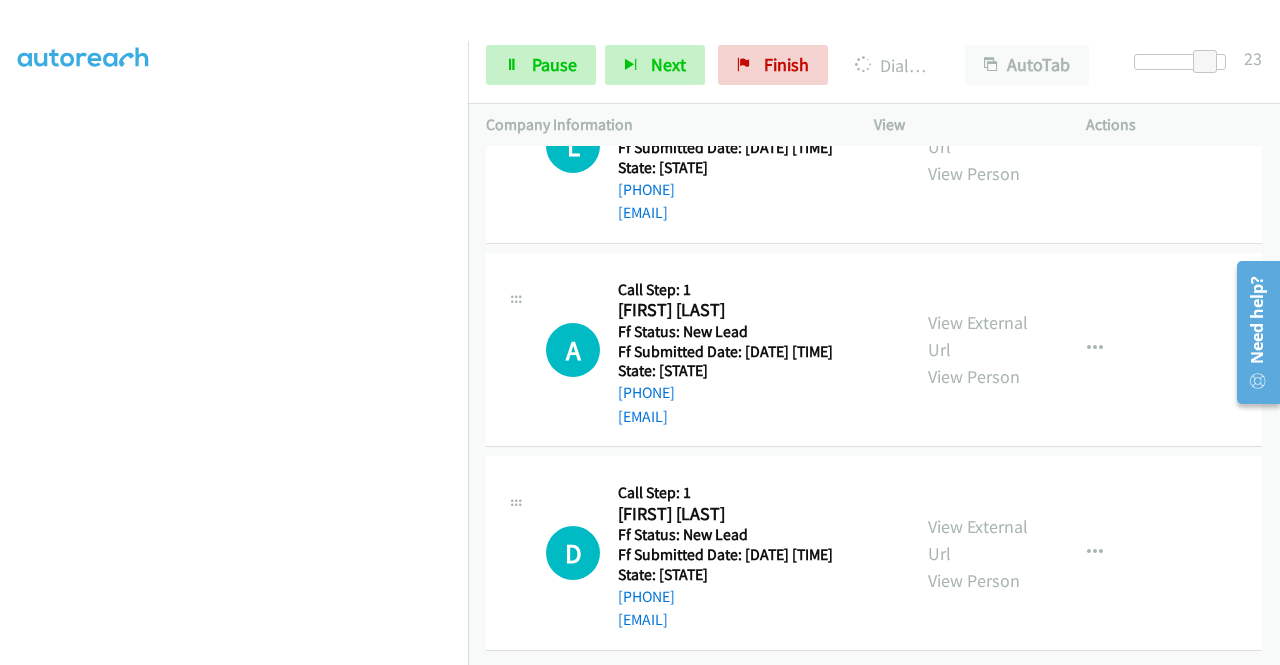 scroll, scrollTop: 874, scrollLeft: 0, axis: vertical 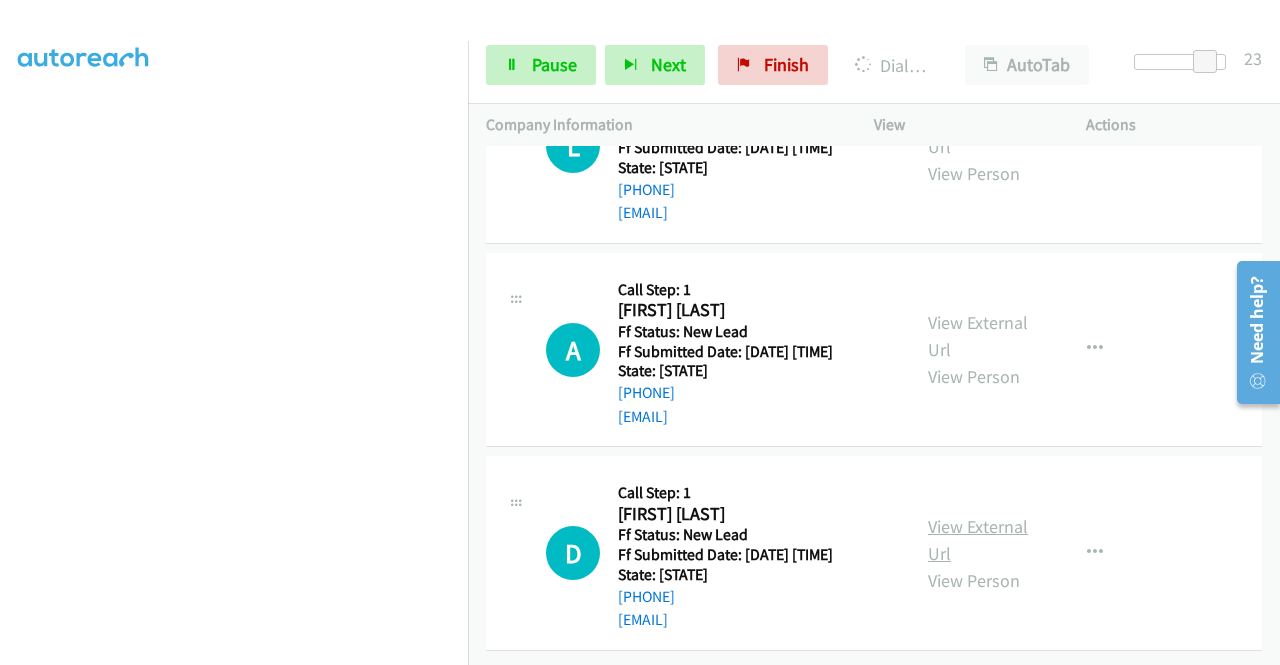 click on "View External Url" at bounding box center (978, 540) 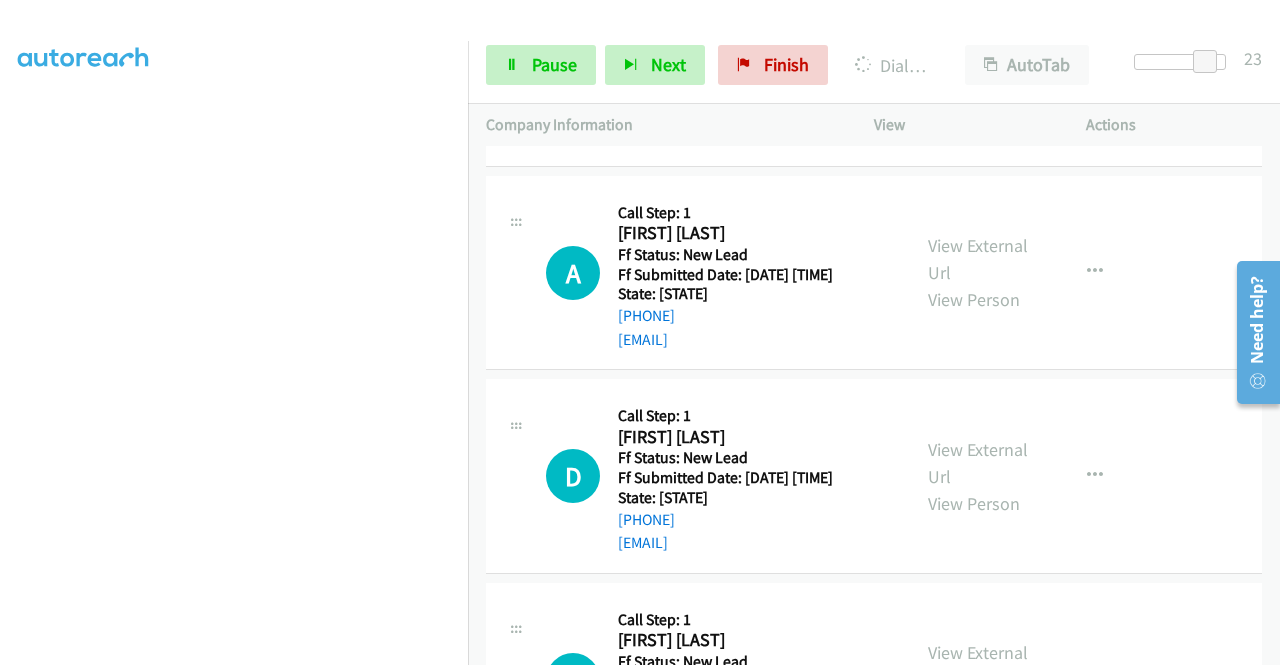scroll, scrollTop: 456, scrollLeft: 0, axis: vertical 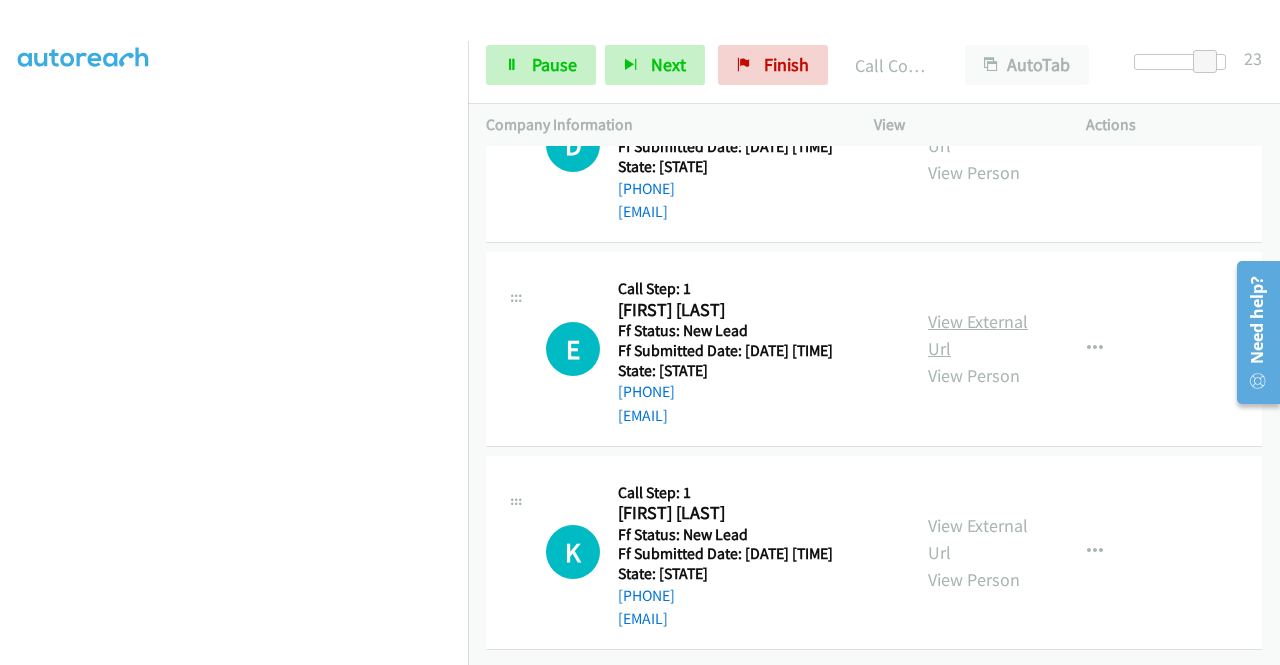 click on "View External Url" at bounding box center (978, 335) 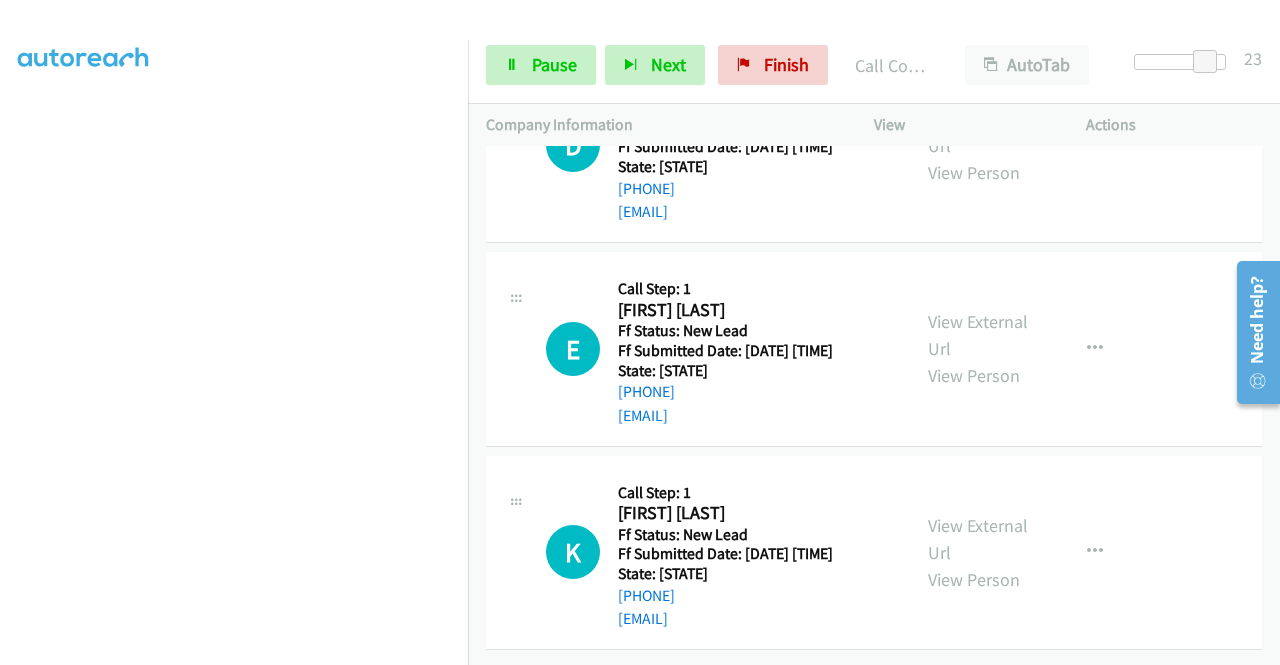 scroll, scrollTop: 1458, scrollLeft: 0, axis: vertical 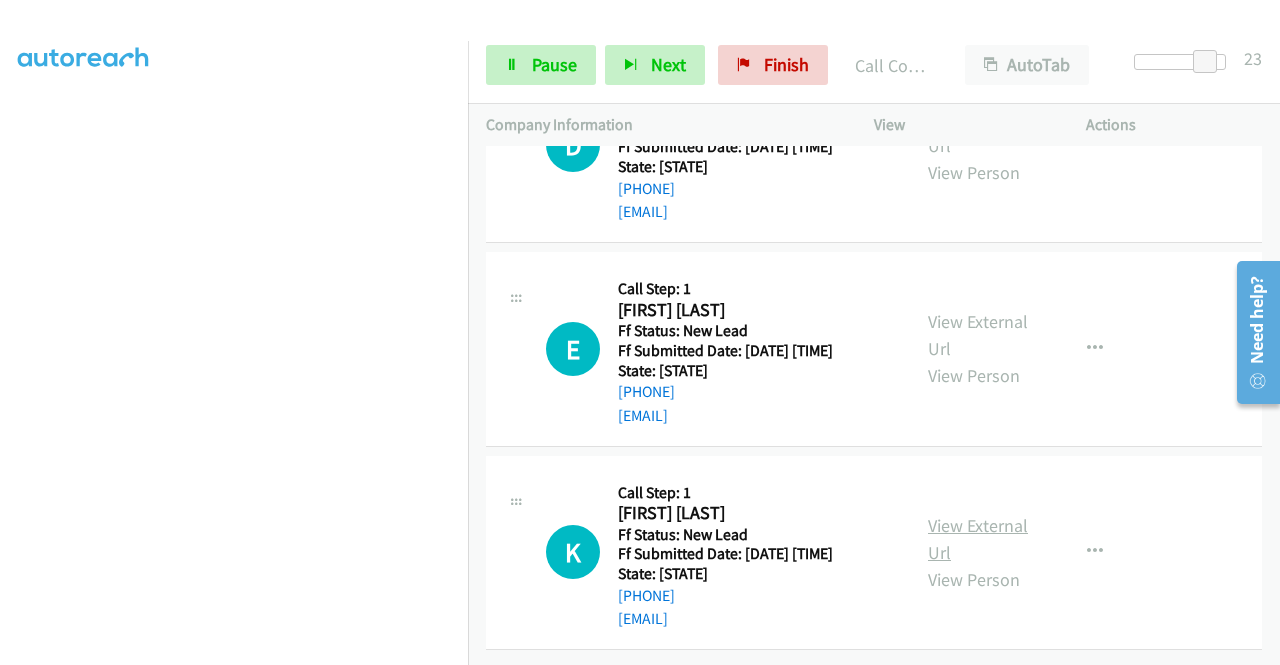 click on "View External Url" at bounding box center [978, 539] 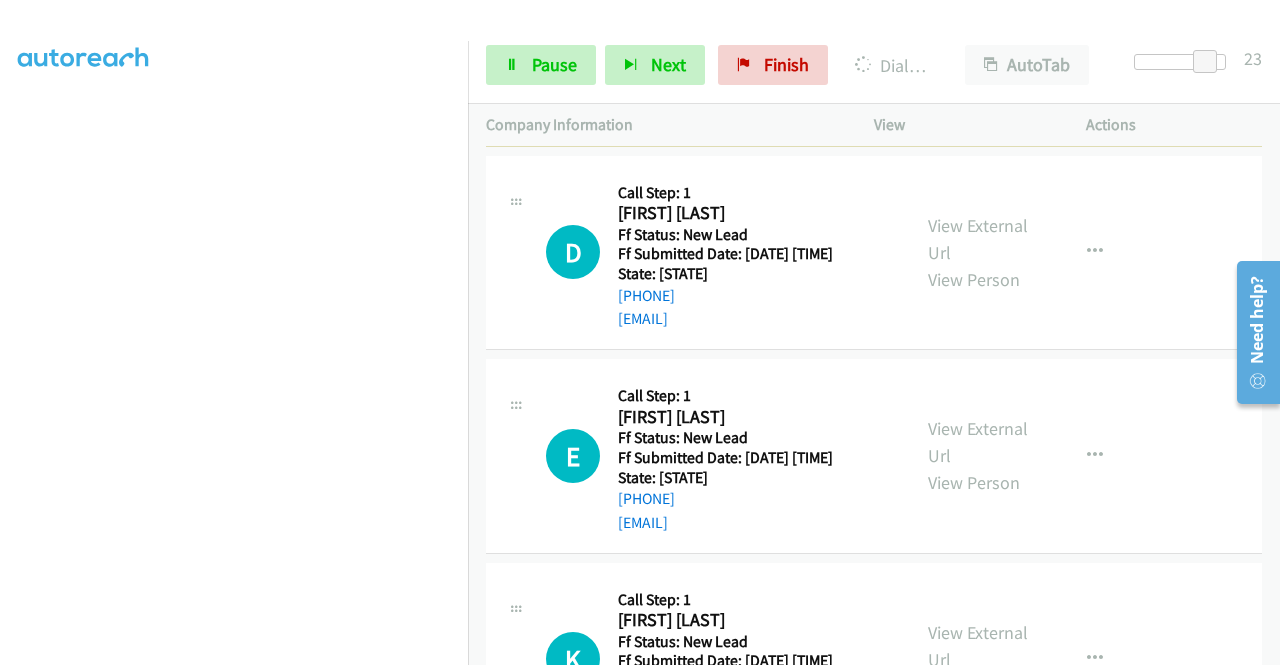 scroll, scrollTop: 1058, scrollLeft: 0, axis: vertical 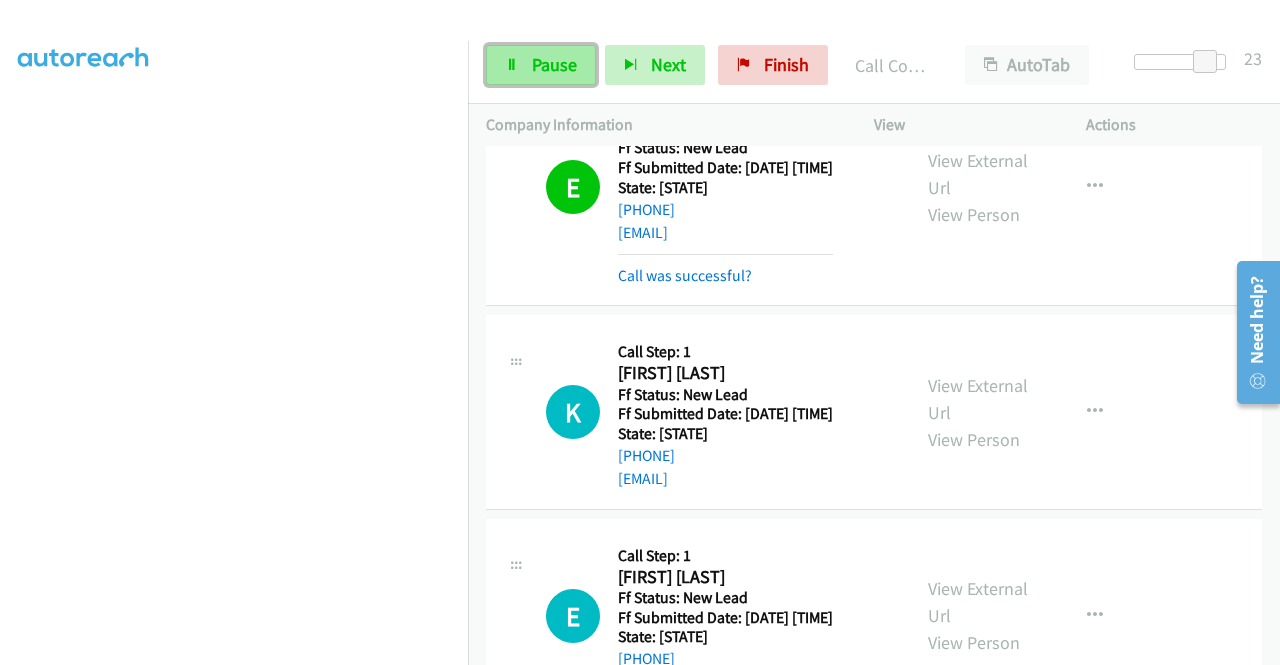 click on "Pause" at bounding box center [554, 64] 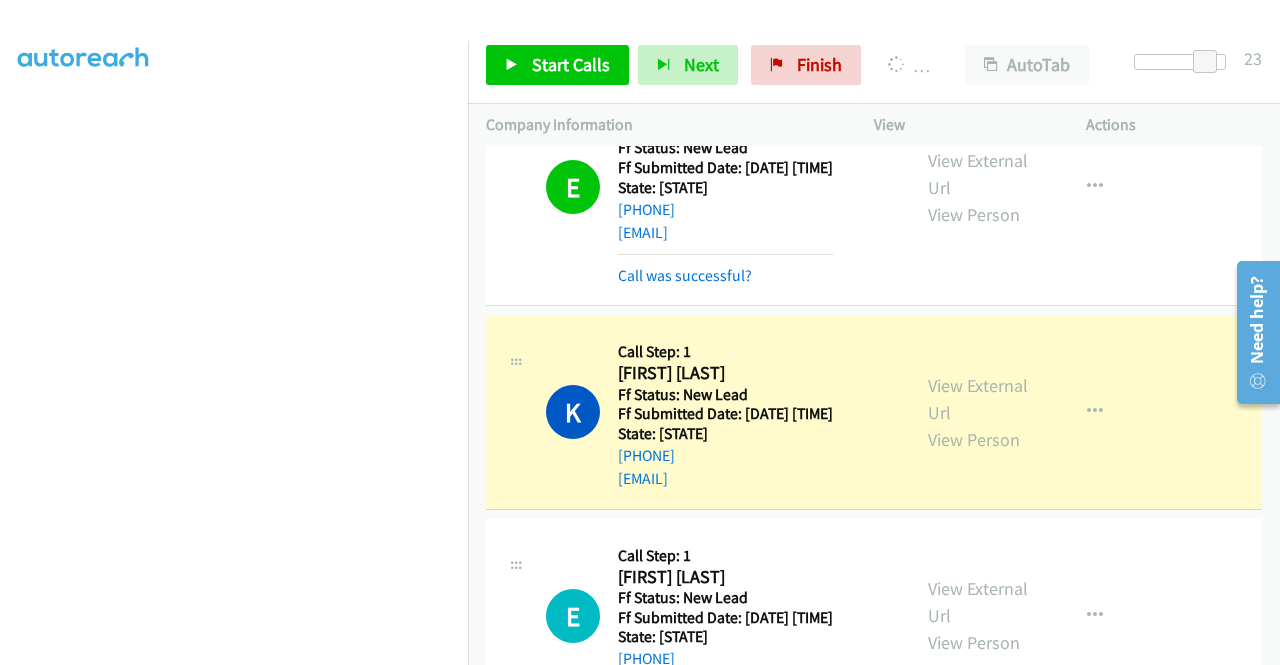 scroll, scrollTop: 0, scrollLeft: 0, axis: both 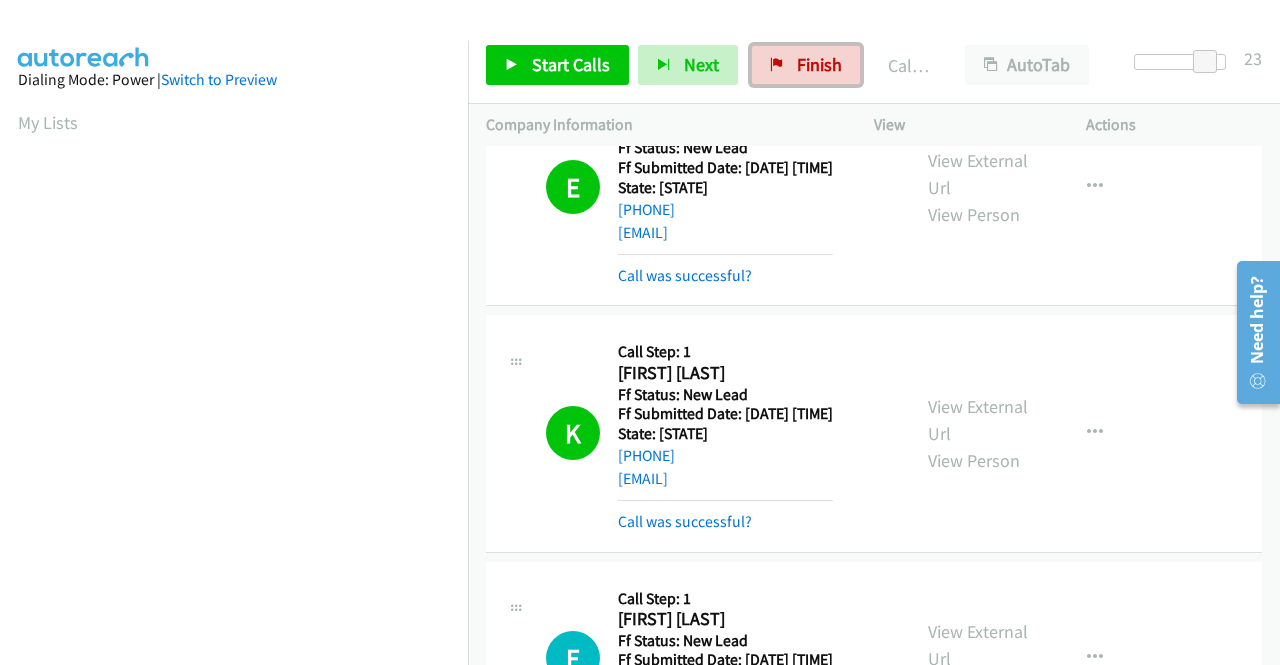 click on "Finish" at bounding box center (819, 64) 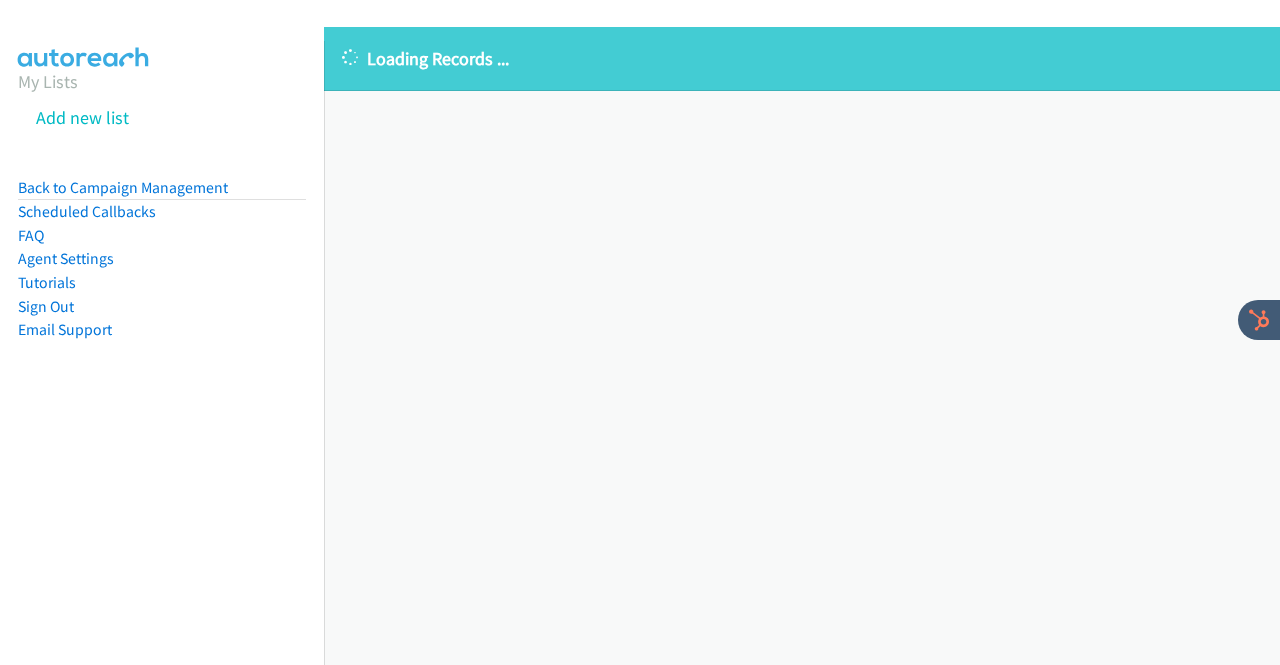 scroll, scrollTop: 0, scrollLeft: 0, axis: both 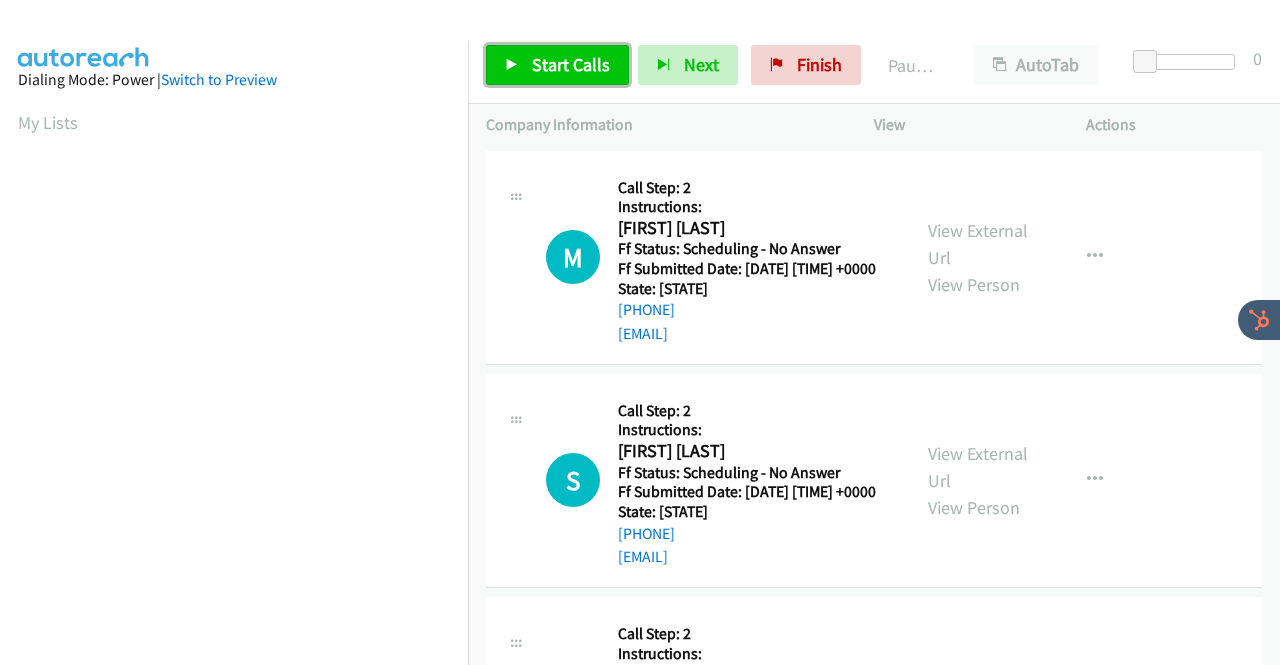 click on "Start Calls" at bounding box center (571, 64) 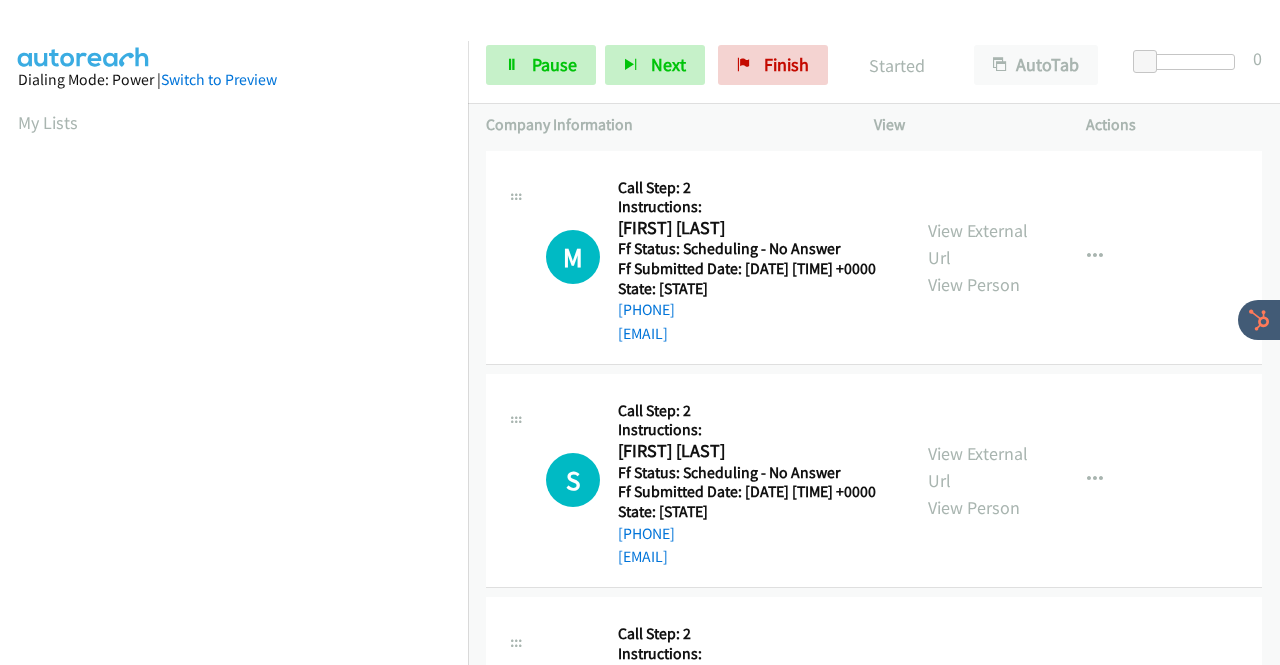 scroll, scrollTop: 0, scrollLeft: 0, axis: both 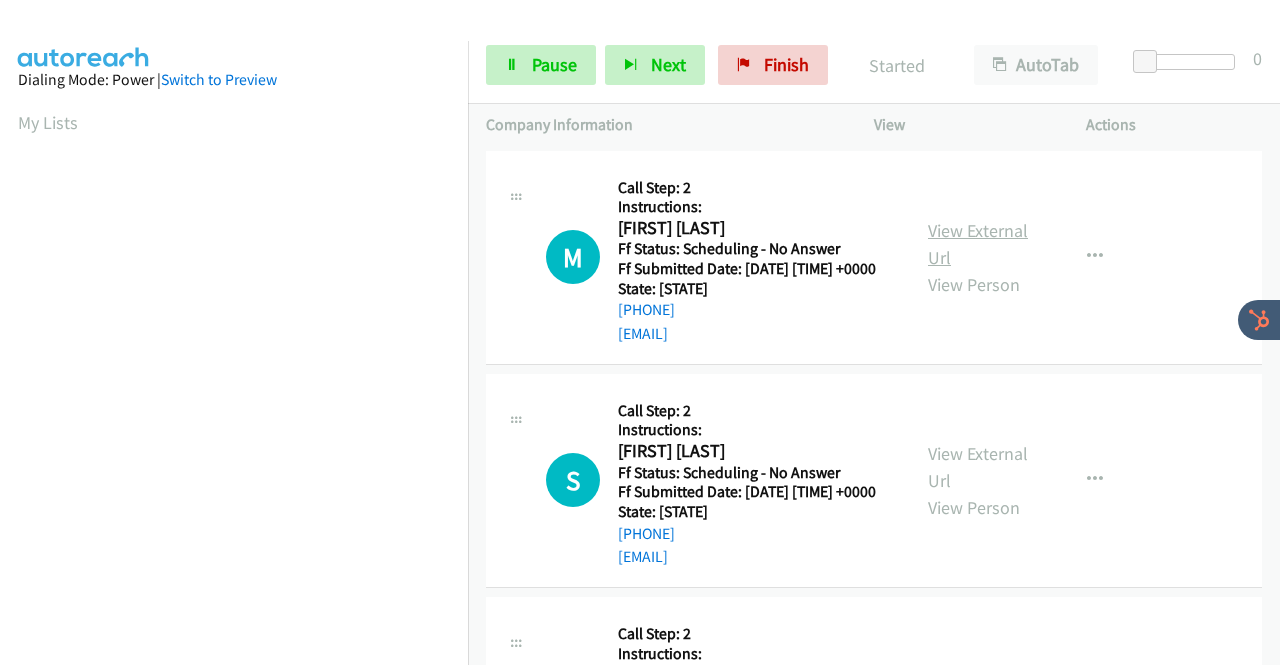 click on "View External Url" at bounding box center [978, 253] 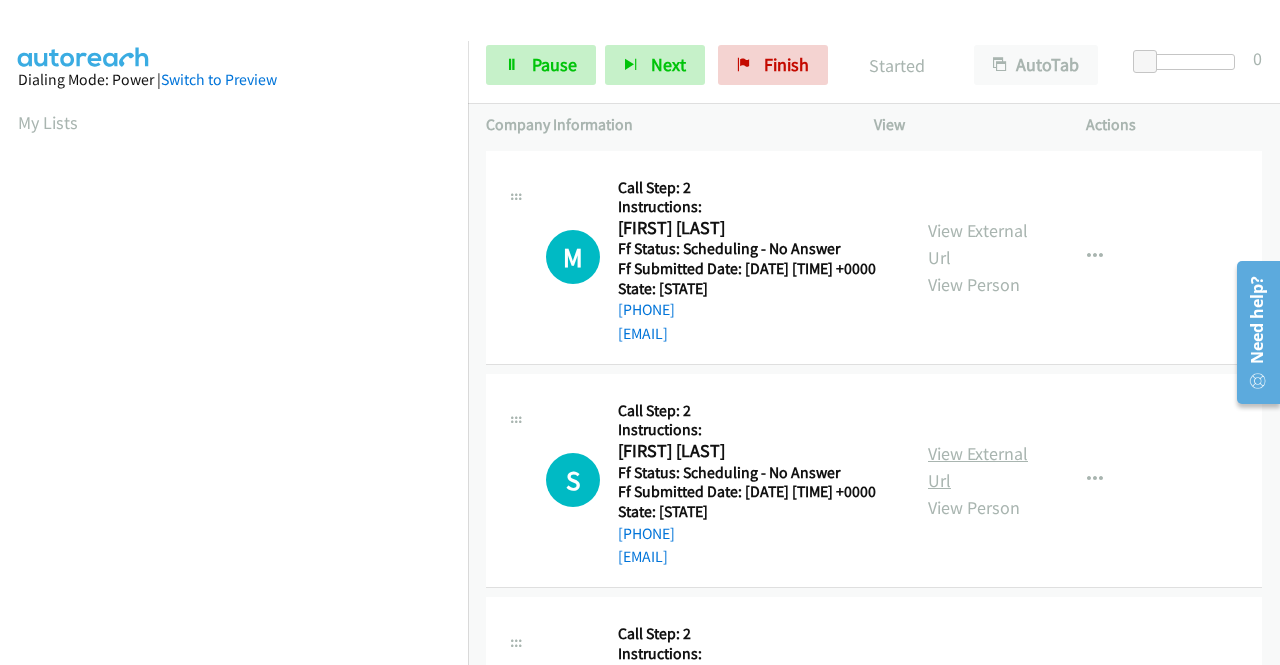 click on "View External Url" at bounding box center [978, 496] 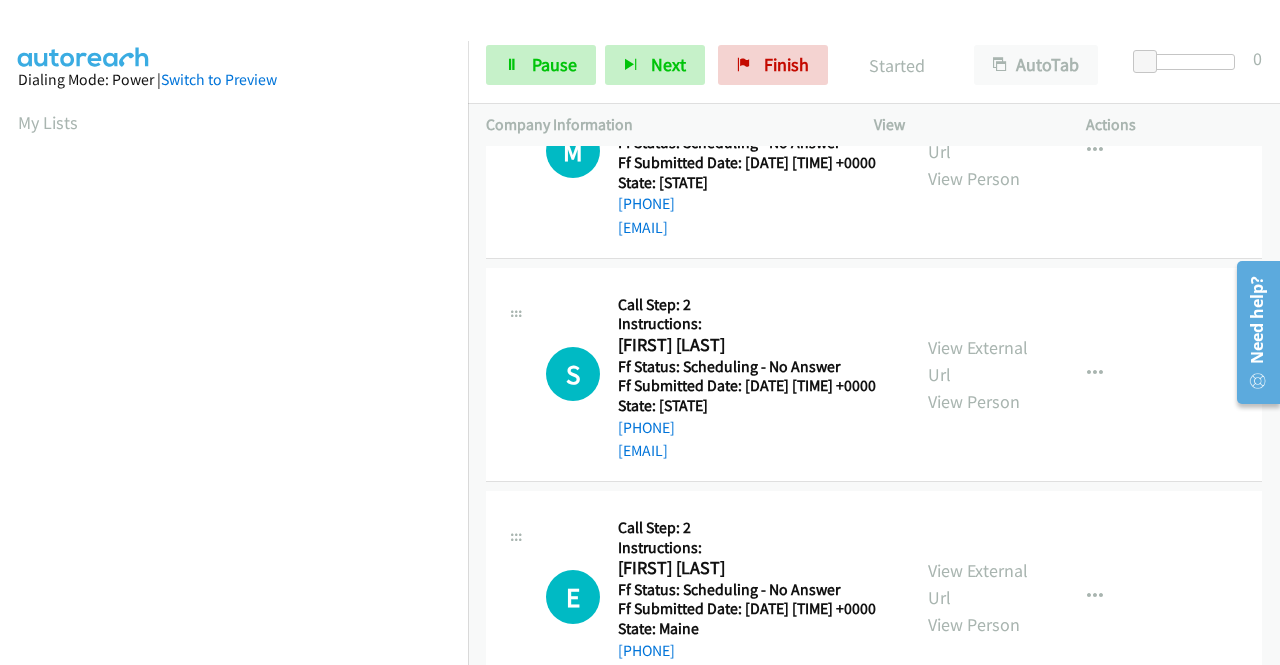scroll, scrollTop: 200, scrollLeft: 0, axis: vertical 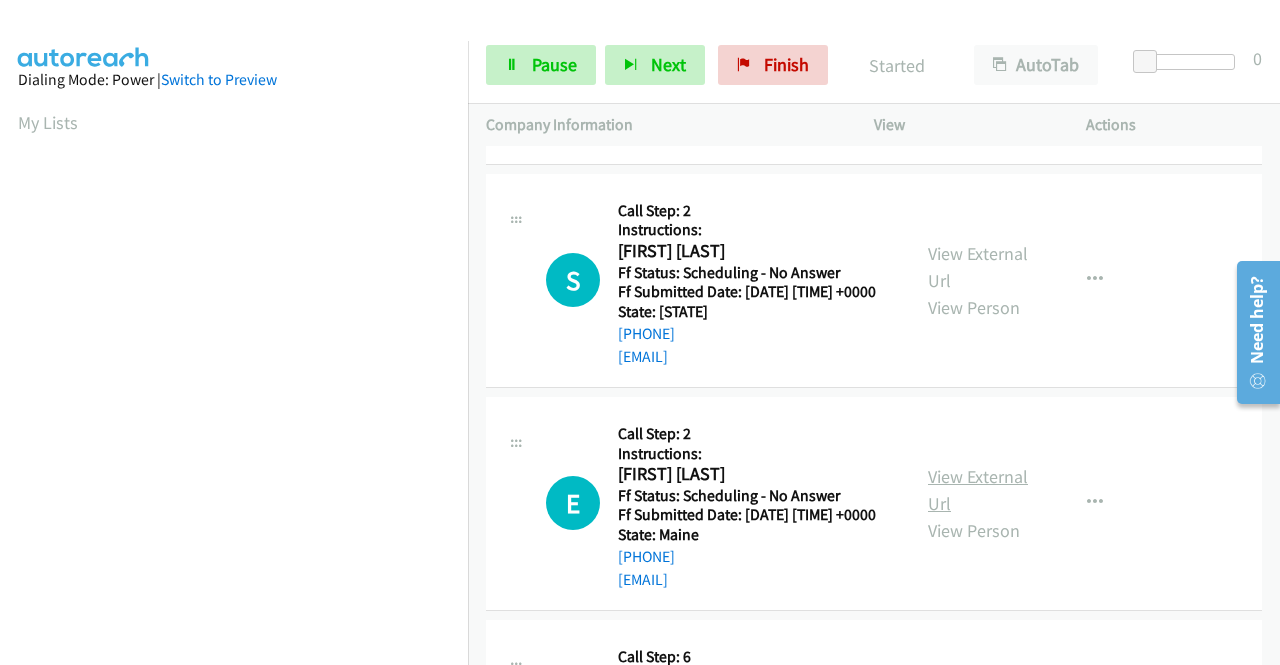 click on "View External Url" at bounding box center (978, 539) 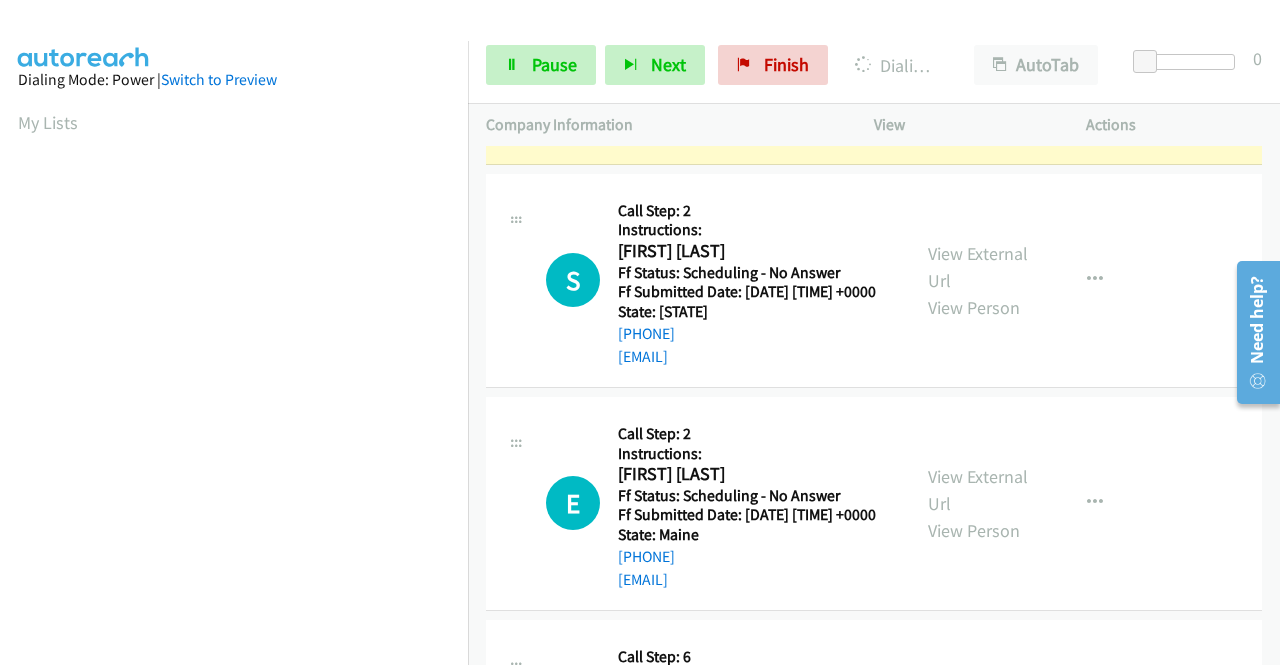 scroll, scrollTop: 400, scrollLeft: 0, axis: vertical 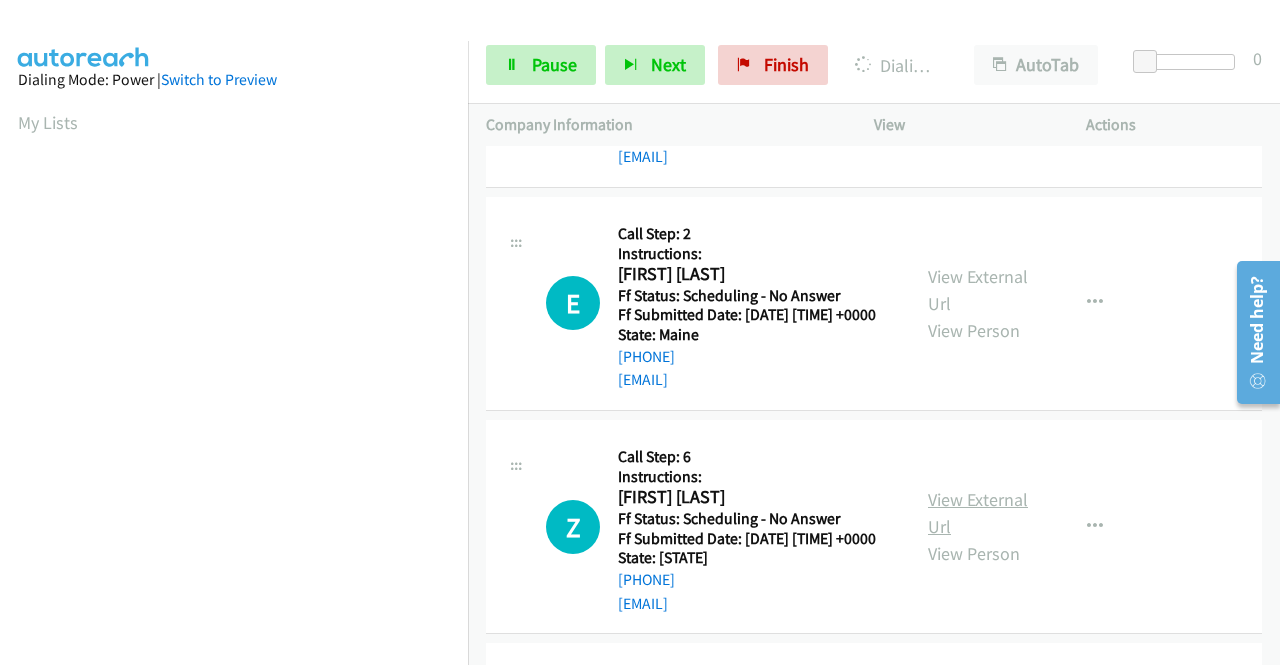 click on "View External Url" at bounding box center [978, 582] 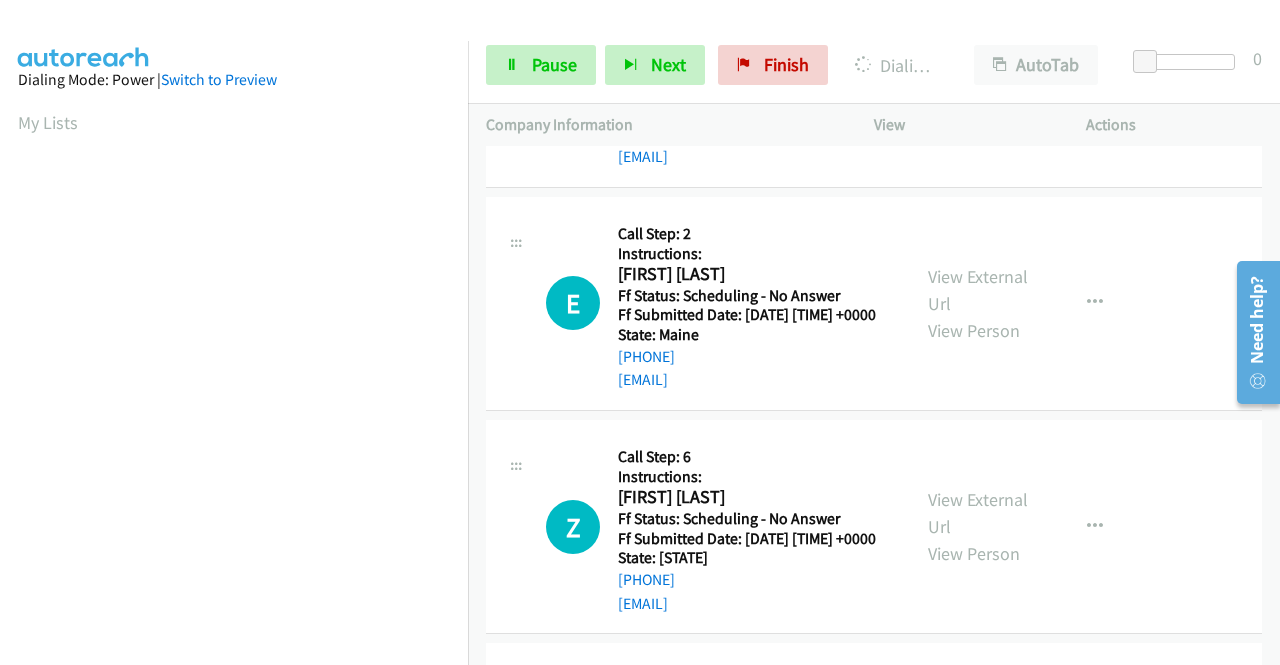 scroll, scrollTop: 456, scrollLeft: 0, axis: vertical 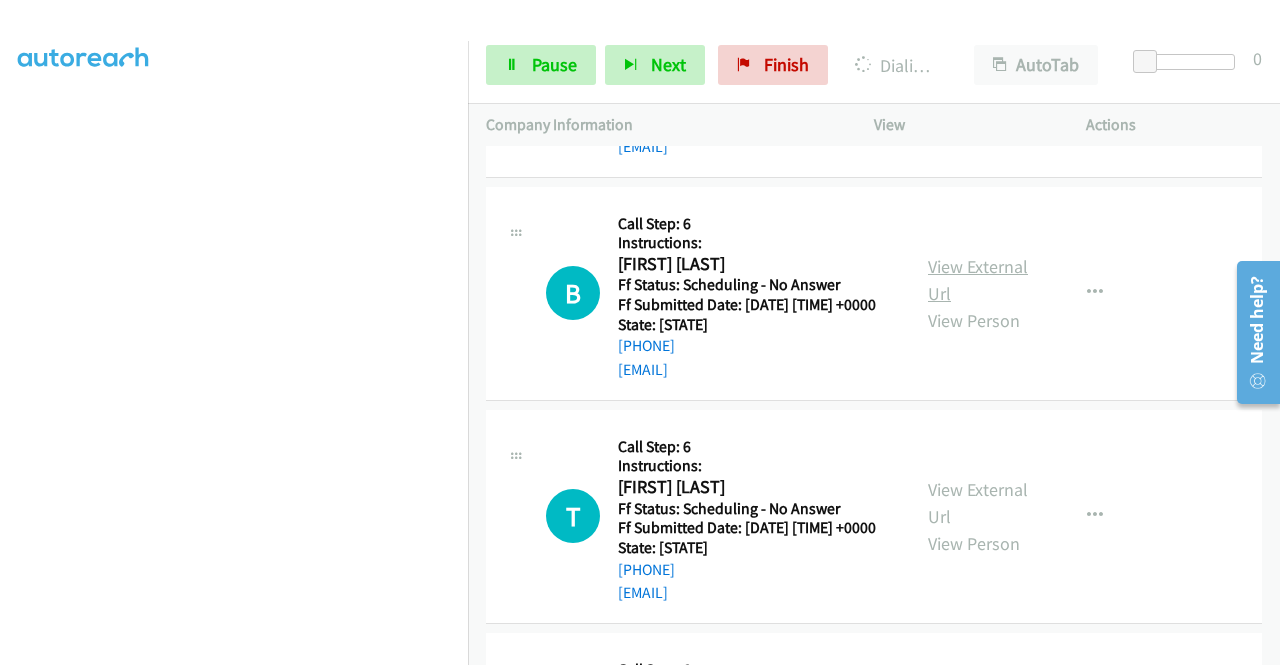click on "View External Url" at bounding box center [978, 368] 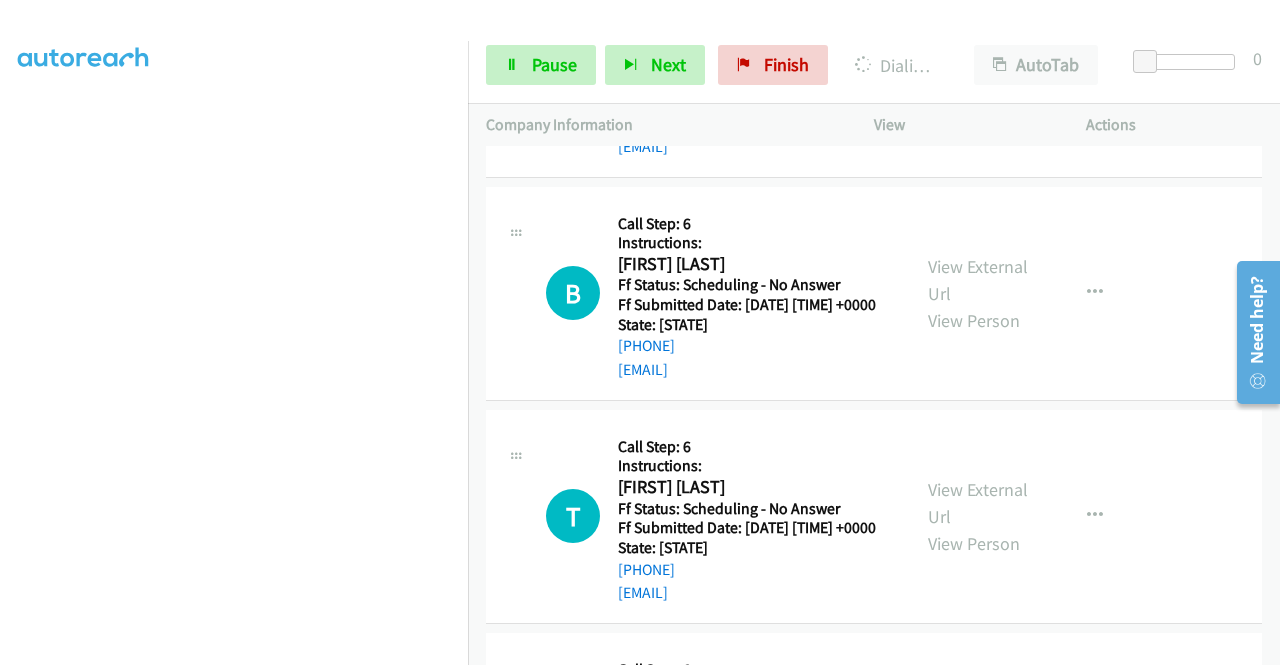 scroll, scrollTop: 1142, scrollLeft: 0, axis: vertical 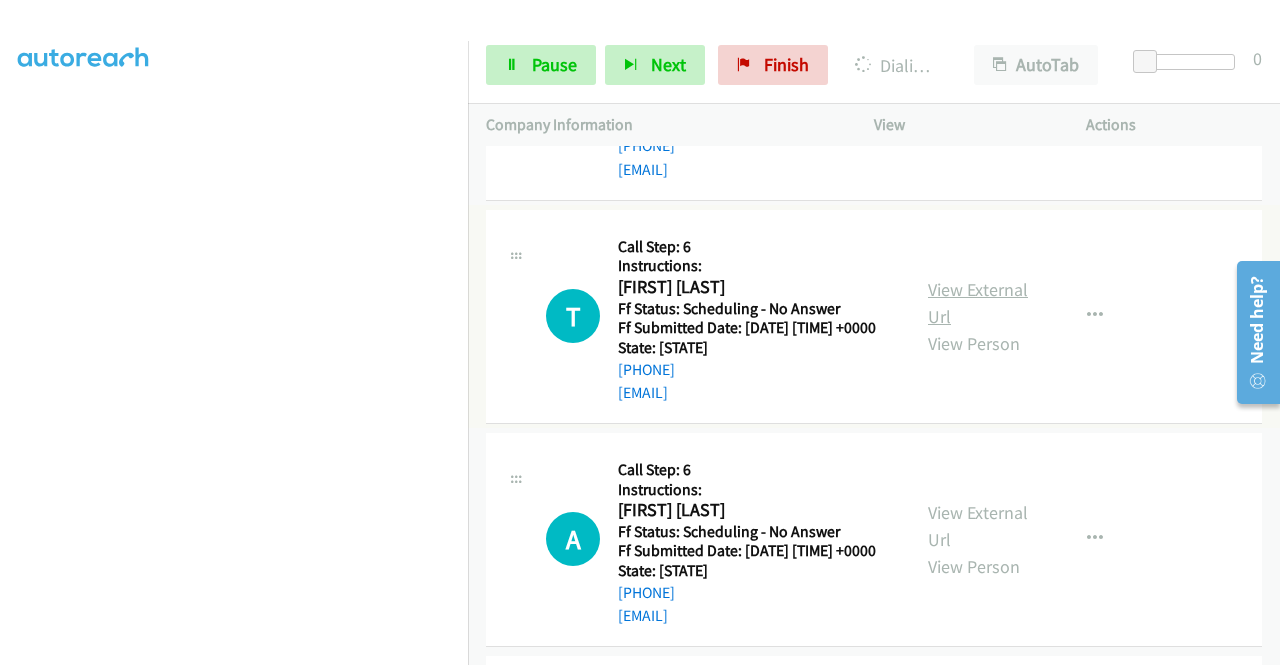 click on "View External Url" at bounding box center (978, 411) 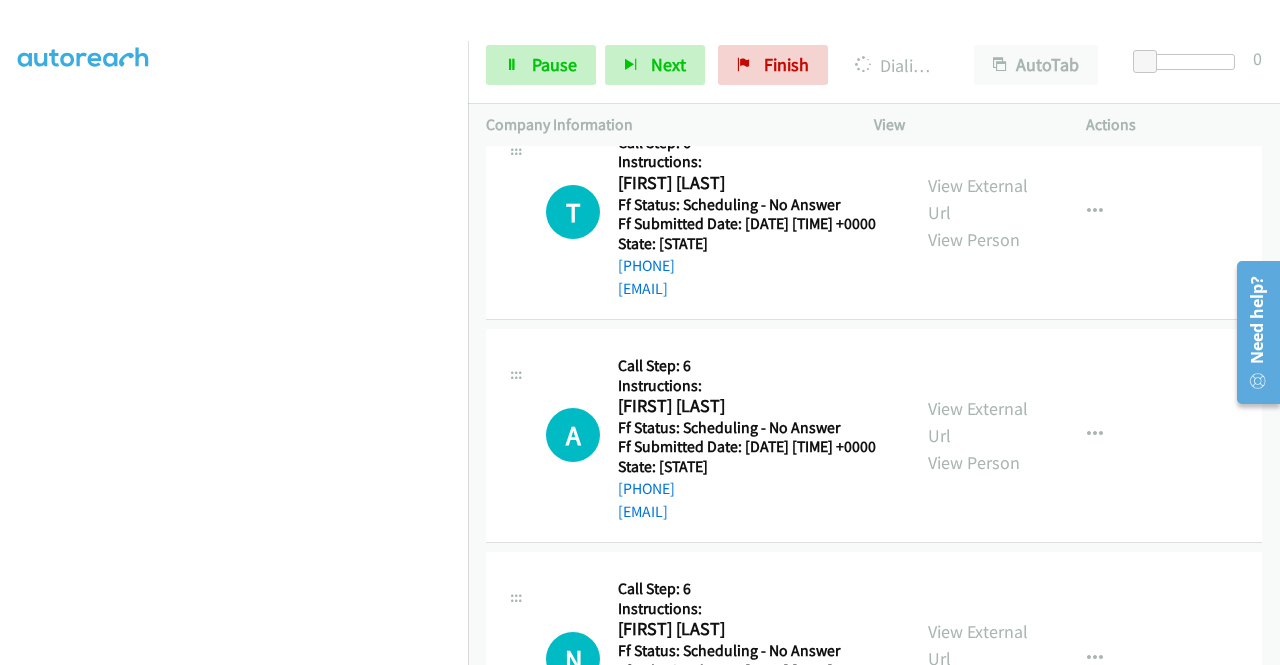 scroll, scrollTop: 1342, scrollLeft: 0, axis: vertical 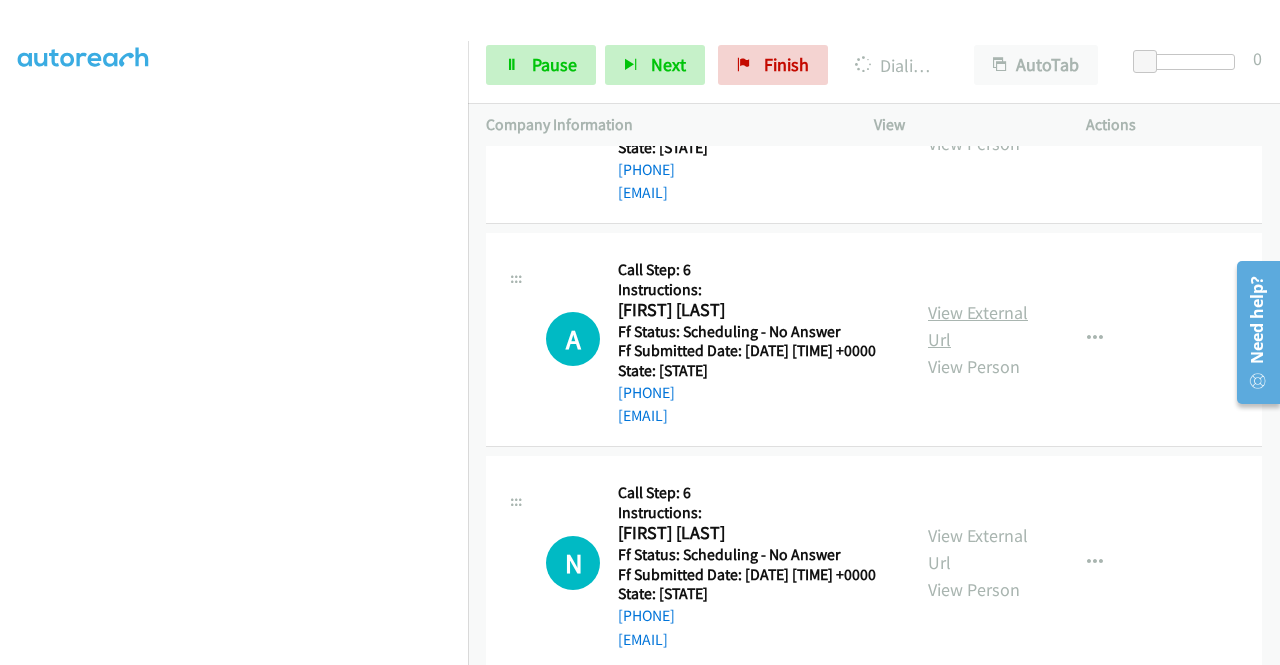 click on "View External Url" at bounding box center [978, 454] 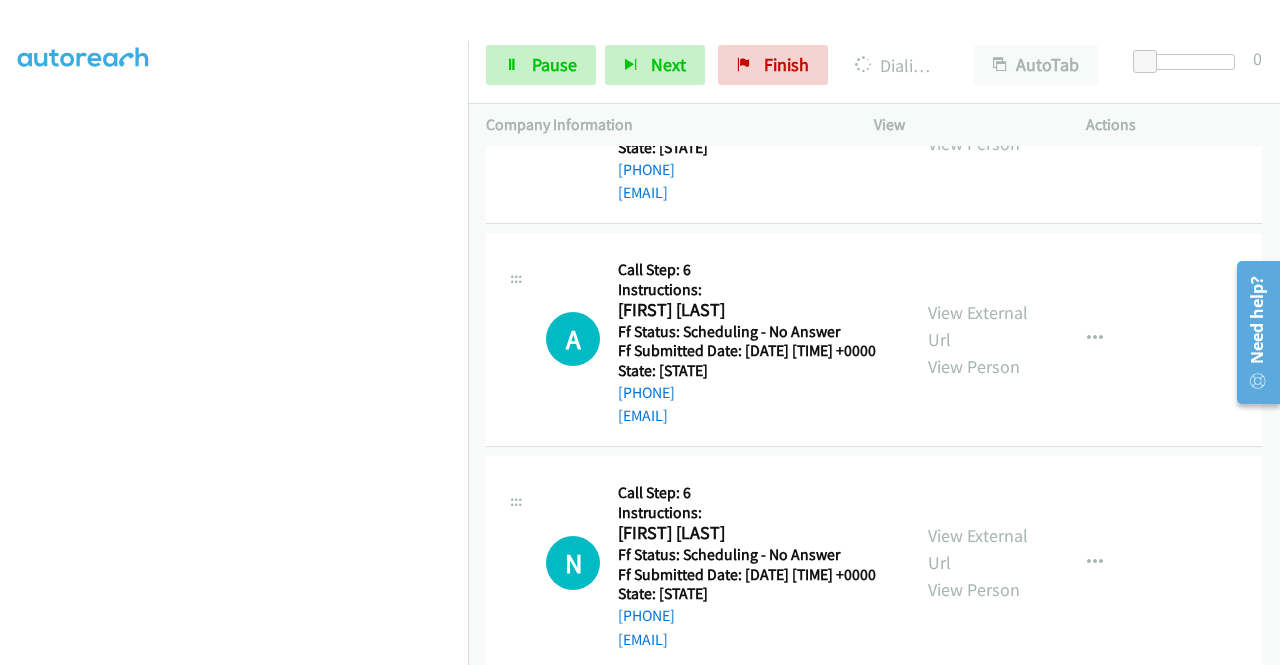 scroll, scrollTop: 0, scrollLeft: 0, axis: both 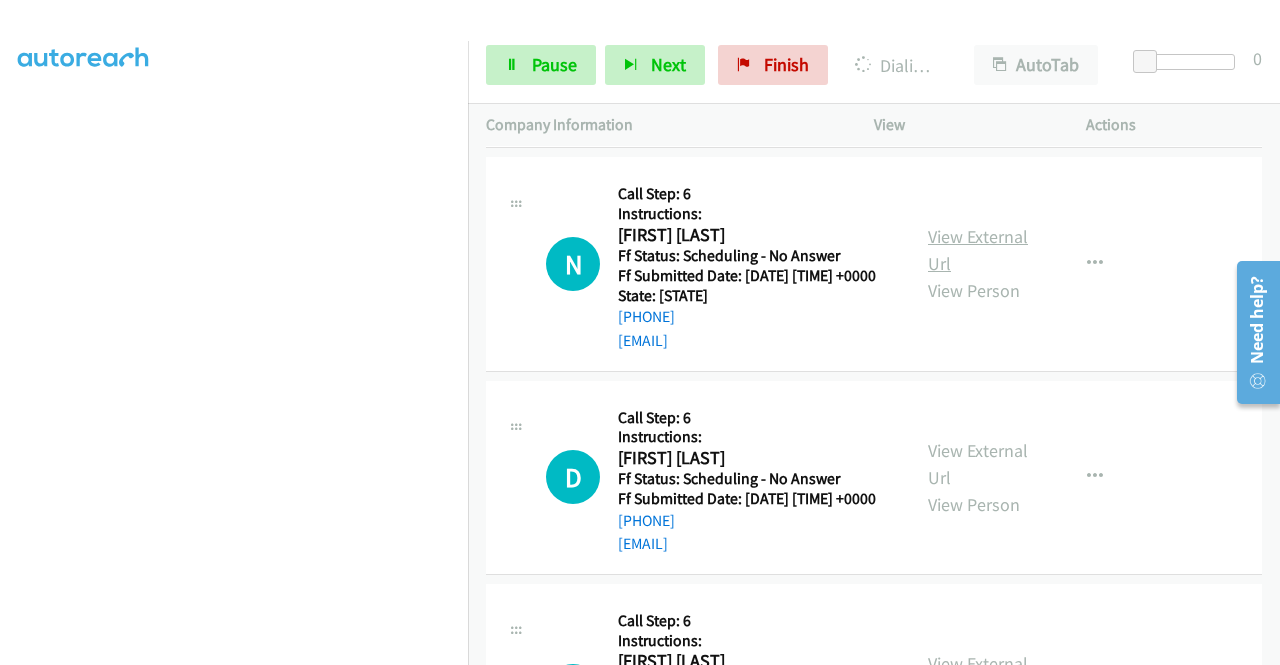 click on "View External Url" at bounding box center [978, 398] 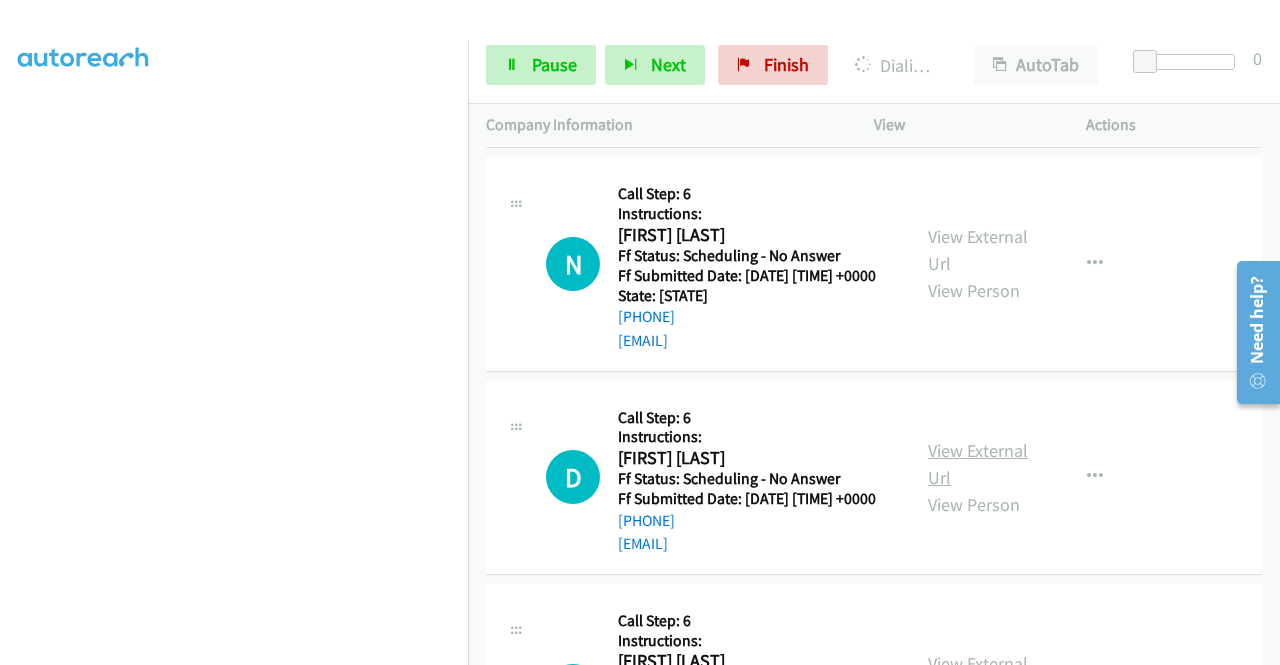 click on "View External Url" at bounding box center [978, 631] 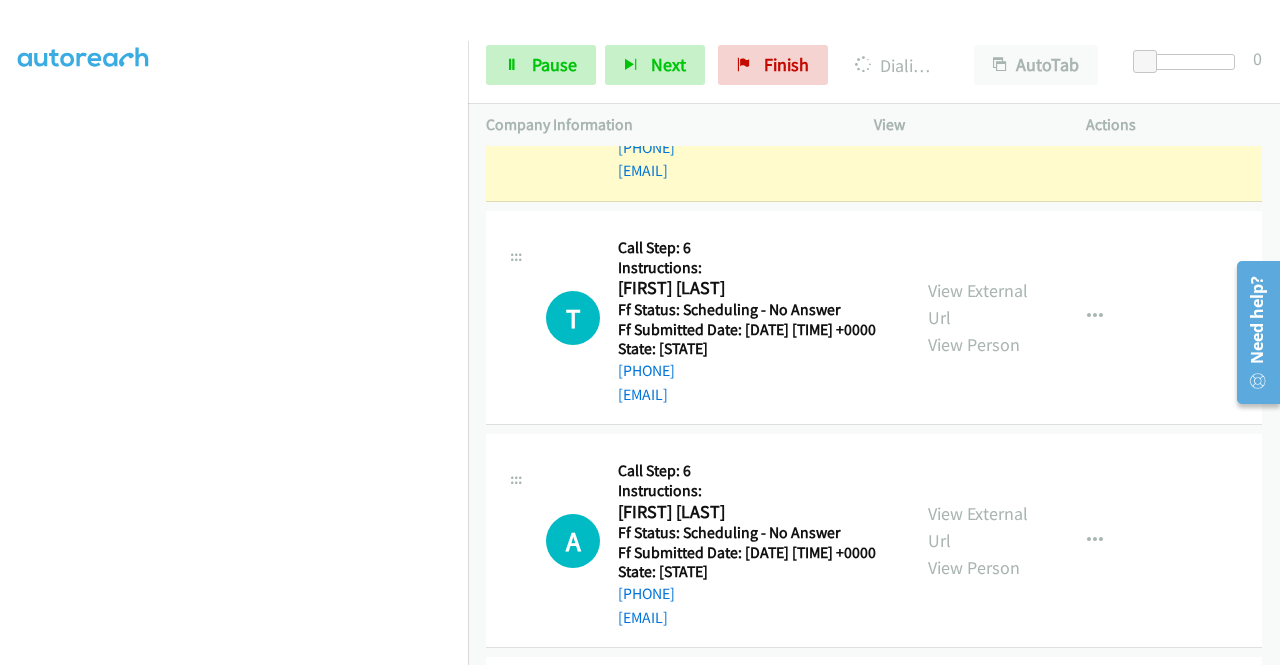 scroll, scrollTop: 1126, scrollLeft: 0, axis: vertical 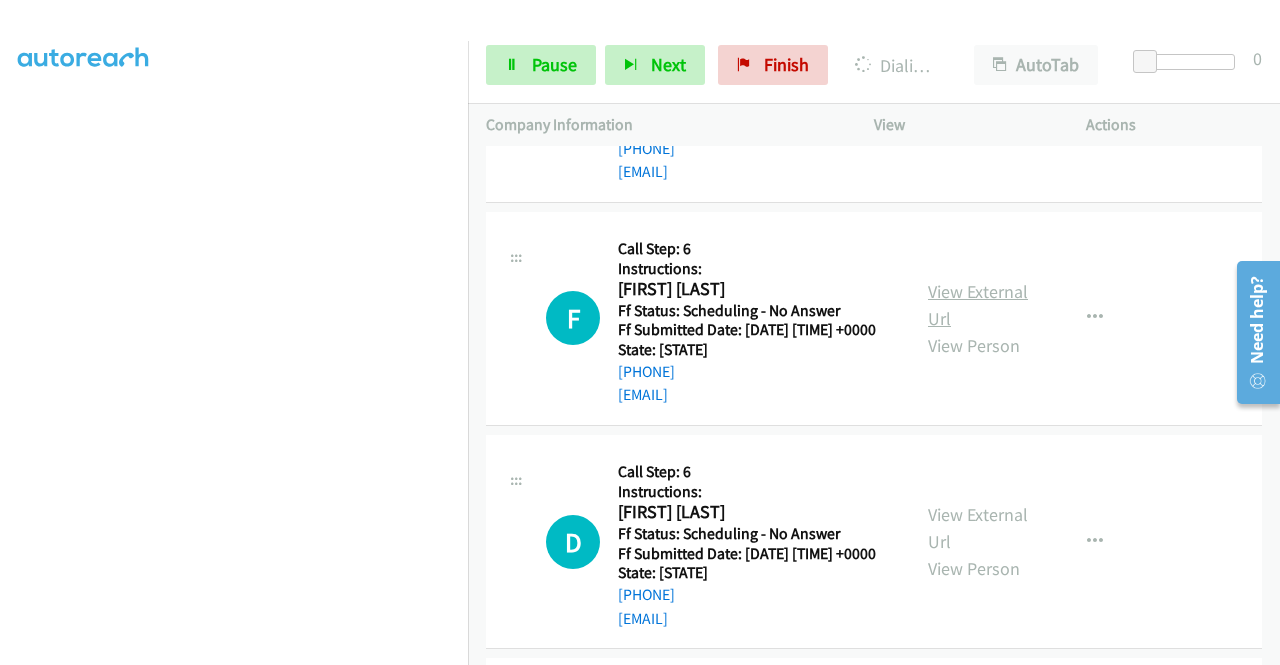 click on "View External Url" at bounding box center (978, 492) 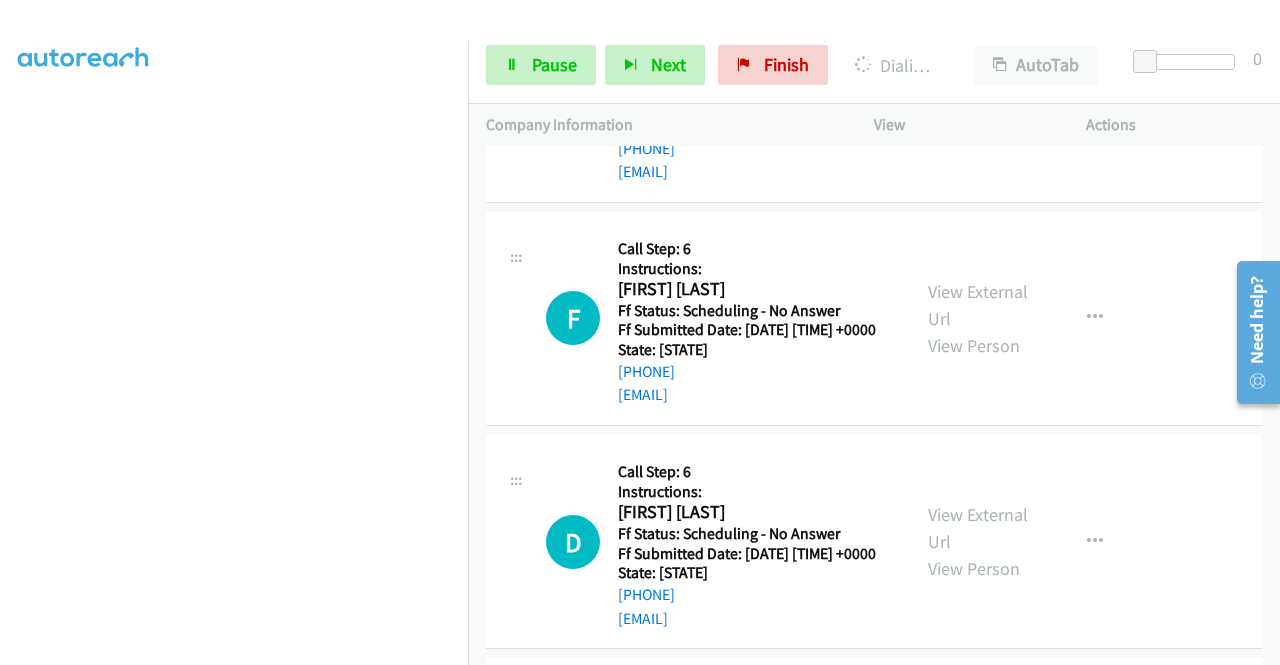 scroll, scrollTop: 2526, scrollLeft: 0, axis: vertical 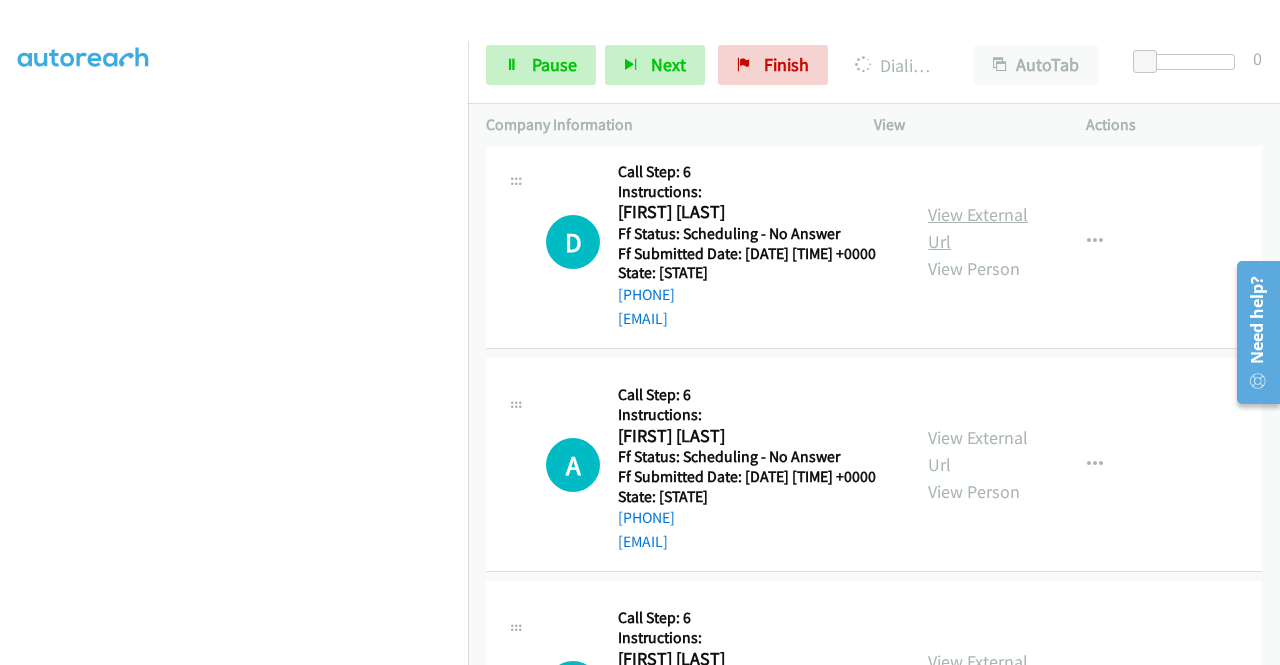 click on "View External Url" at bounding box center (978, 435) 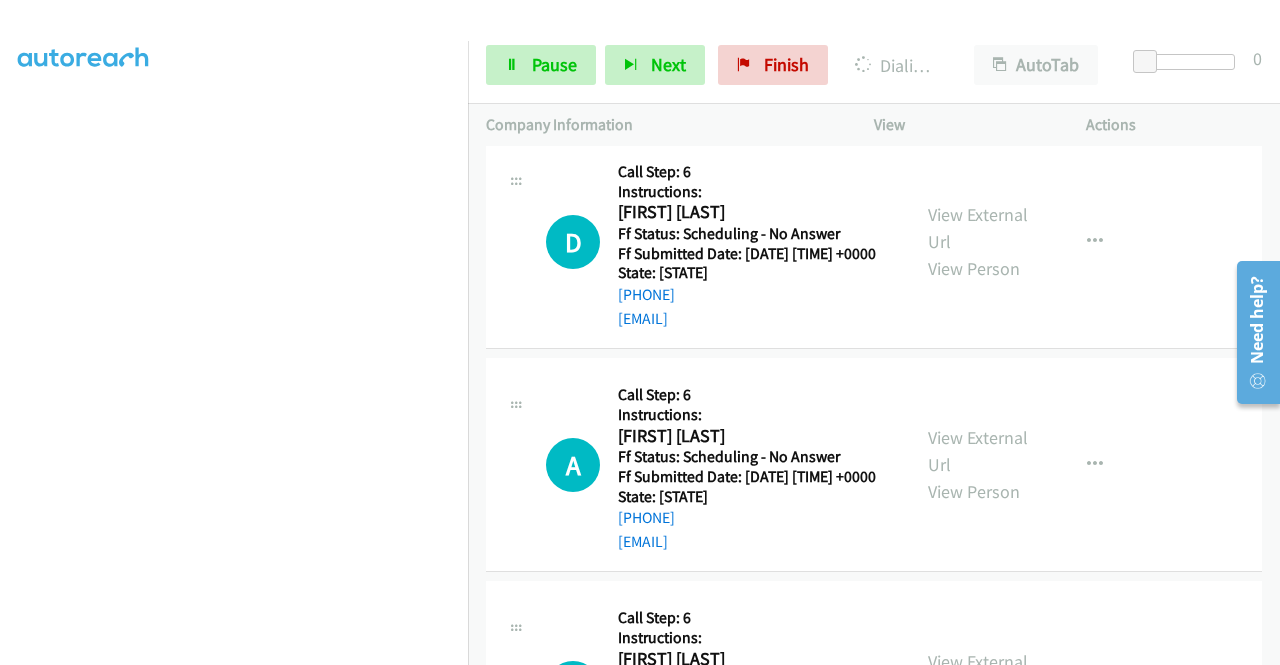 scroll, scrollTop: 2726, scrollLeft: 0, axis: vertical 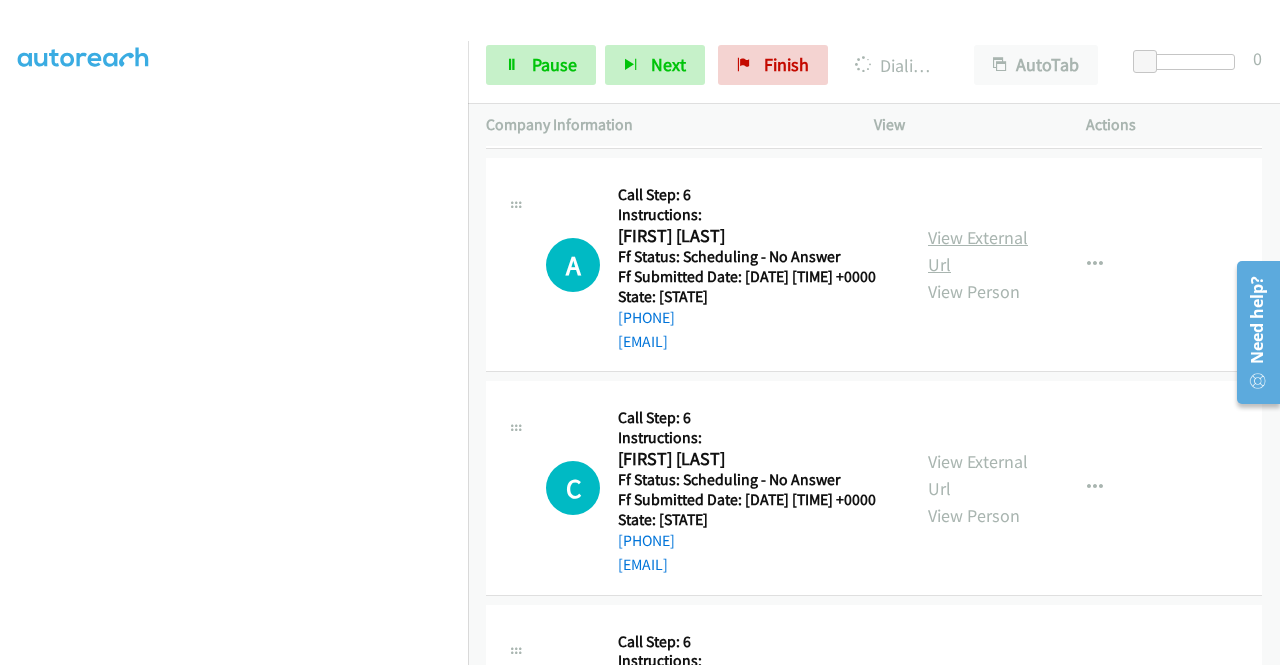 click on "View External Url" at bounding box center (978, 478) 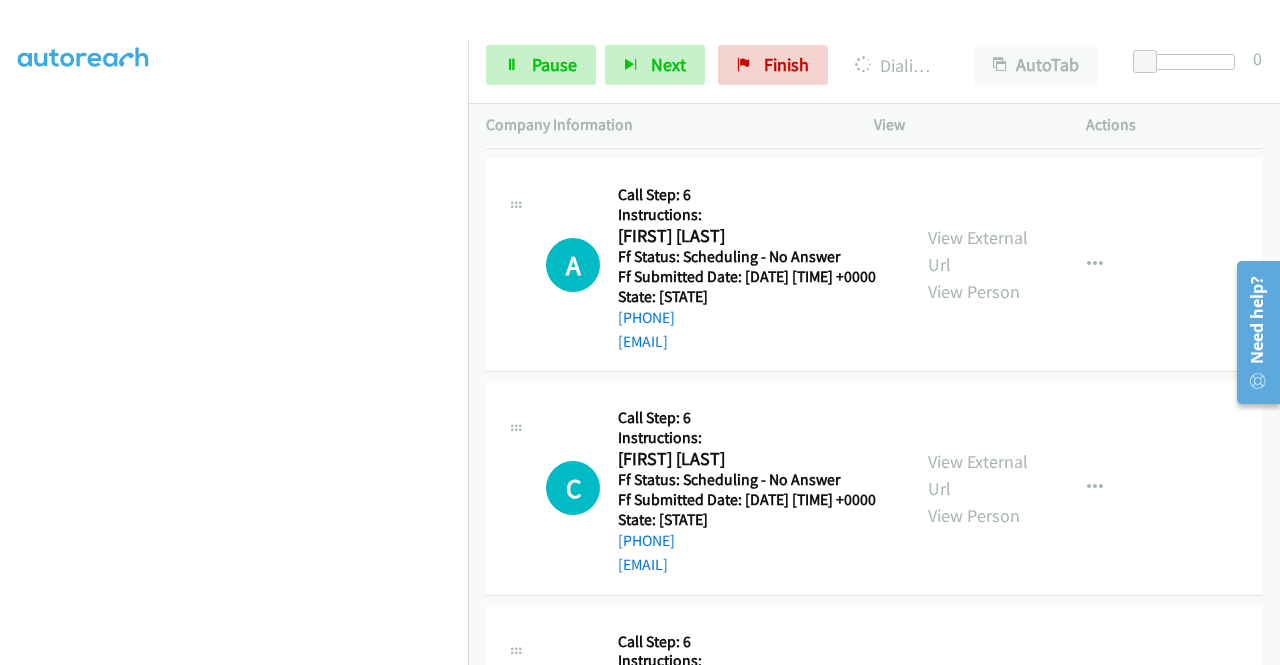 scroll, scrollTop: 0, scrollLeft: 0, axis: both 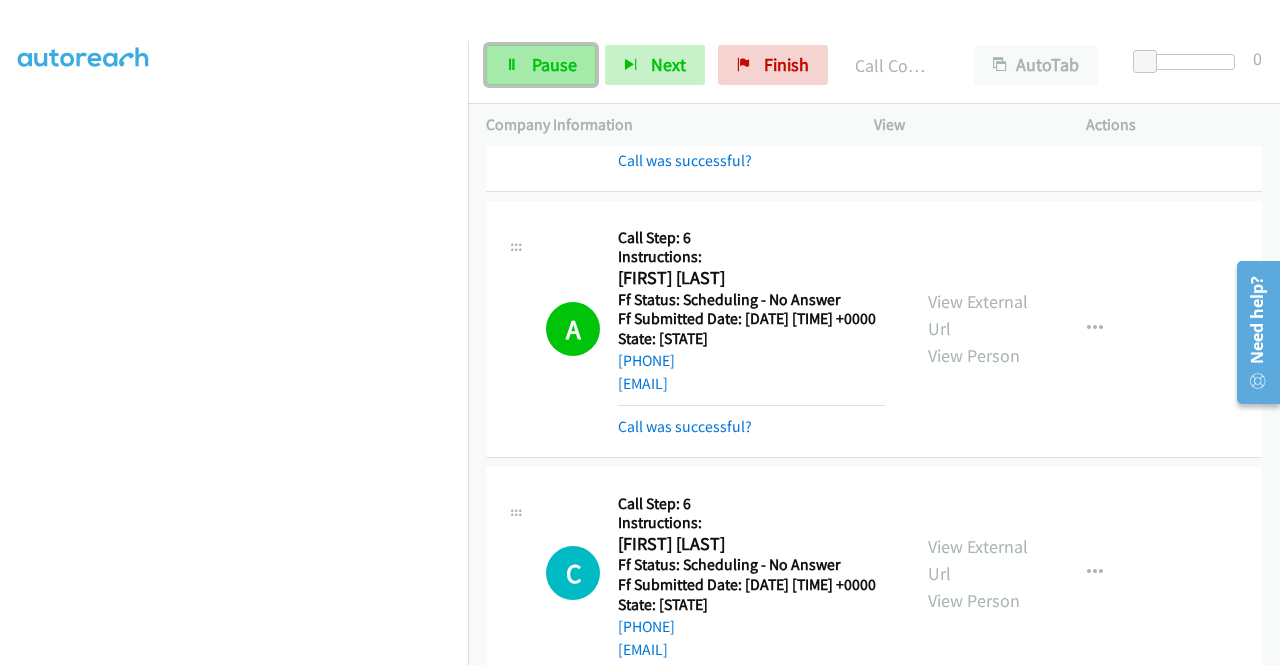 click on "Pause" at bounding box center [554, 64] 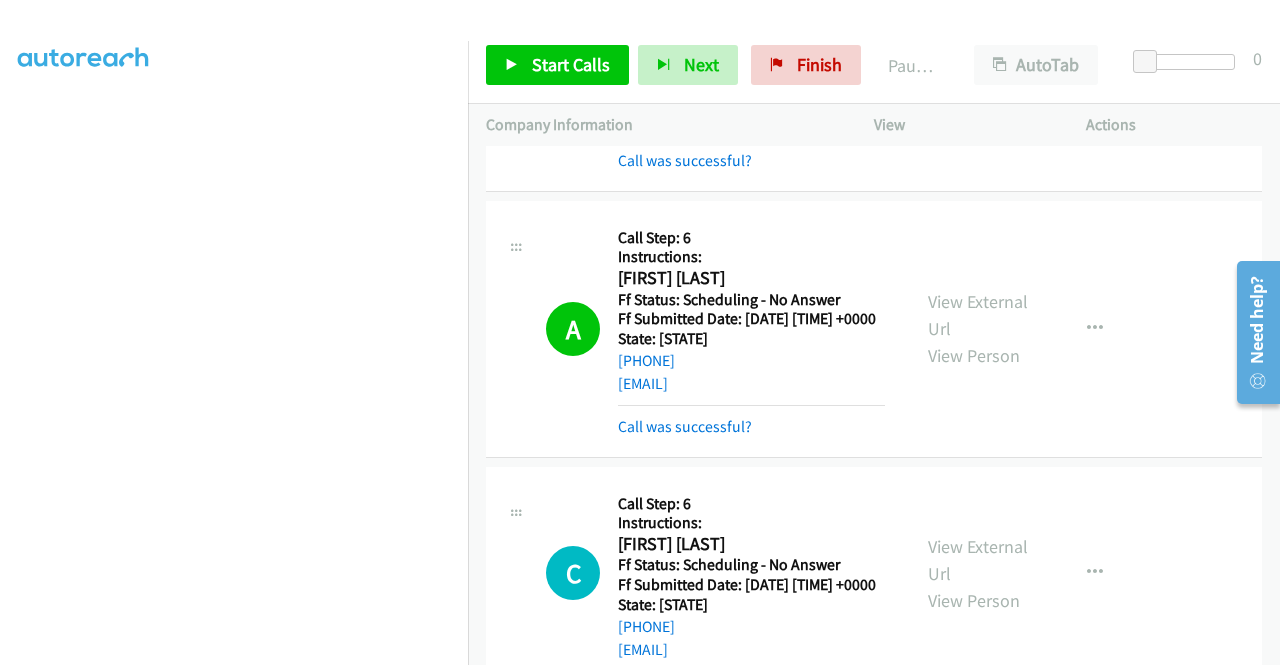 scroll, scrollTop: 3154, scrollLeft: 0, axis: vertical 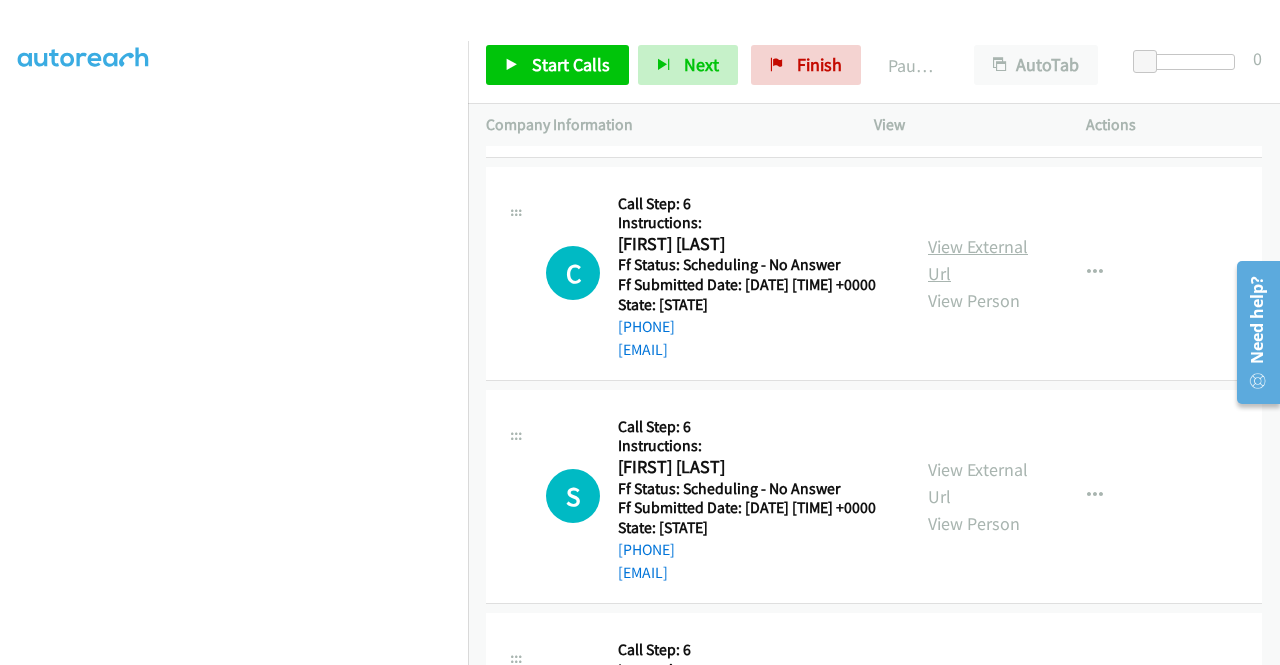 click on "View External Url" at bounding box center (978, 506) 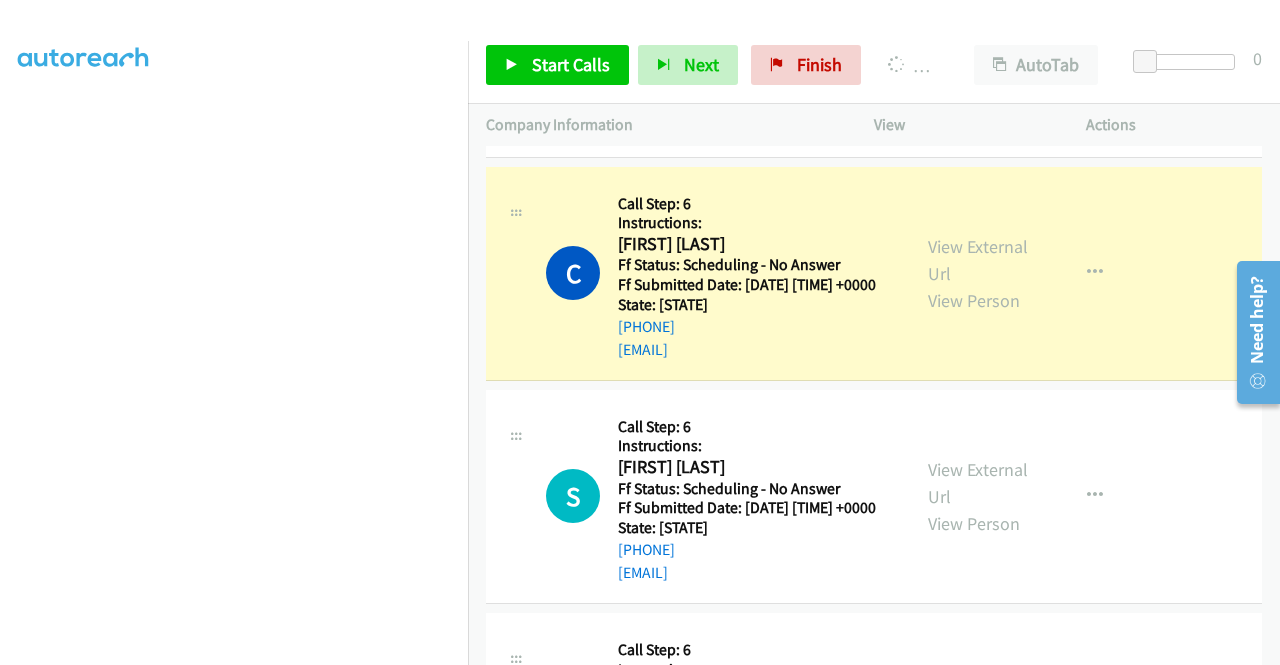 scroll, scrollTop: 0, scrollLeft: 0, axis: both 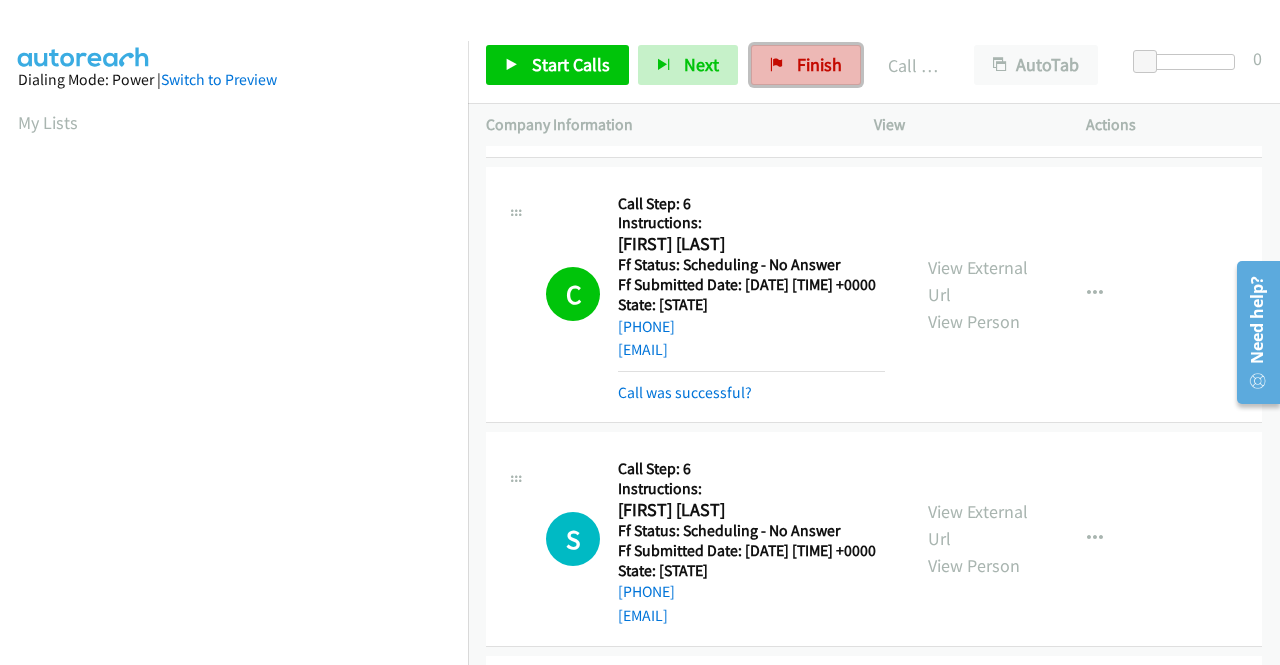 click on "Finish" at bounding box center (819, 64) 